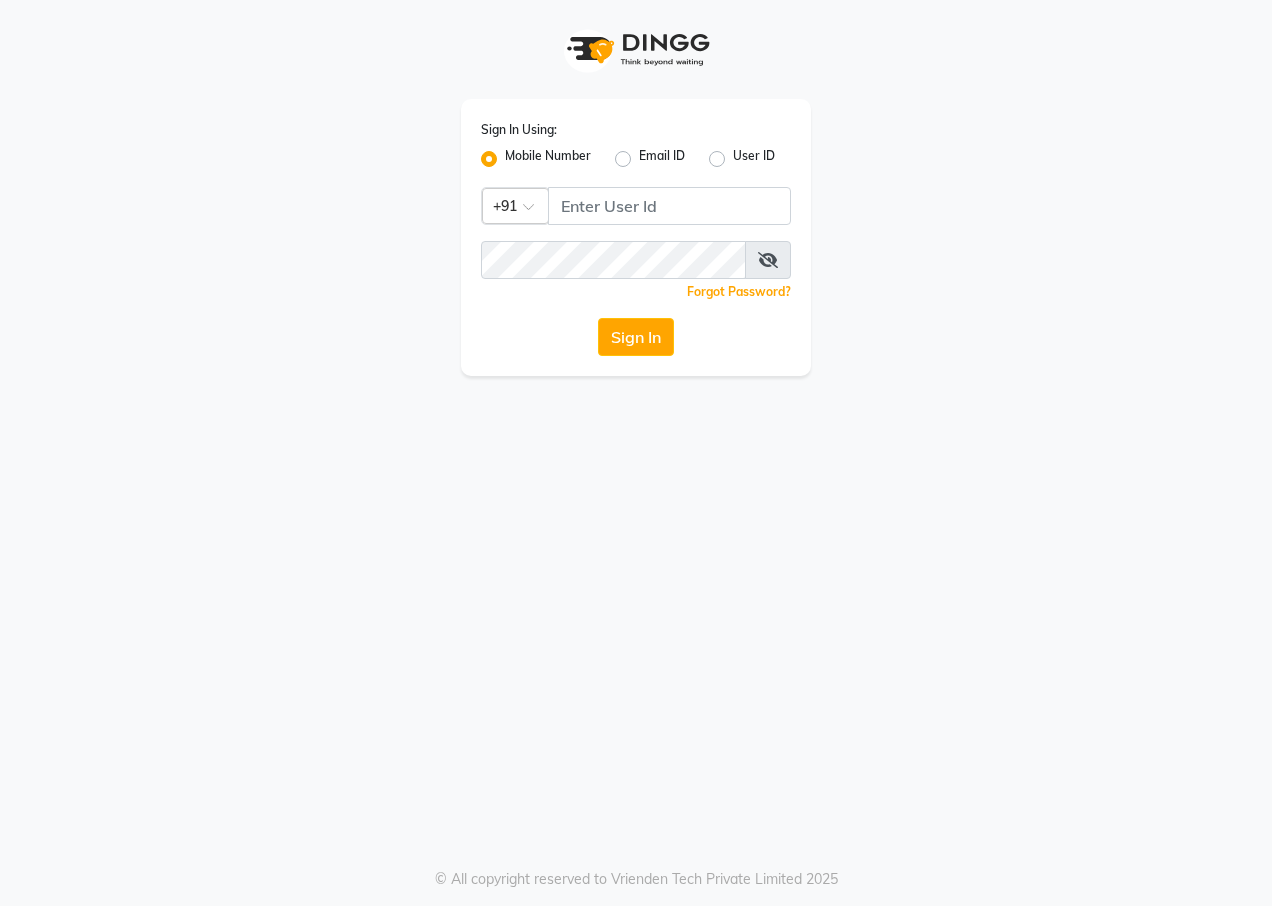 scroll, scrollTop: 0, scrollLeft: 0, axis: both 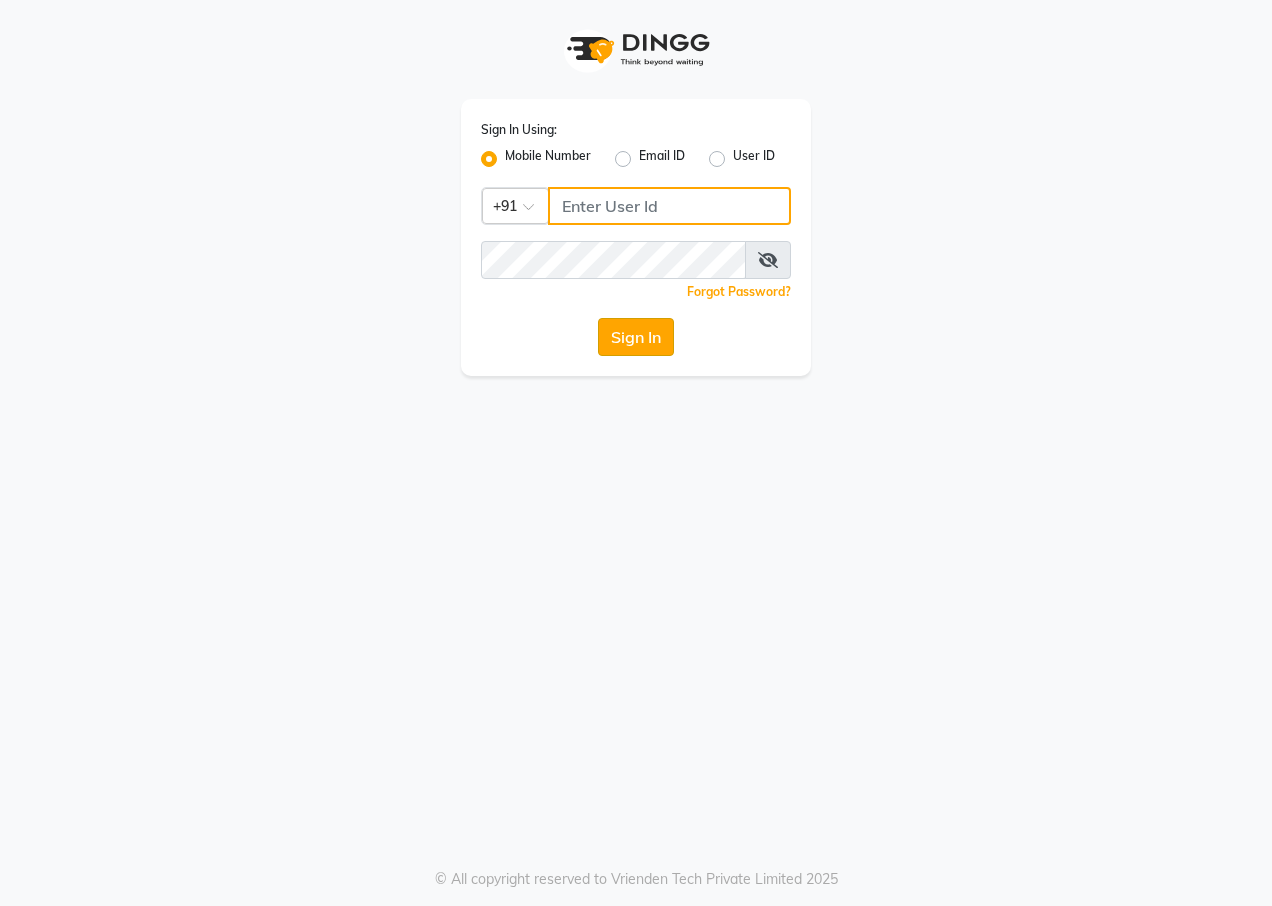 type on "9209647270" 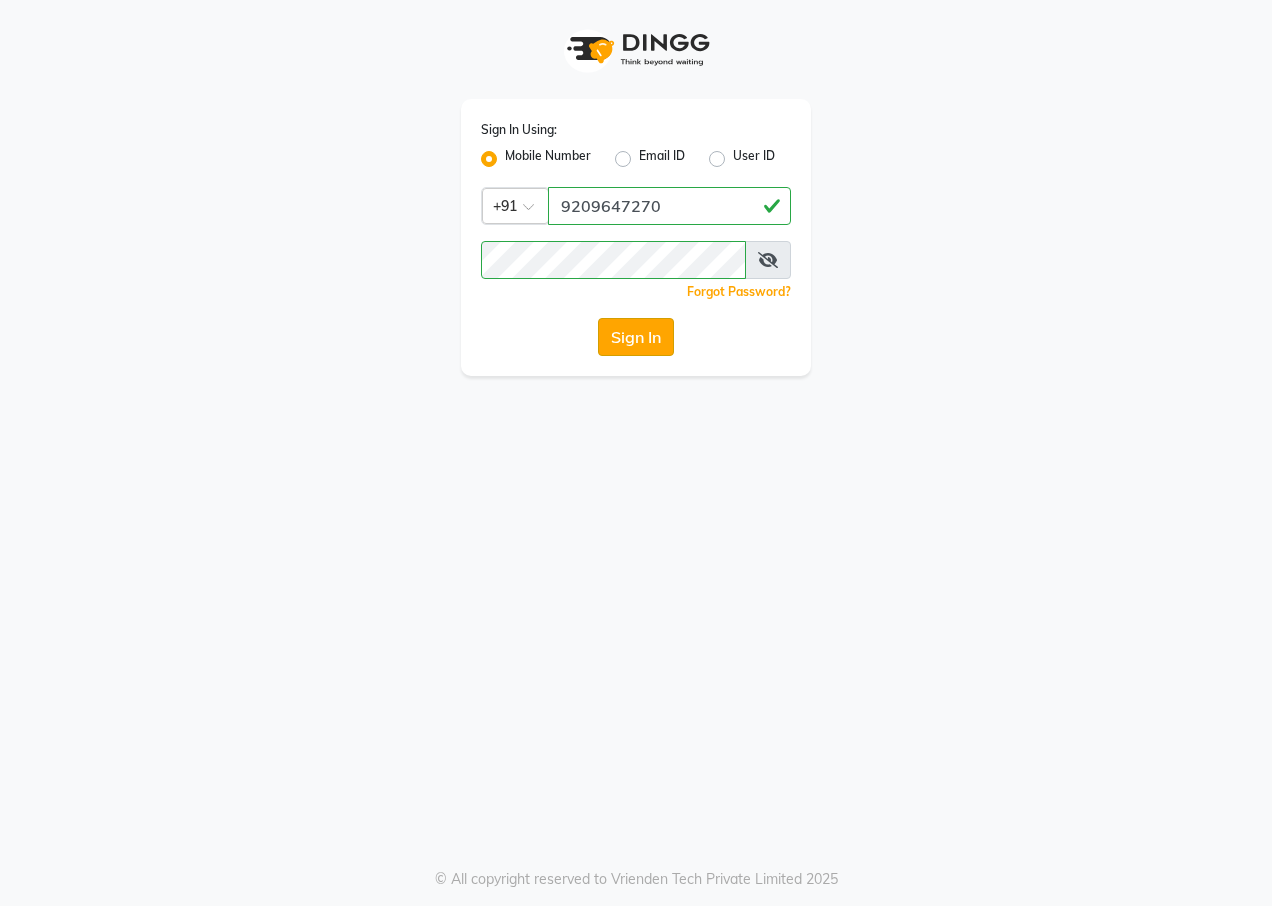 click on "Sign In" 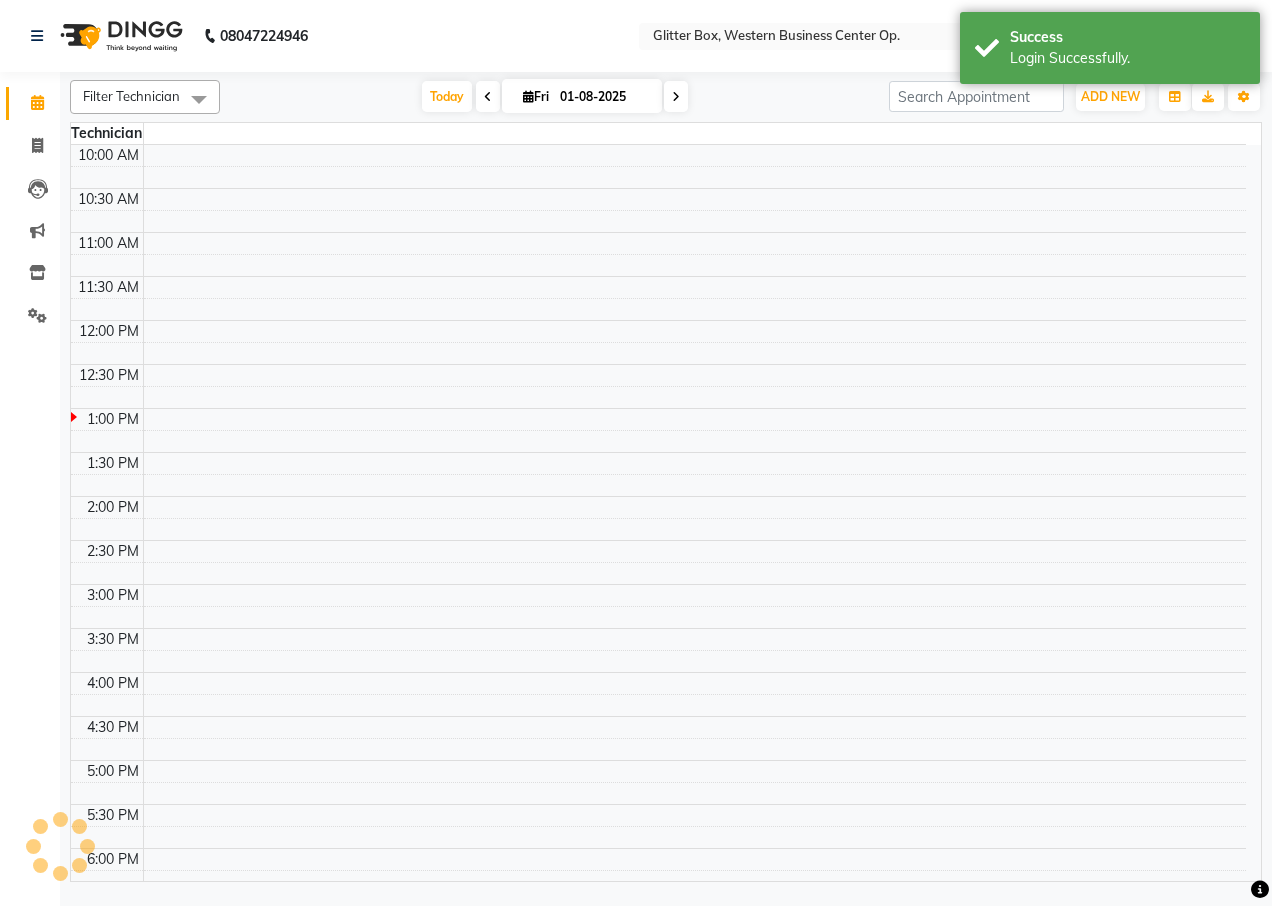 select on "en" 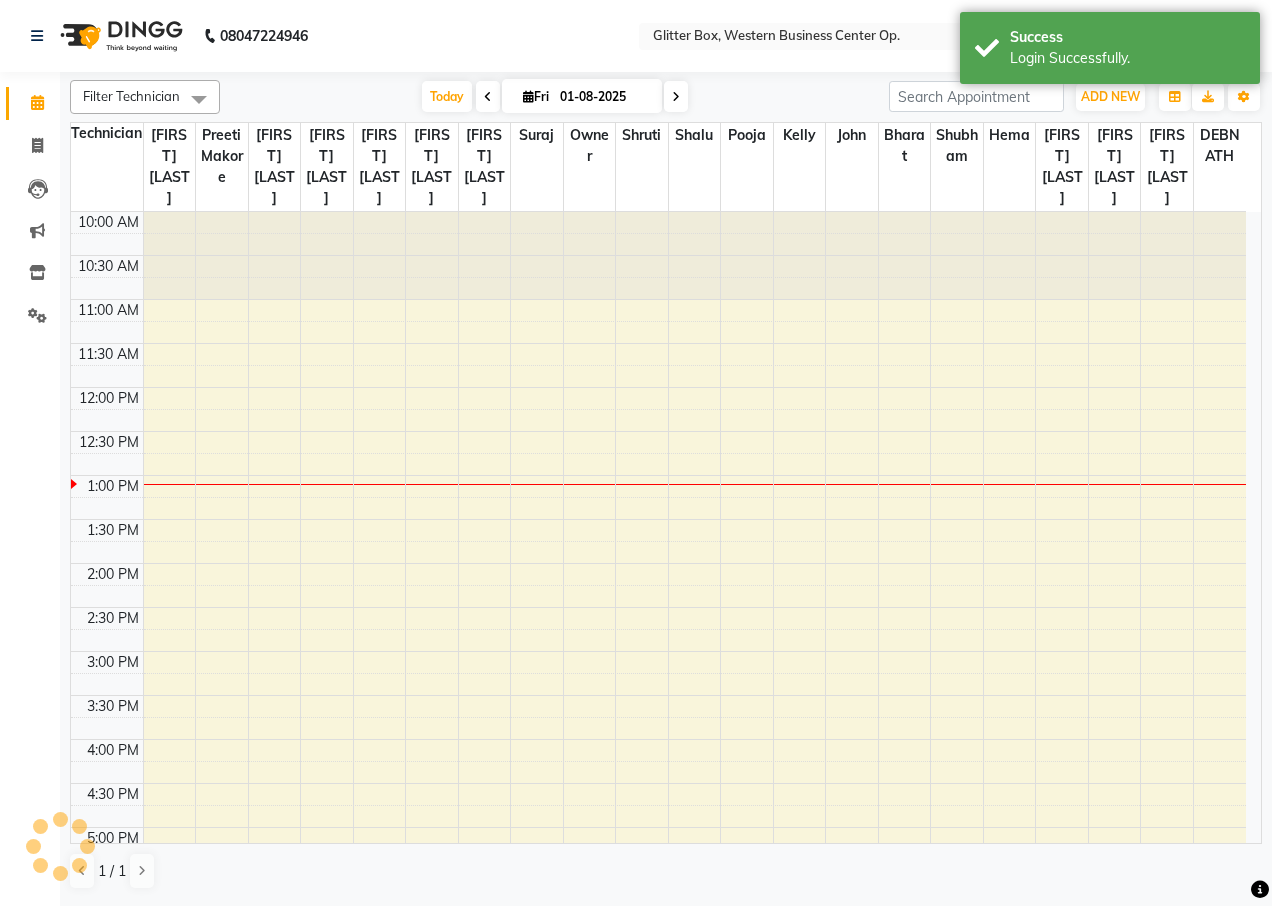 scroll, scrollTop: 0, scrollLeft: 0, axis: both 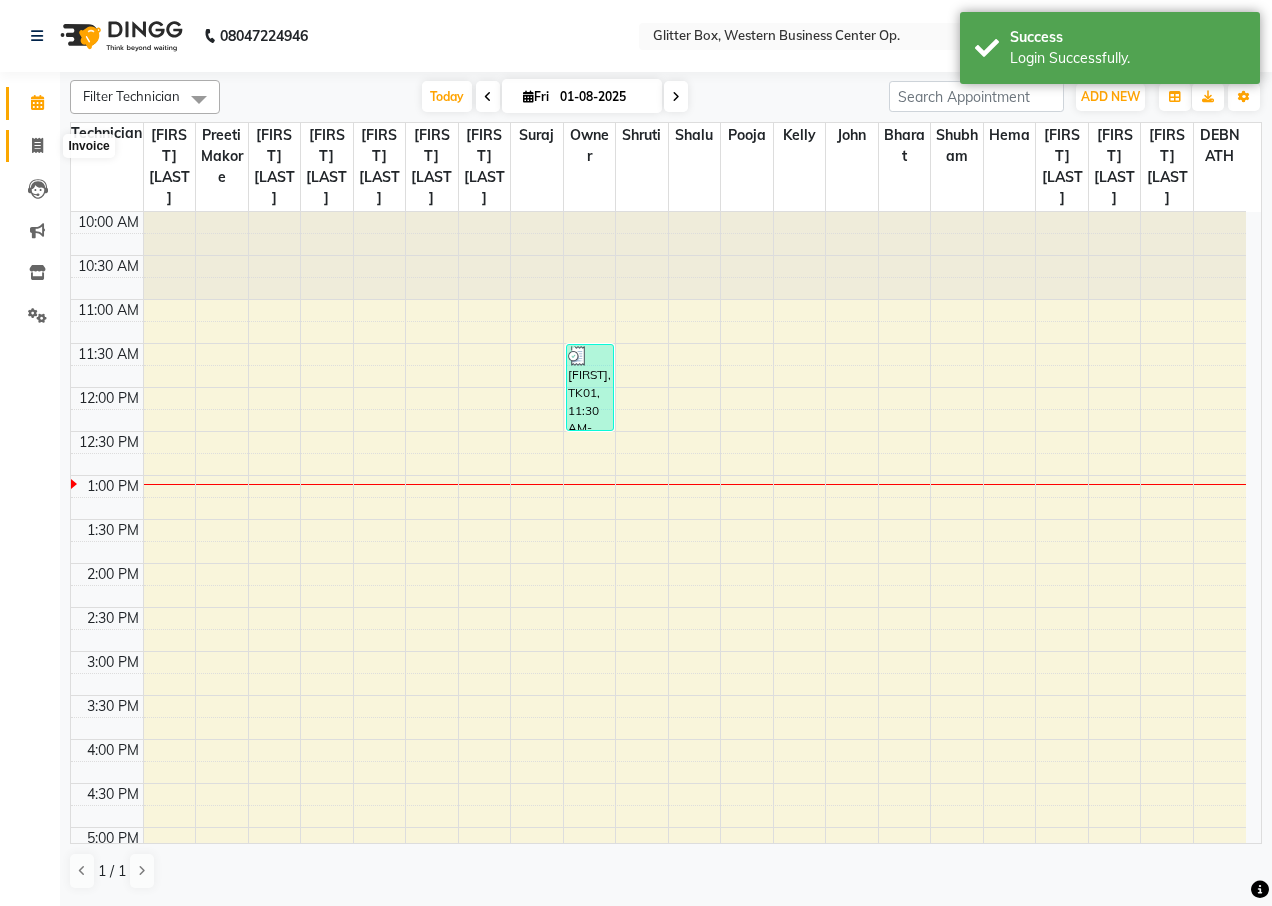 click 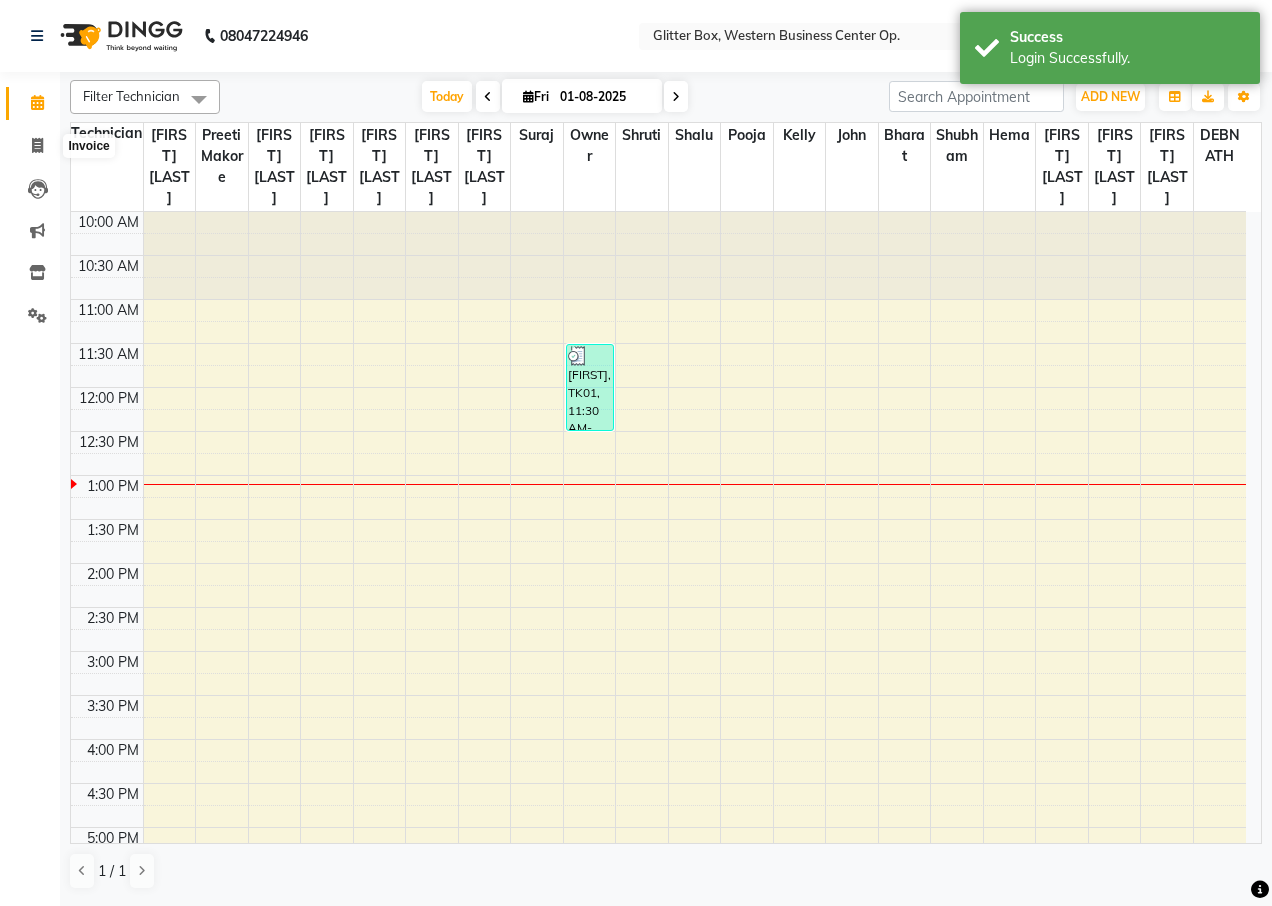 select on "service" 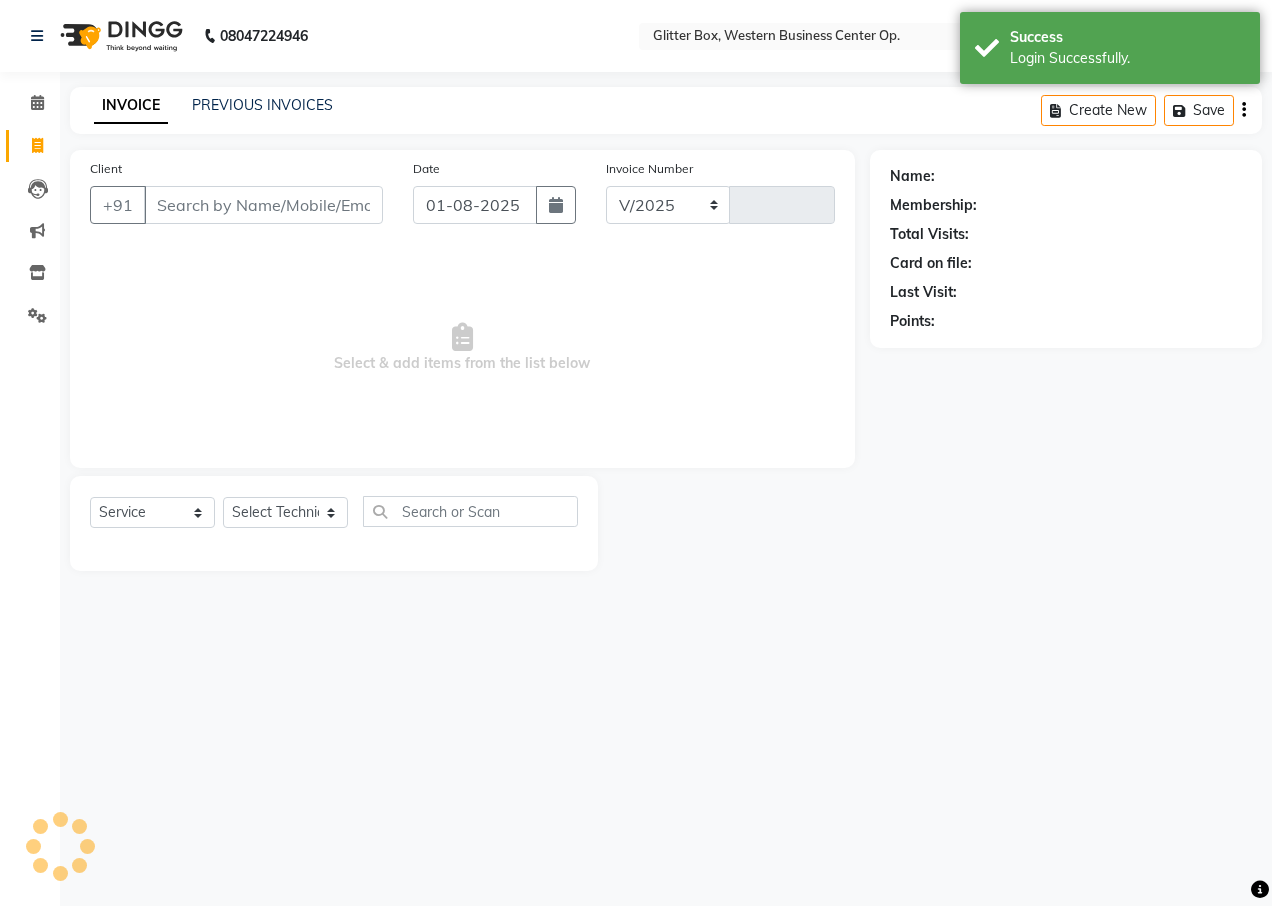 select on "5563" 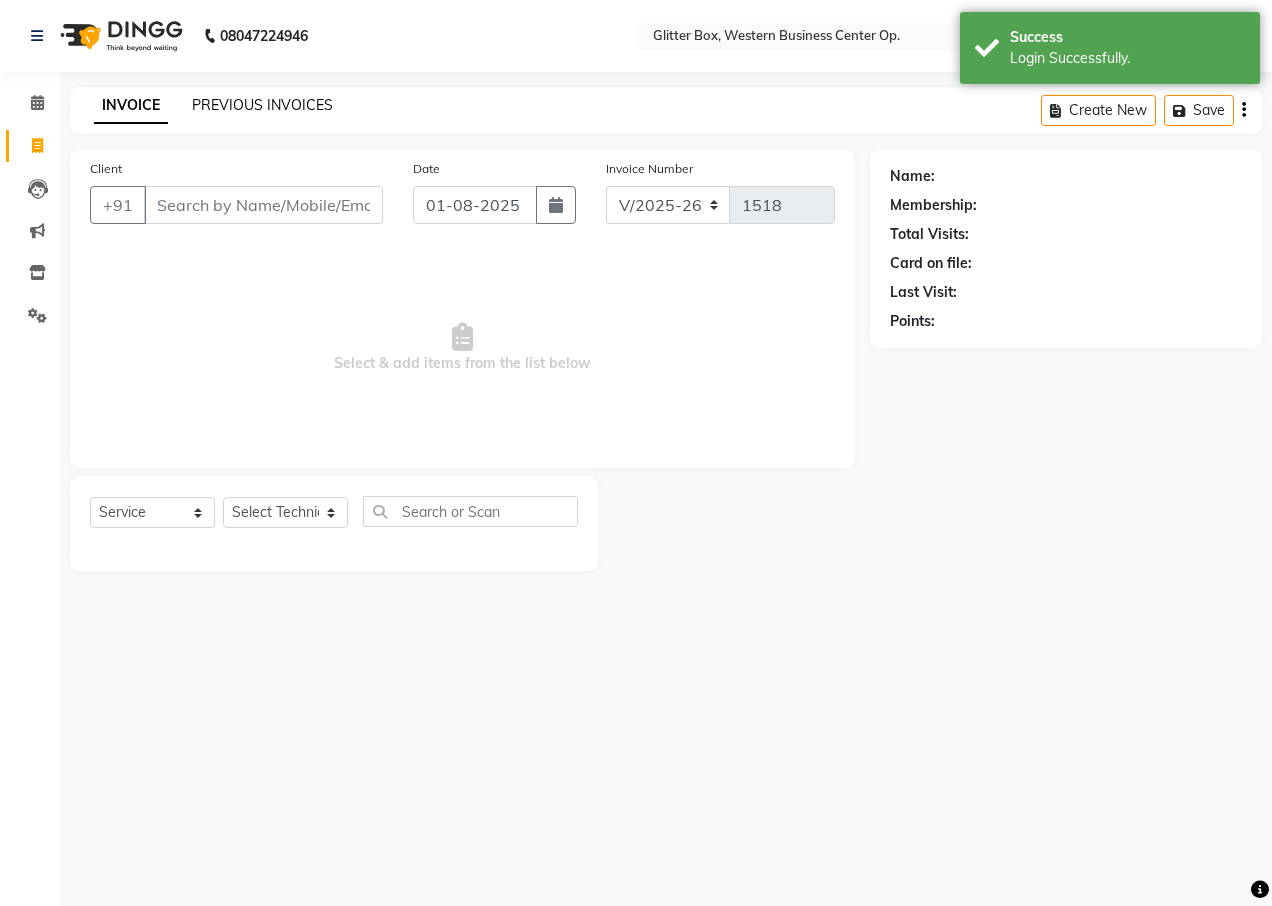 click on "PREVIOUS INVOICES" 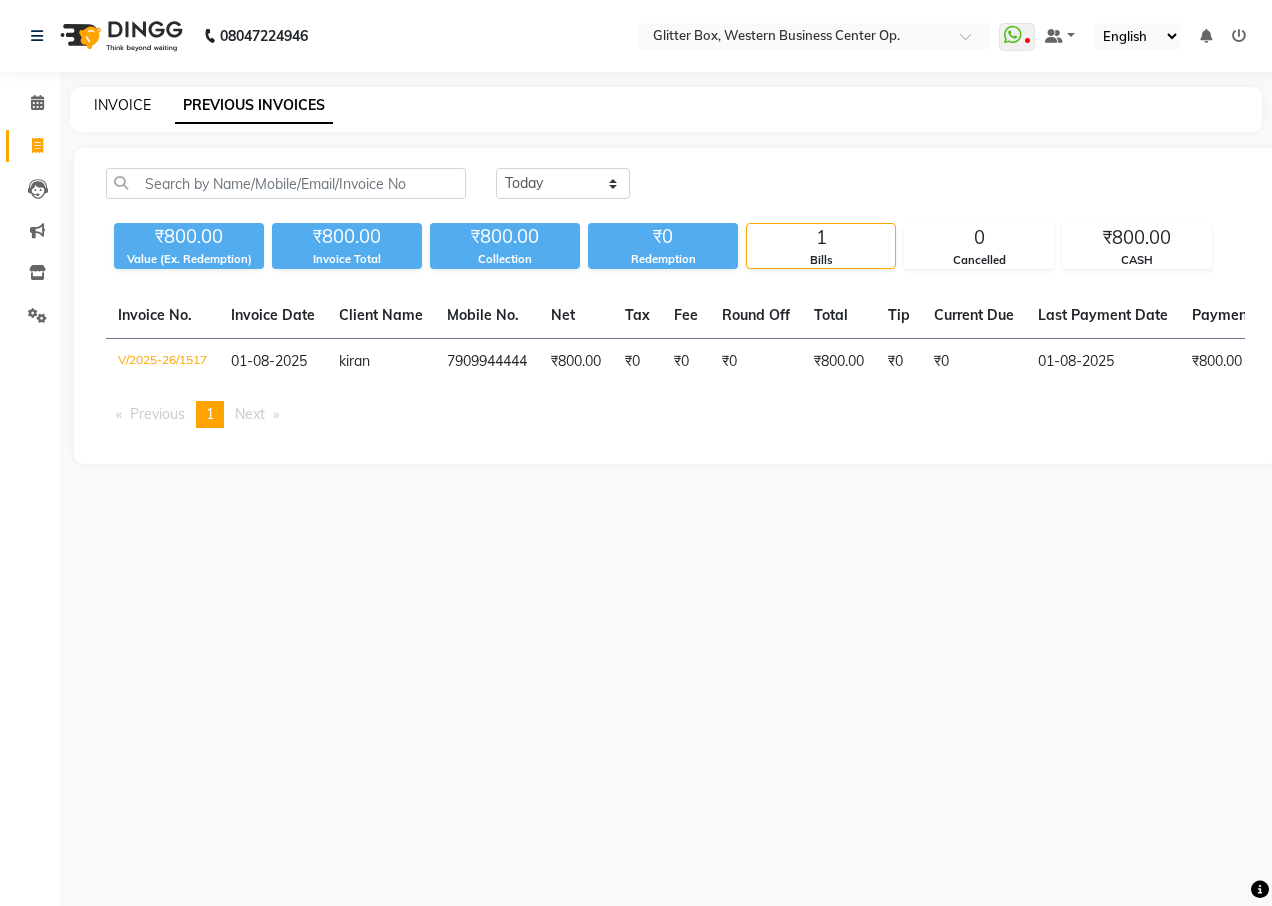 click on "INVOICE" 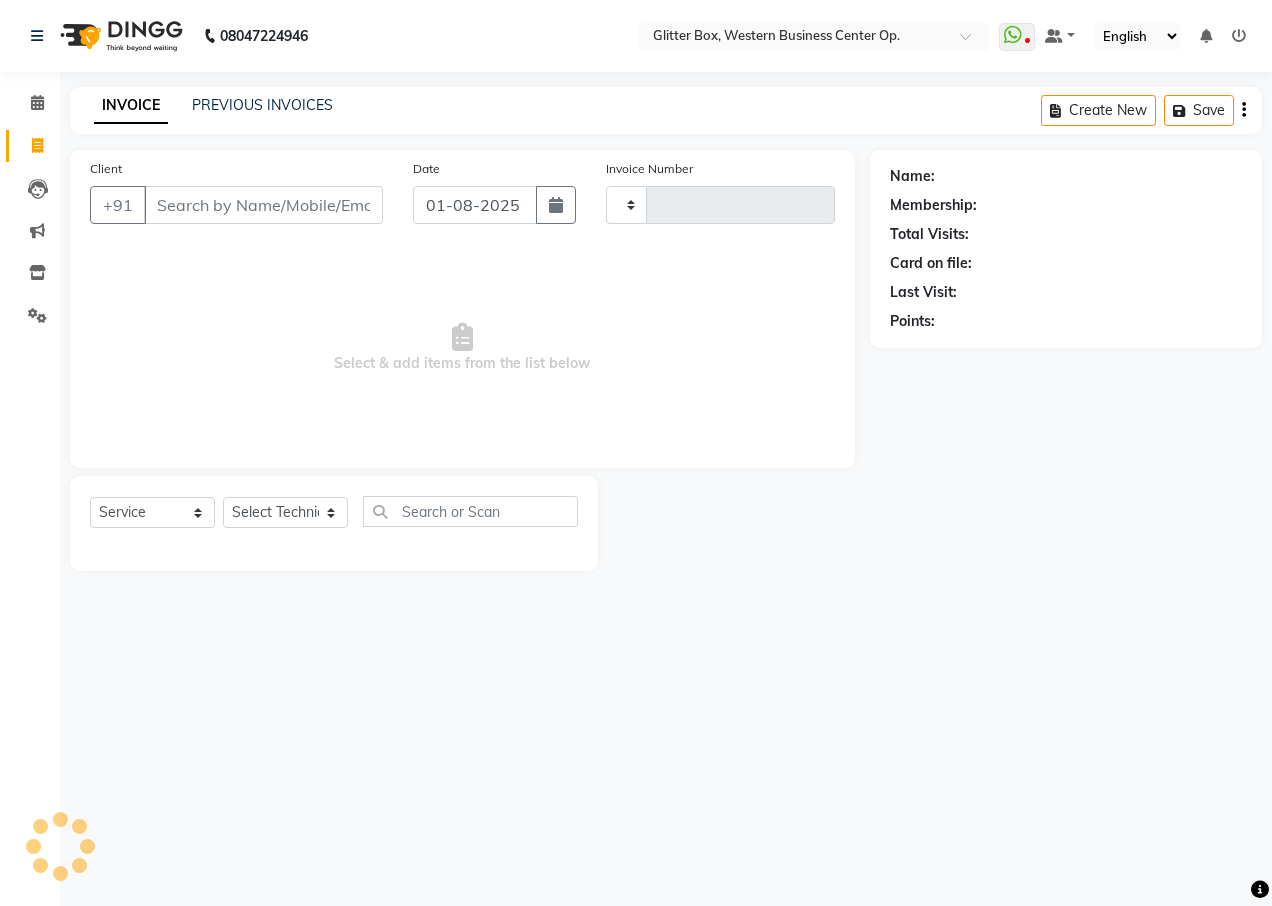 type on "1518" 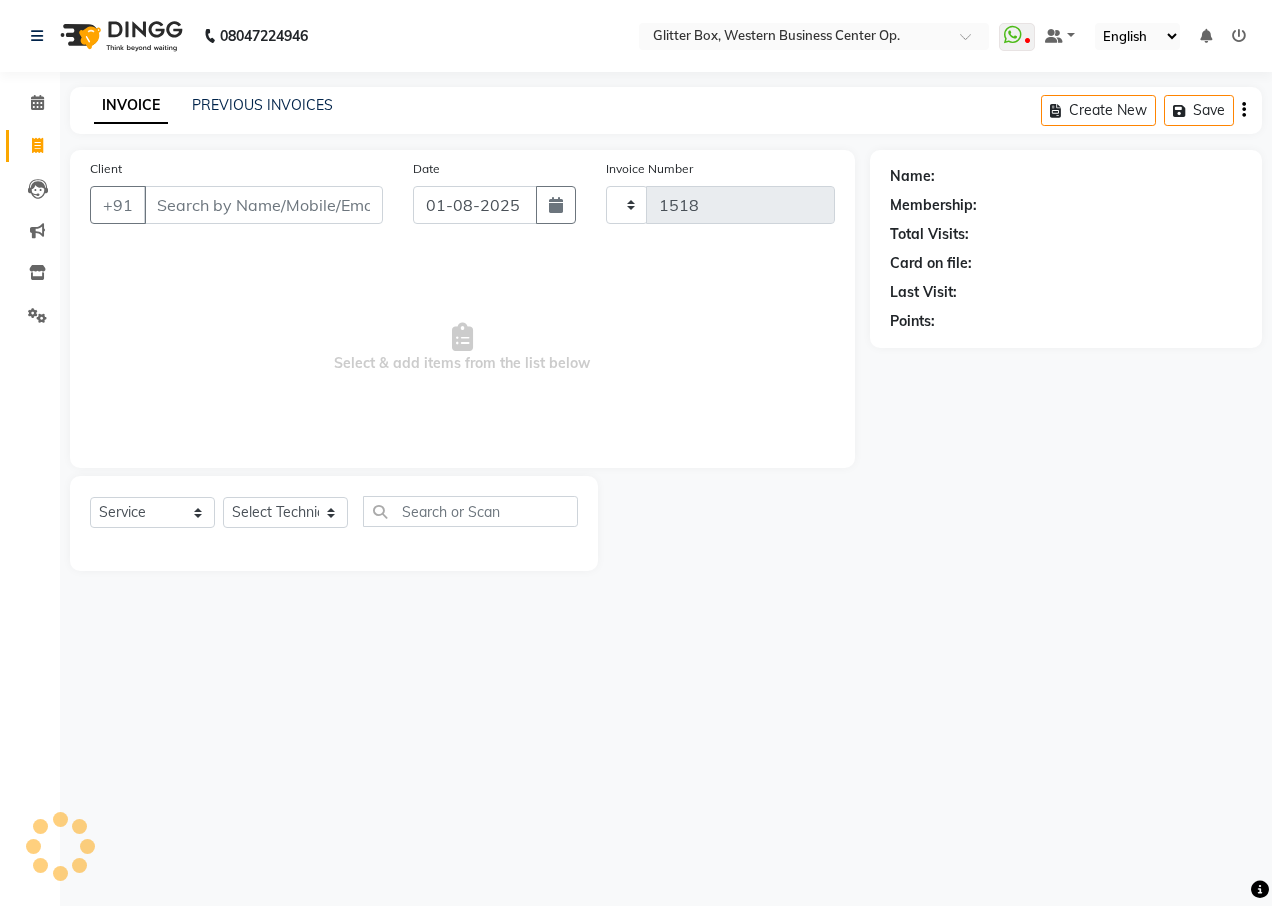 select on "5563" 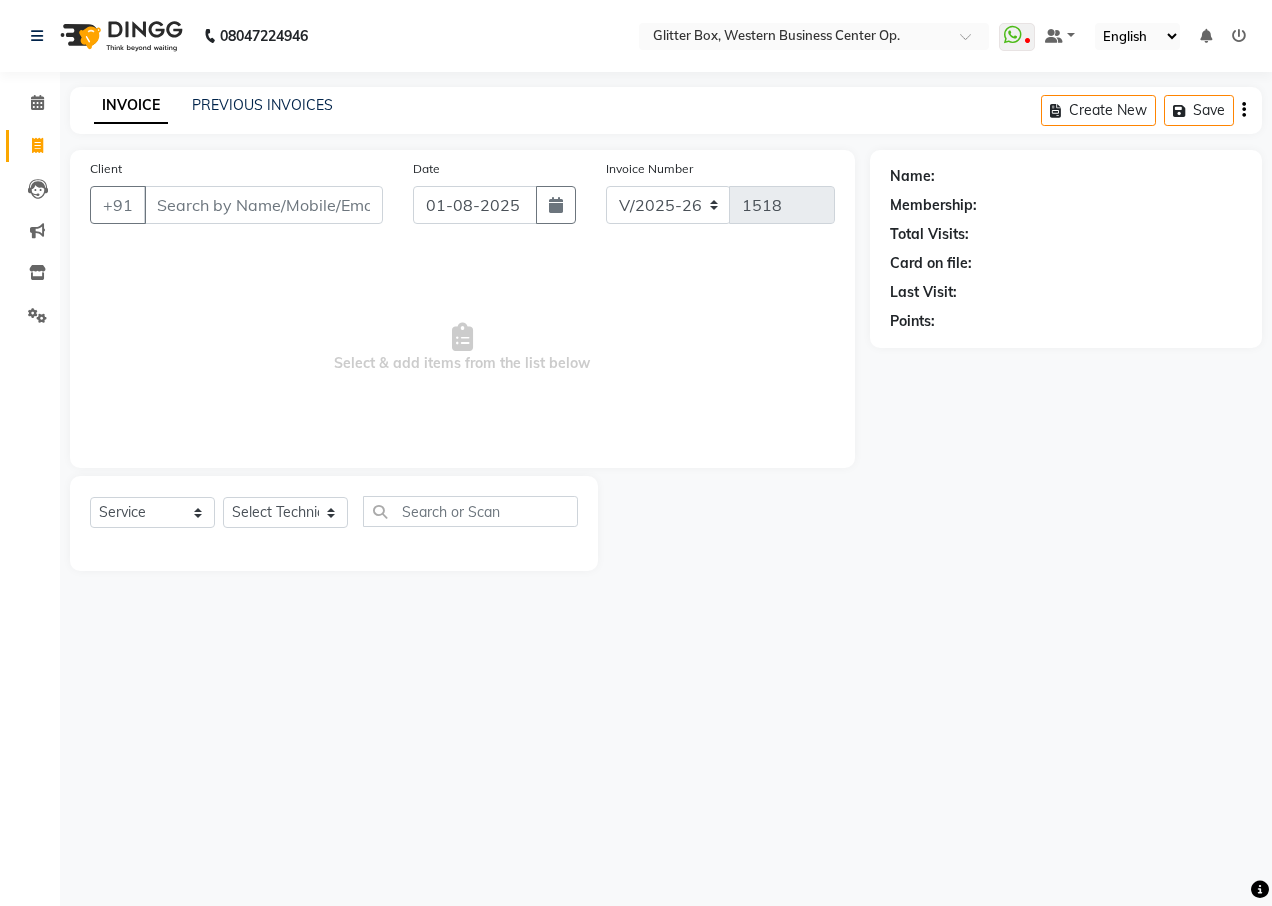 click on "Client" at bounding box center [263, 205] 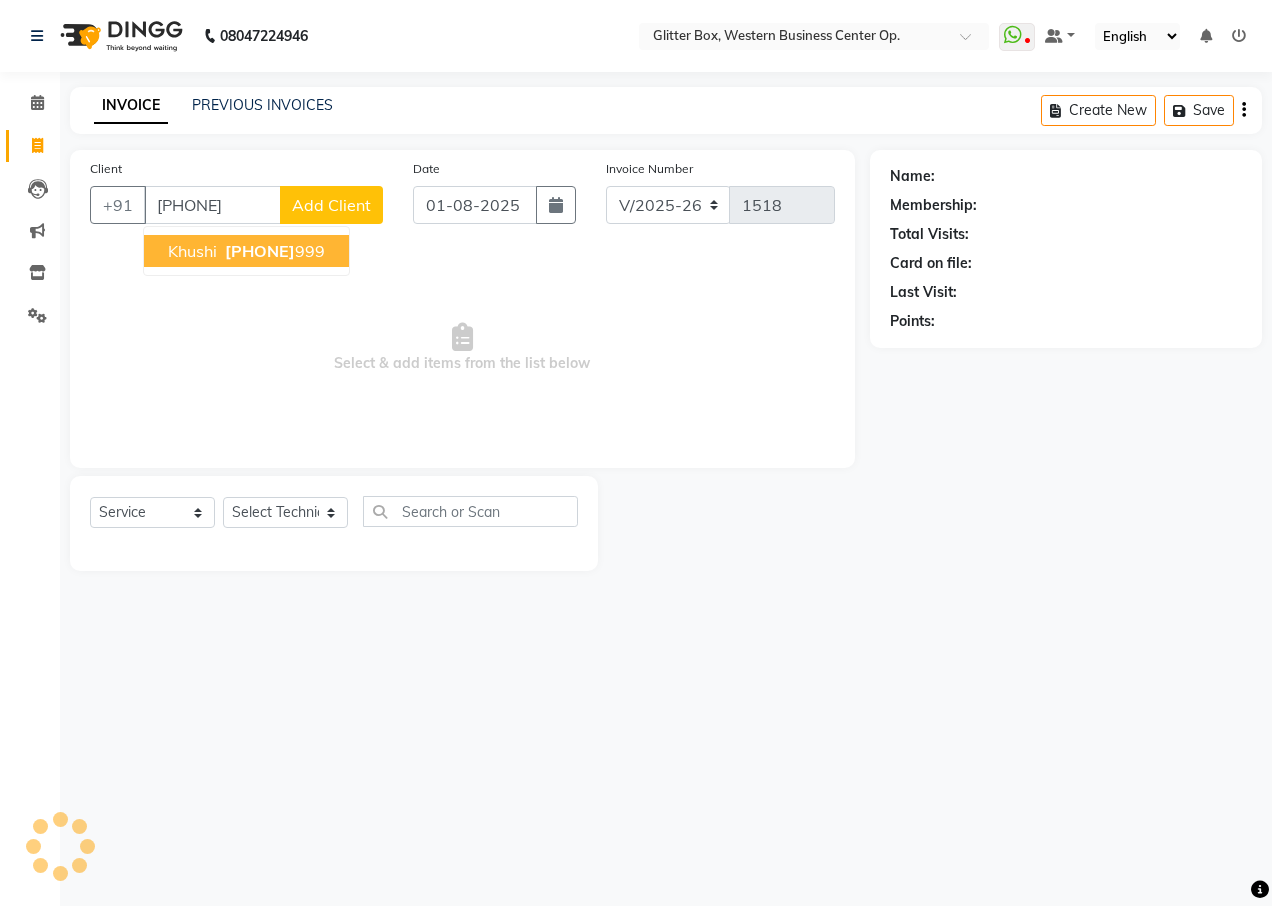 click on "[PHONE]" at bounding box center (260, 251) 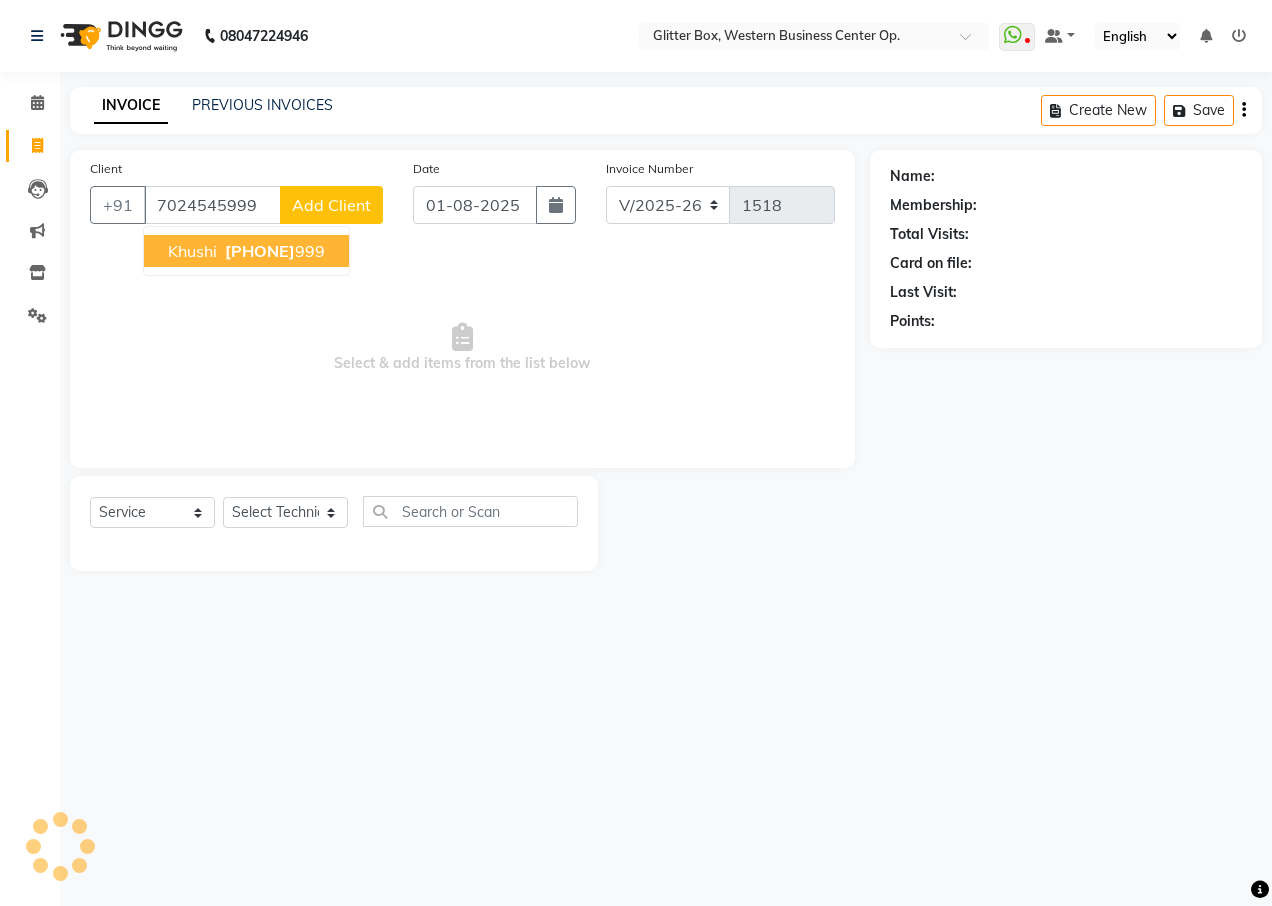 type on "7024545999" 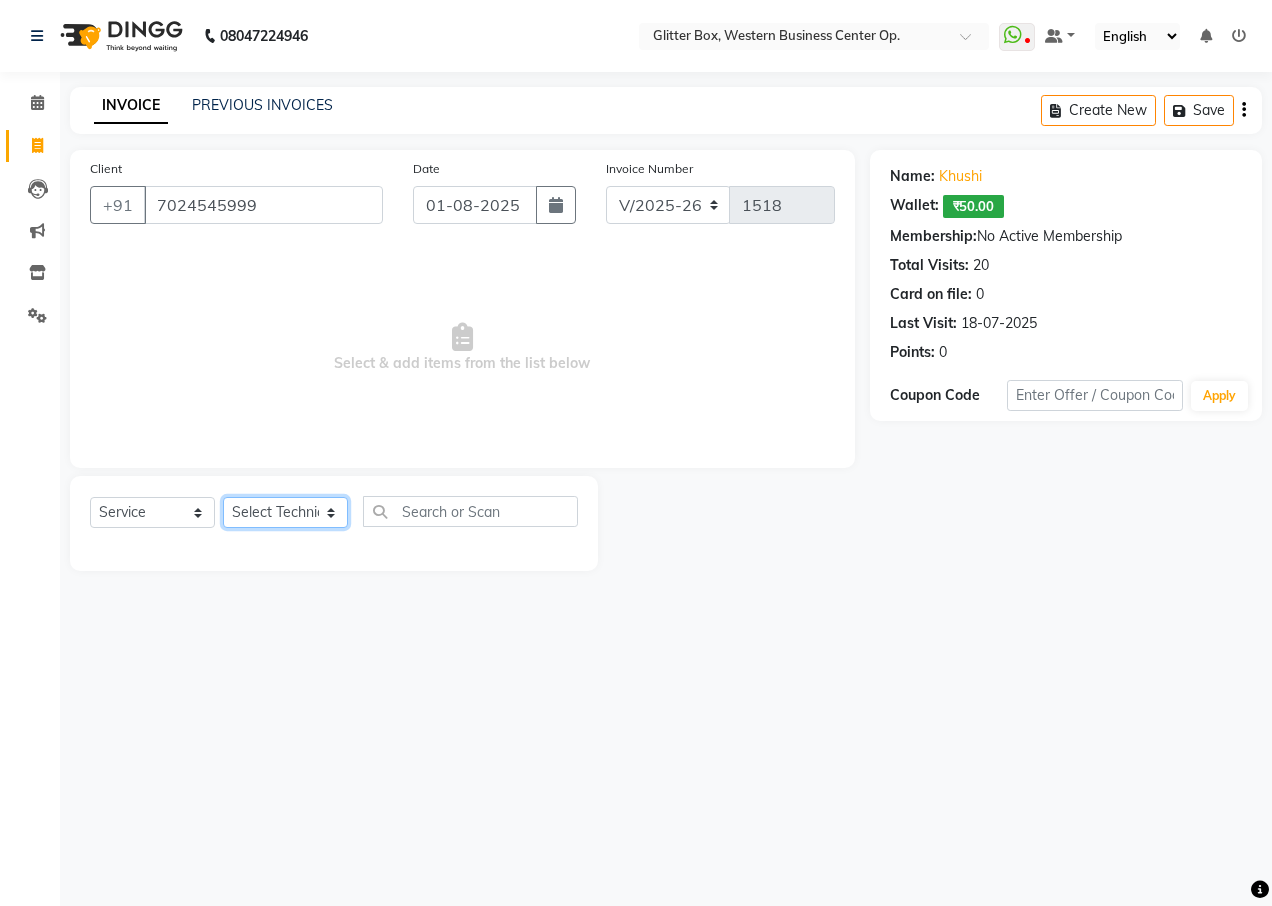 click on "Select Technician Ankita Yadav Ankit Tiwari bharat DEBNATH Govind Rana hema john Kajal Rana Kajal Rathour Katick Das kelly Nairmal Das owner Pankaj Malayya pooja Preeti makore Rupa Chettri shalu shruti shubham Suraj" 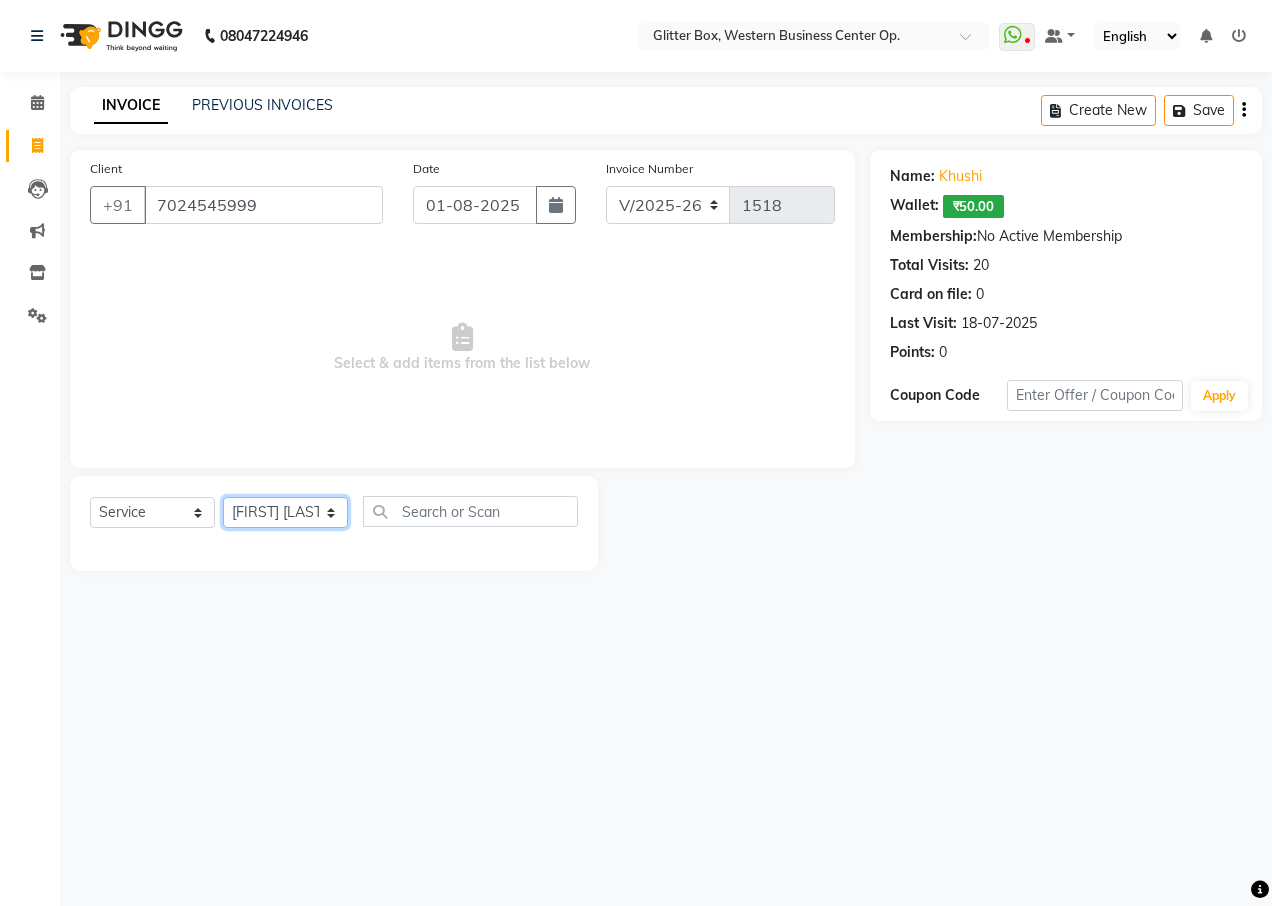 click on "Select Technician Ankita Yadav Ankit Tiwari bharat DEBNATH Govind Rana hema john Kajal Rana Kajal Rathour Katick Das kelly Nairmal Das owner Pankaj Malayya pooja Preeti makore Rupa Chettri shalu shruti shubham Suraj" 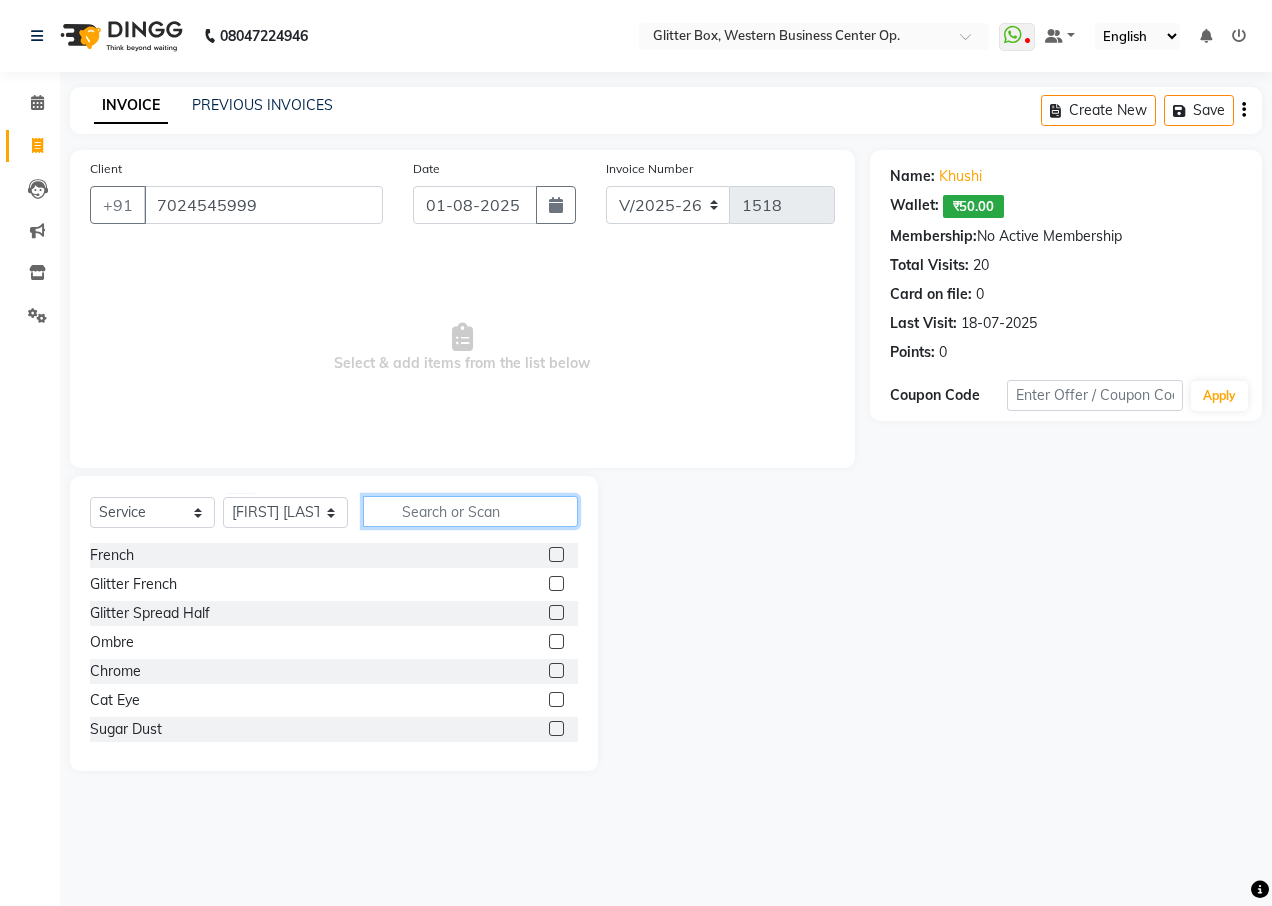 click 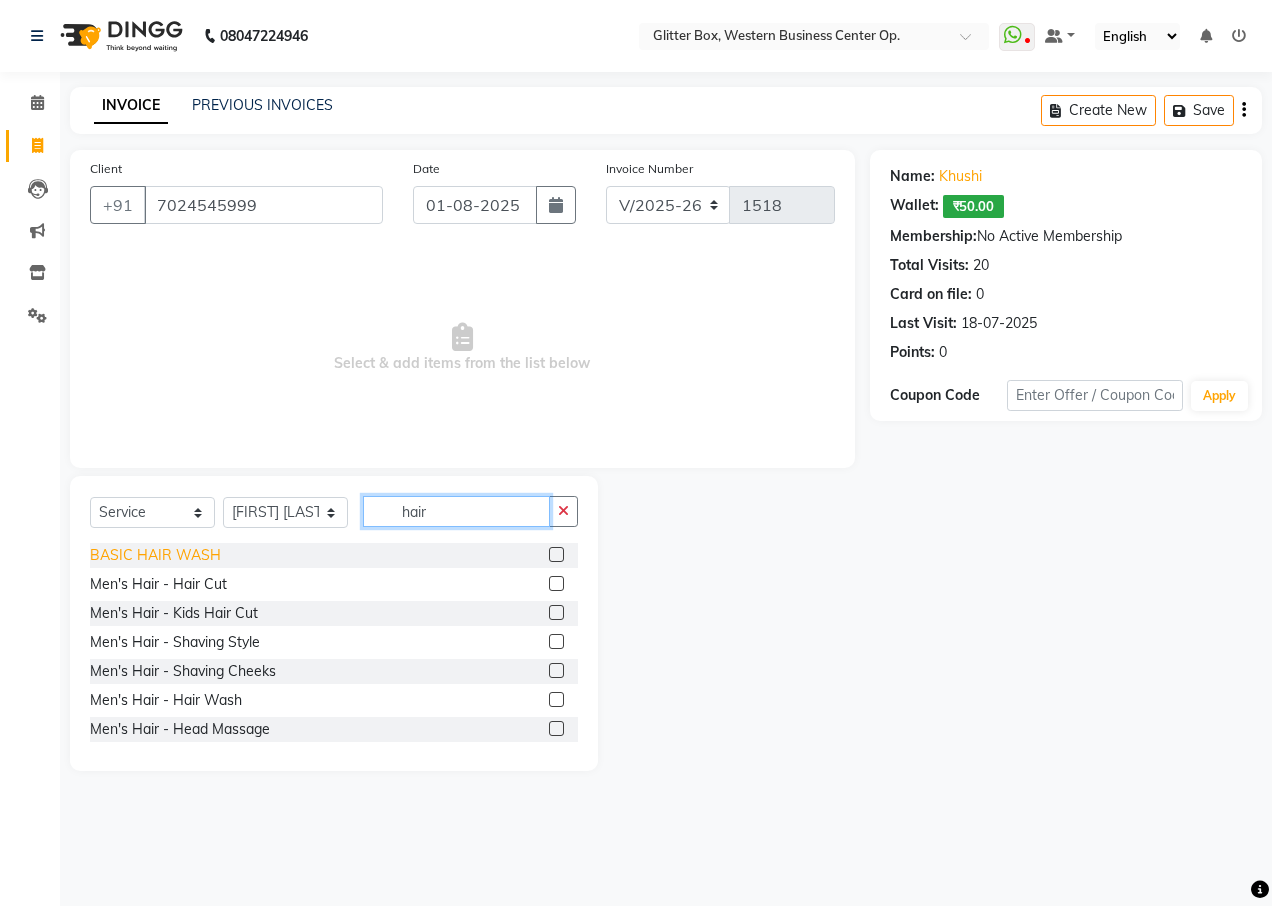 type on "hair" 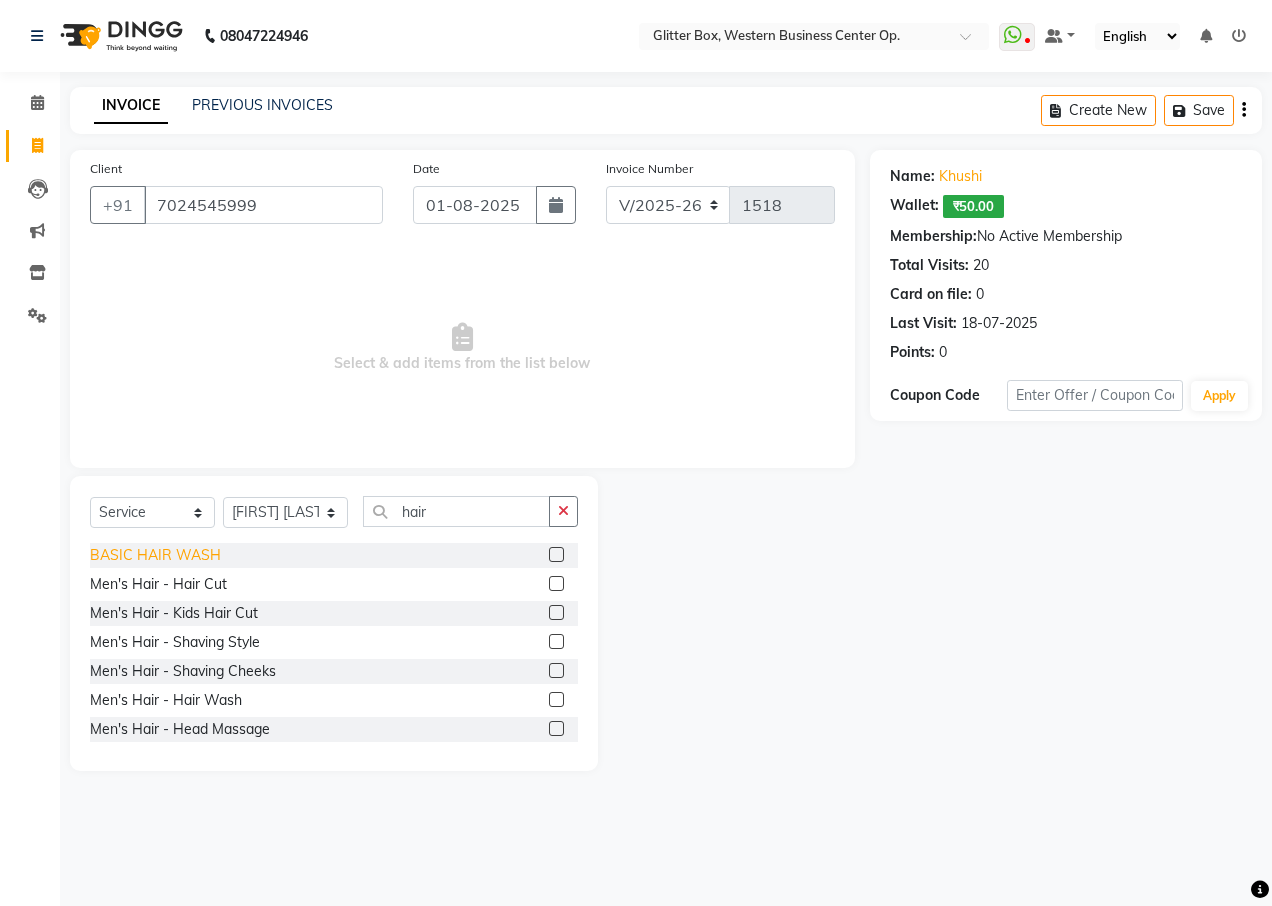 click on "BASIC HAIR WASH" 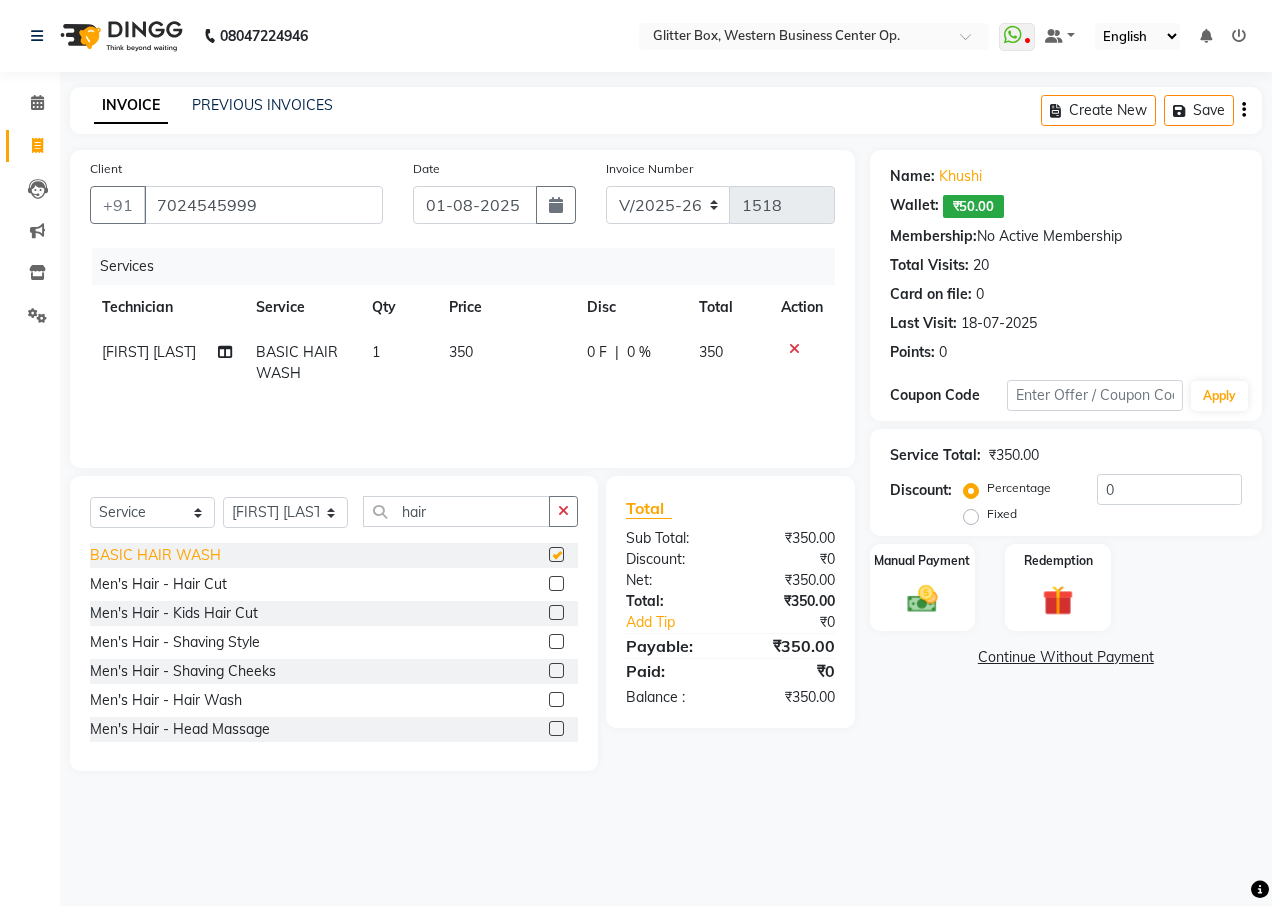checkbox on "false" 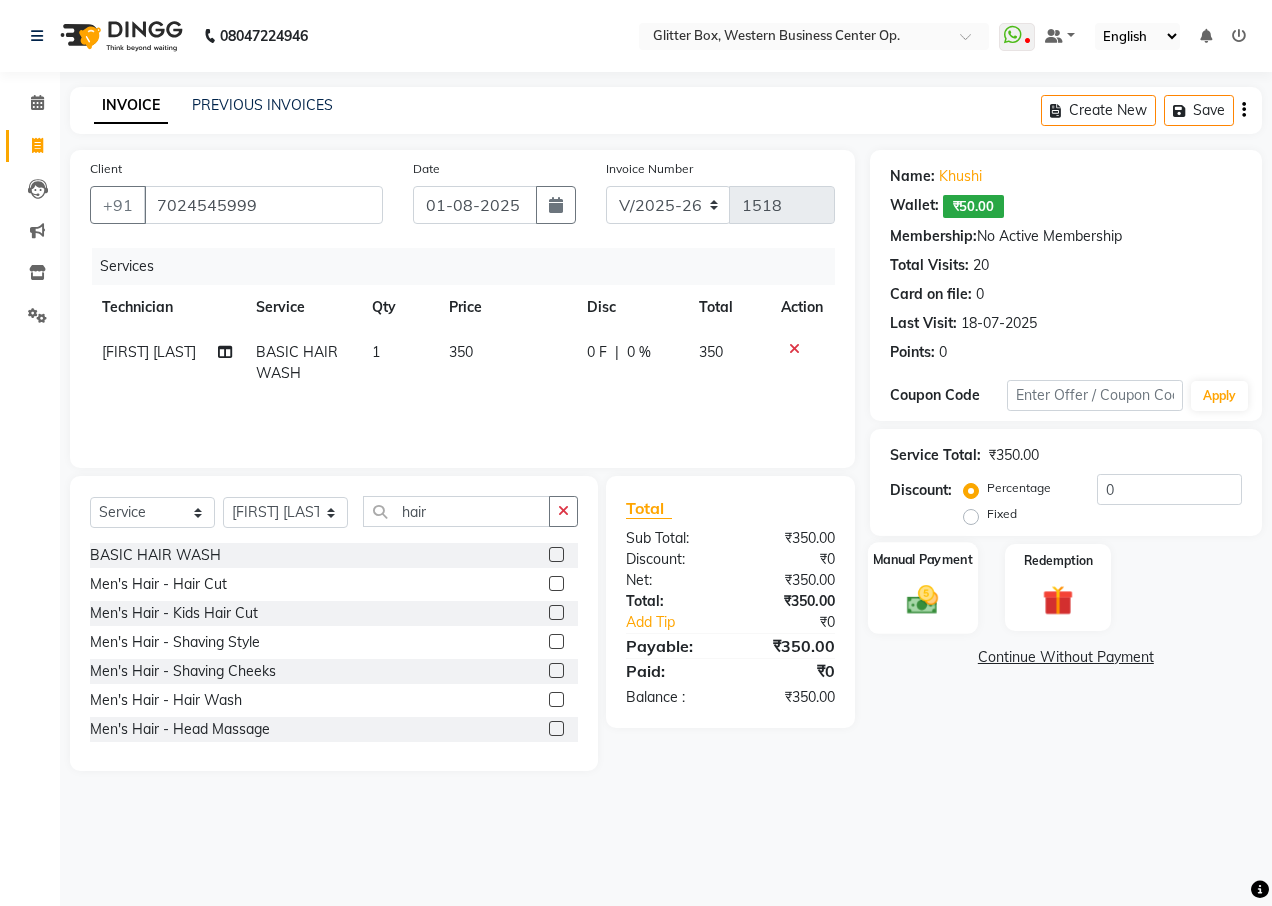 click on "Manual Payment" 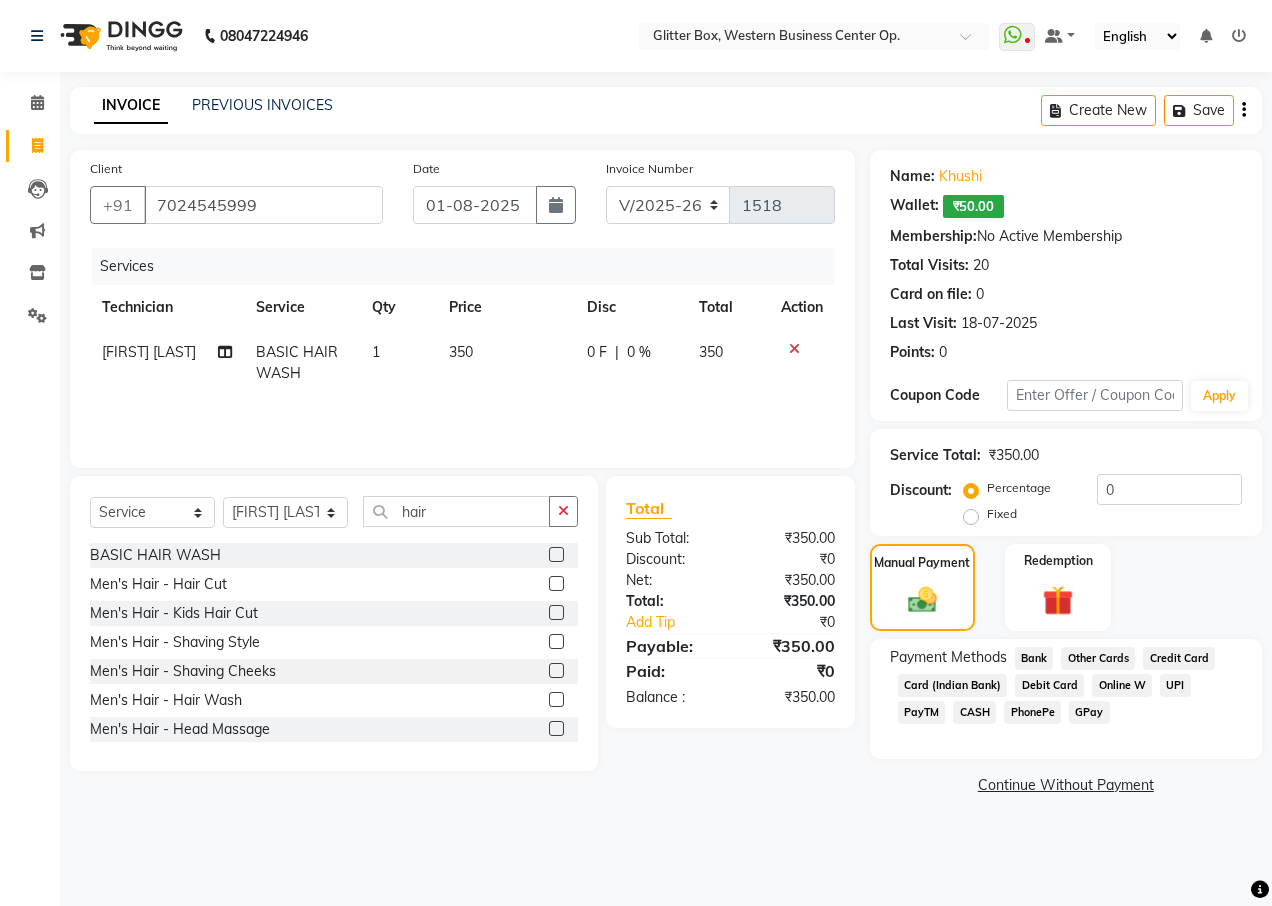 click on "UPI" 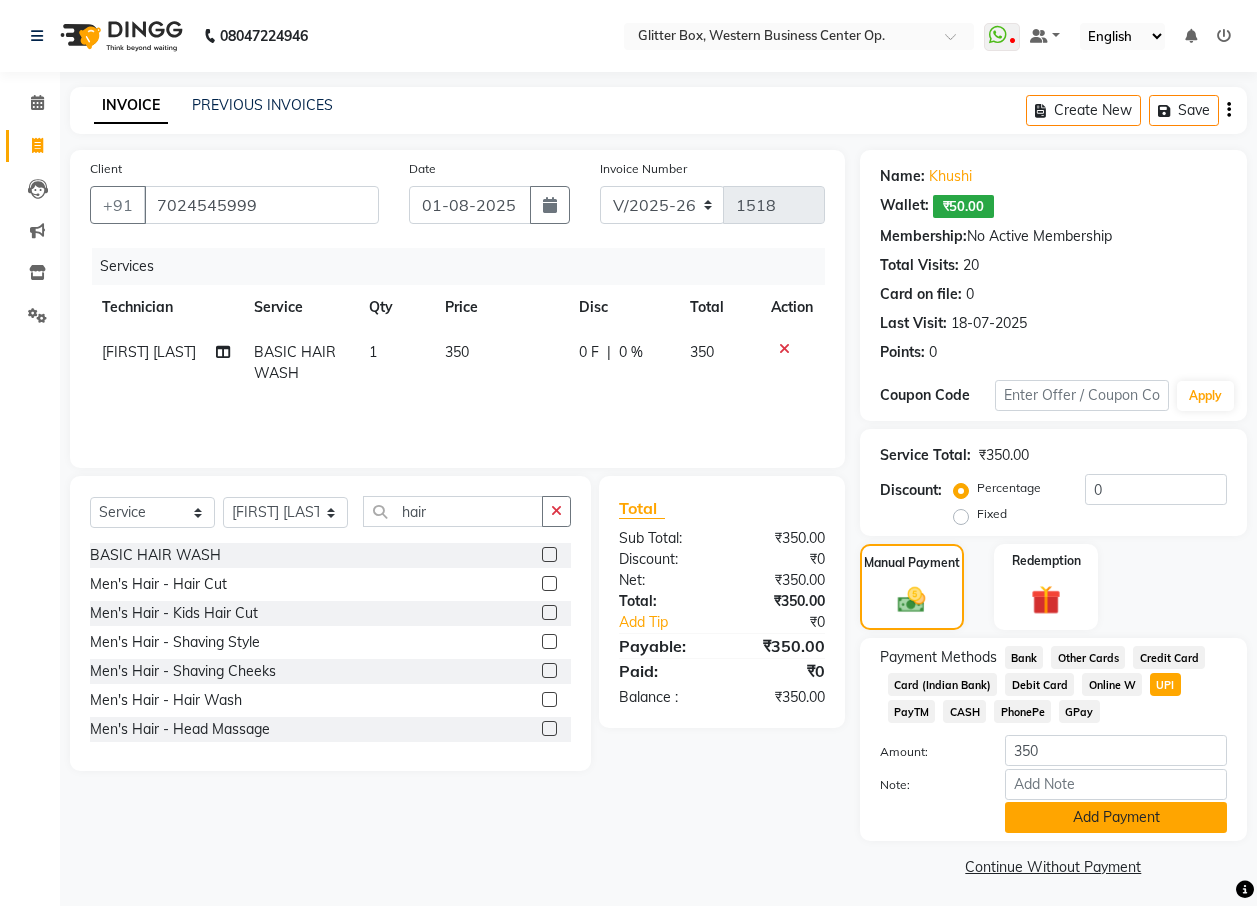 click on "Add Payment" 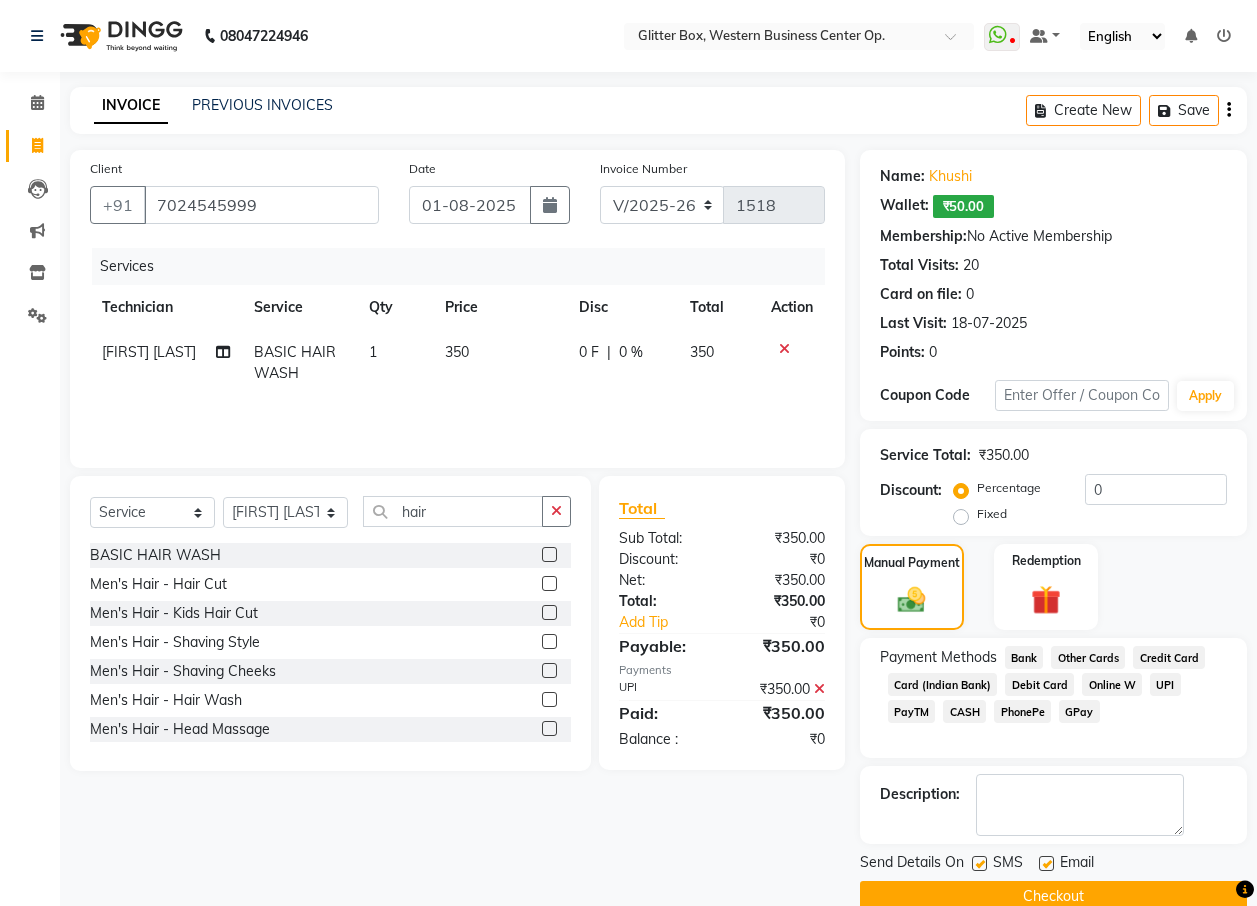 click on "Checkout" 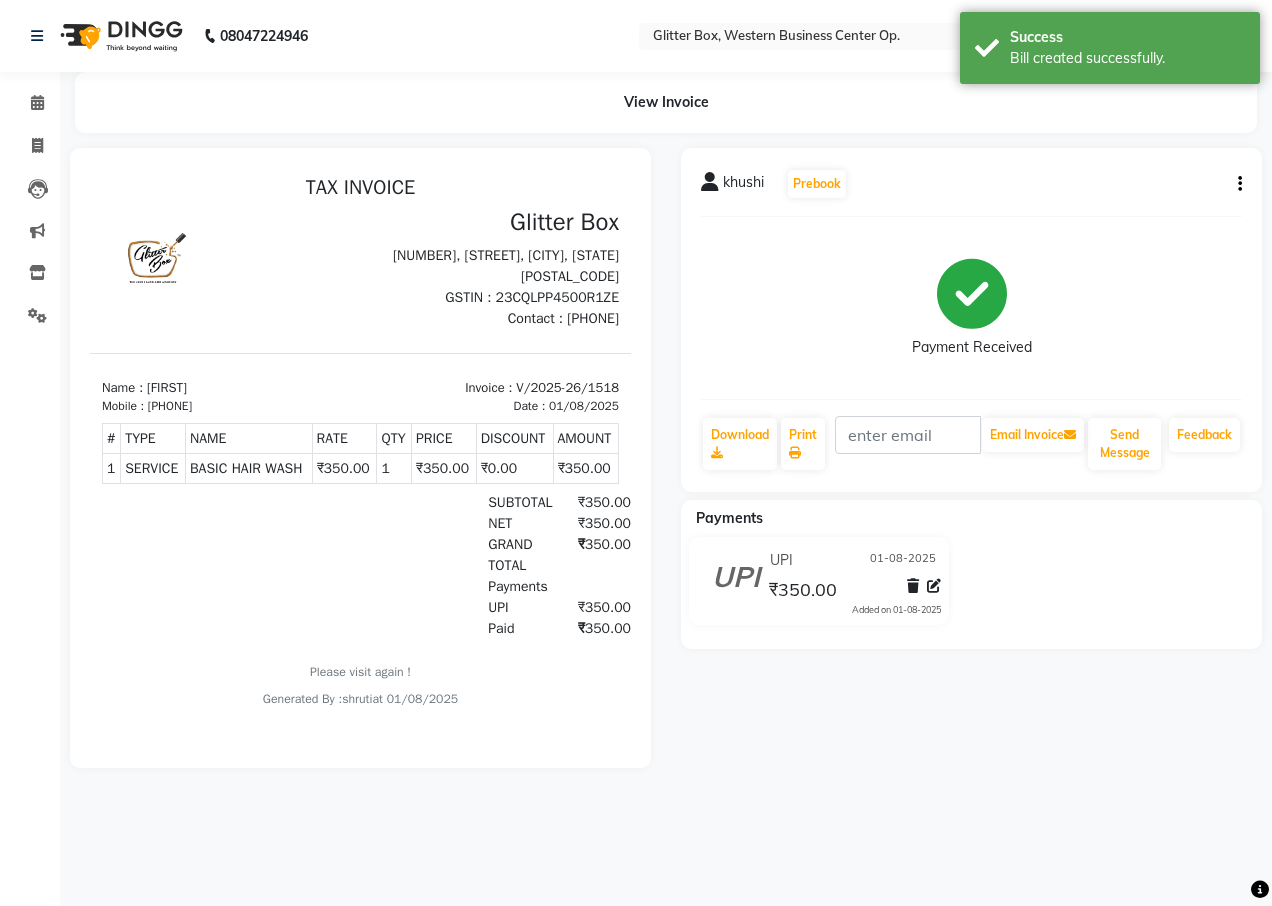 scroll, scrollTop: 0, scrollLeft: 0, axis: both 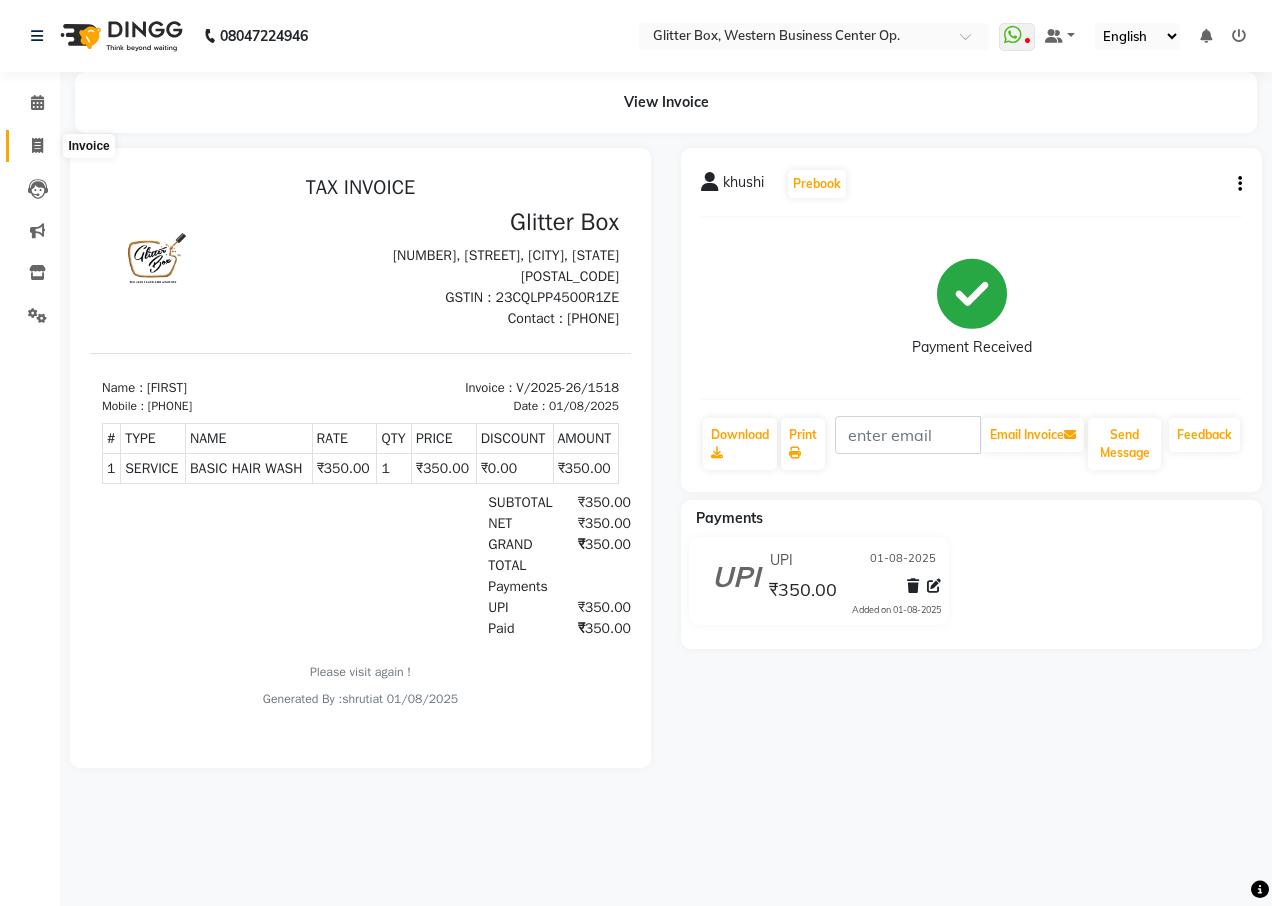 click 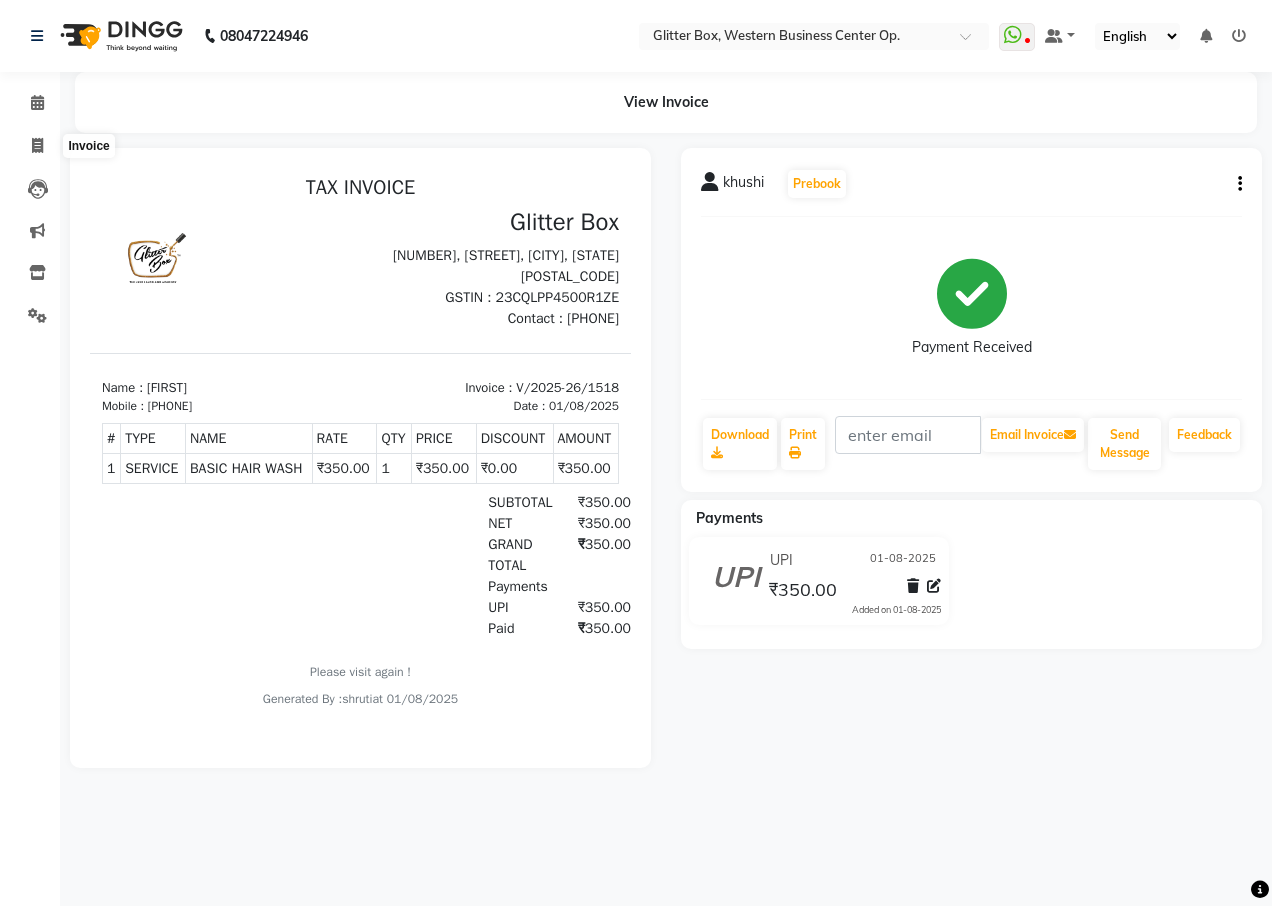 select on "service" 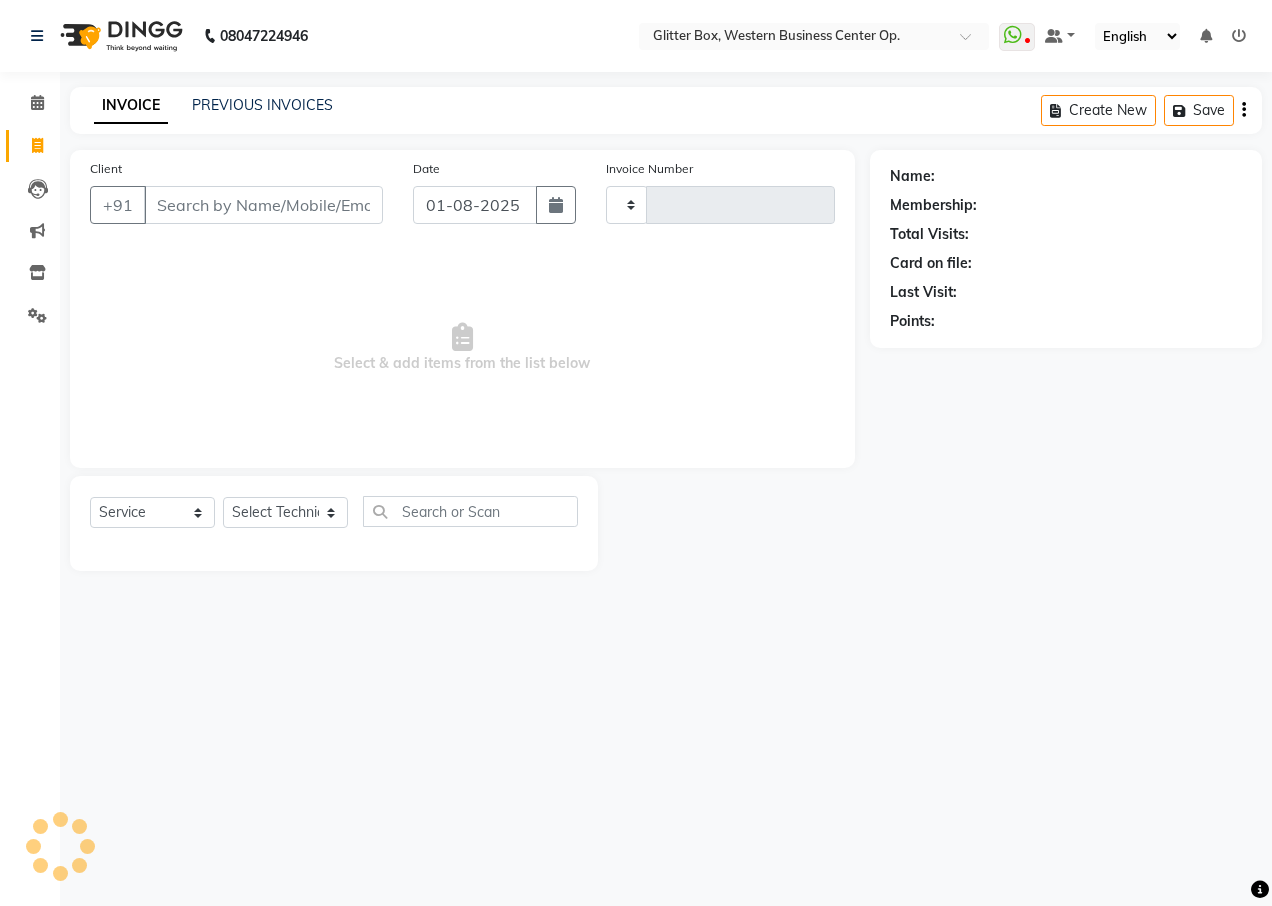 type on "1519" 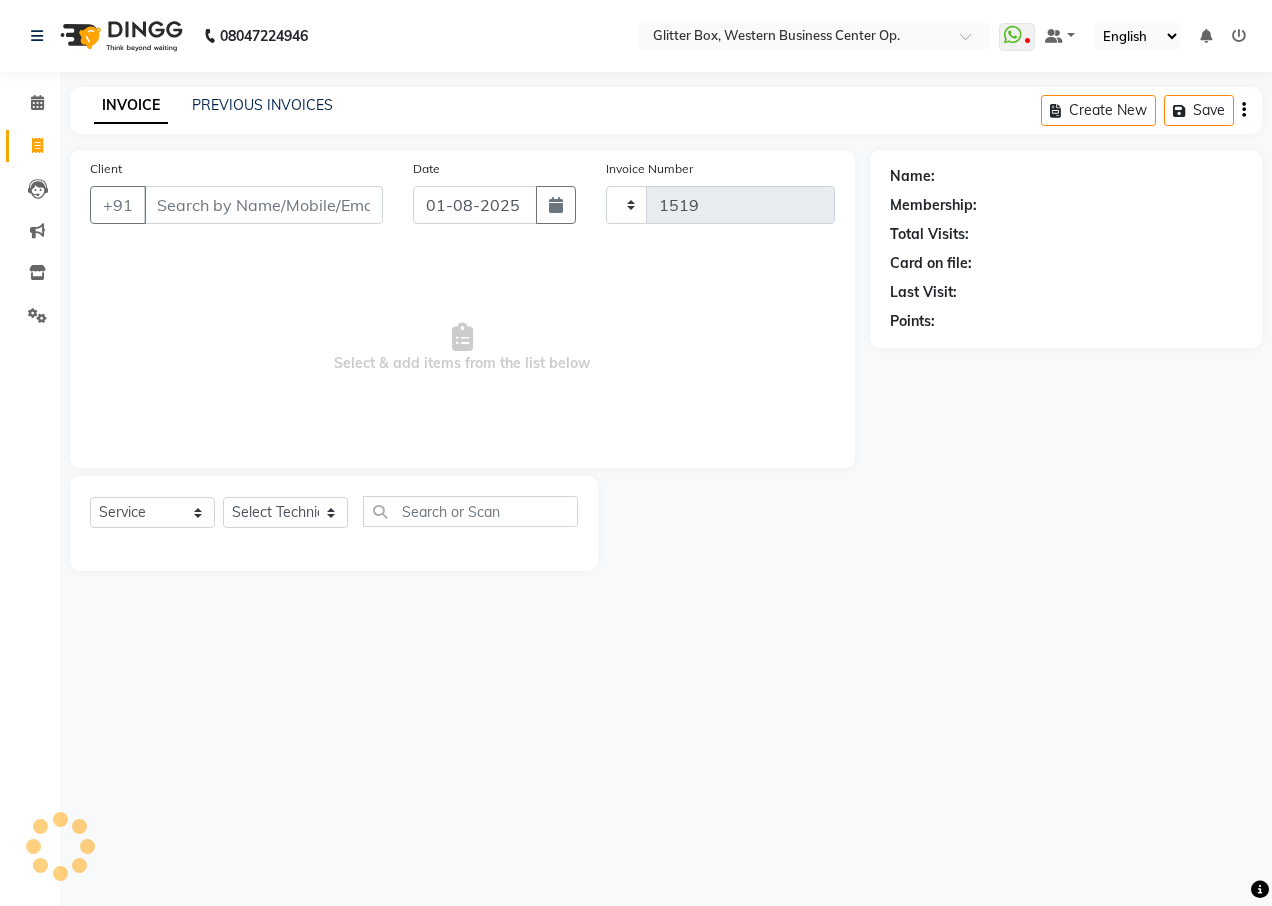 select on "5563" 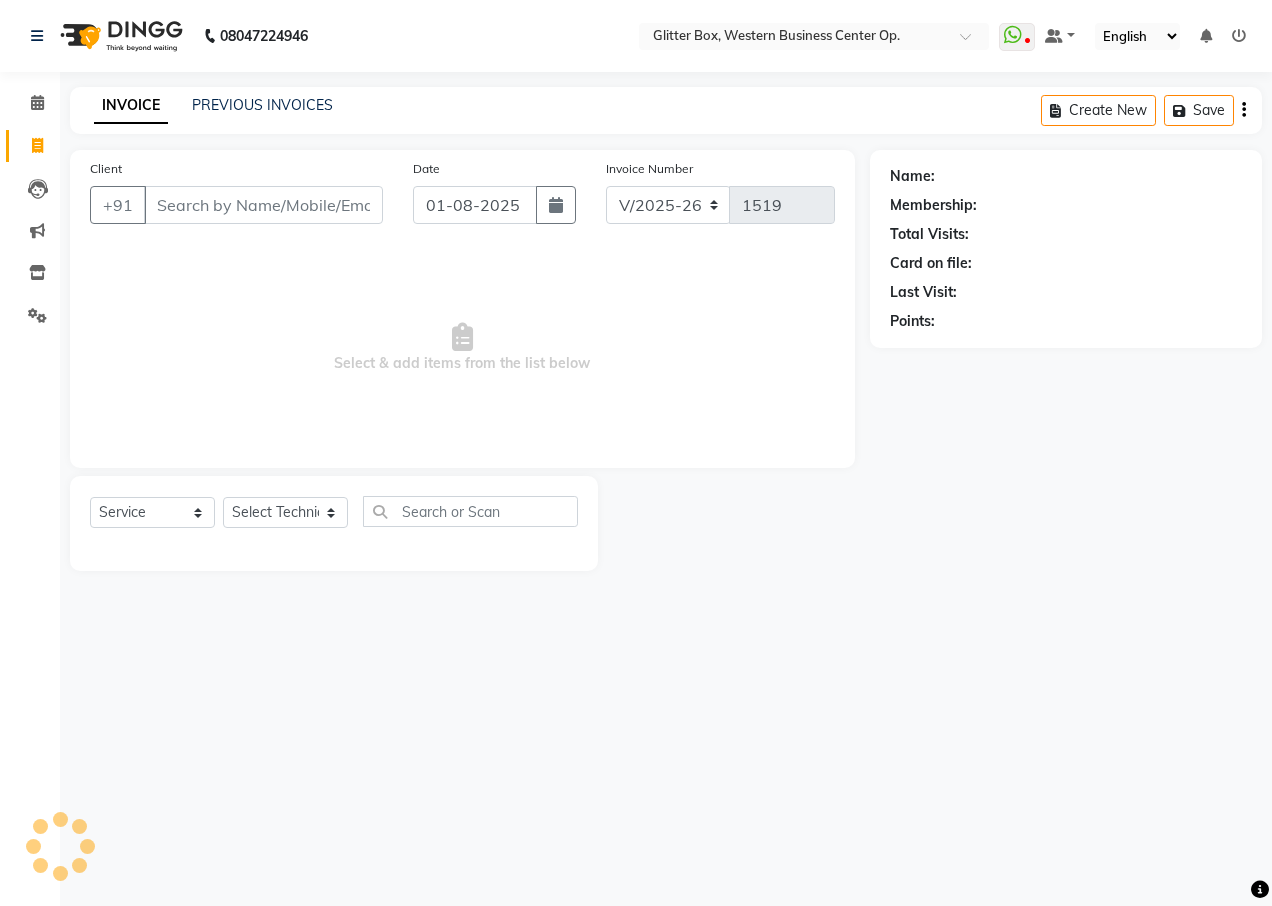 click on "Client" at bounding box center (263, 205) 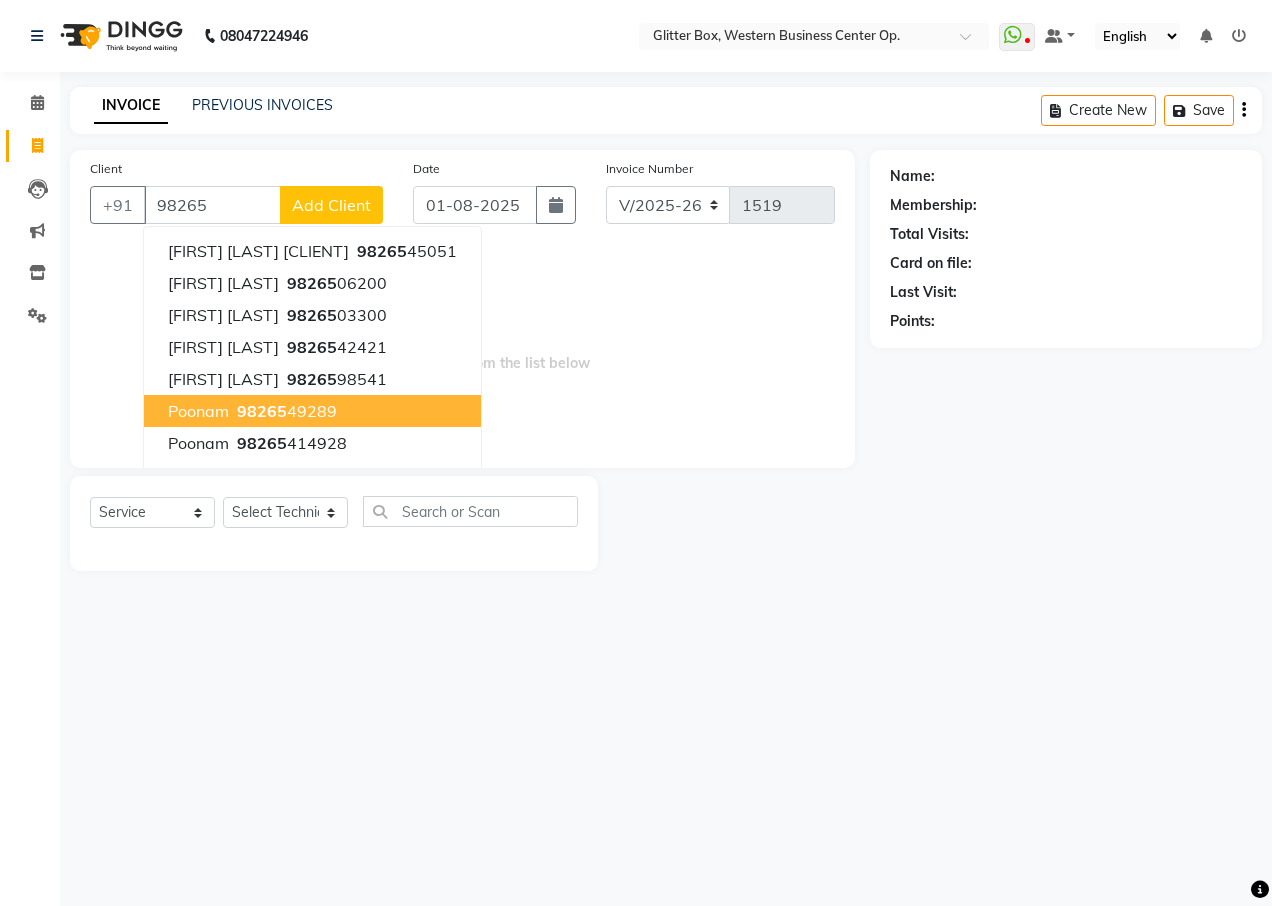 click on "[PHONE]" at bounding box center (285, 411) 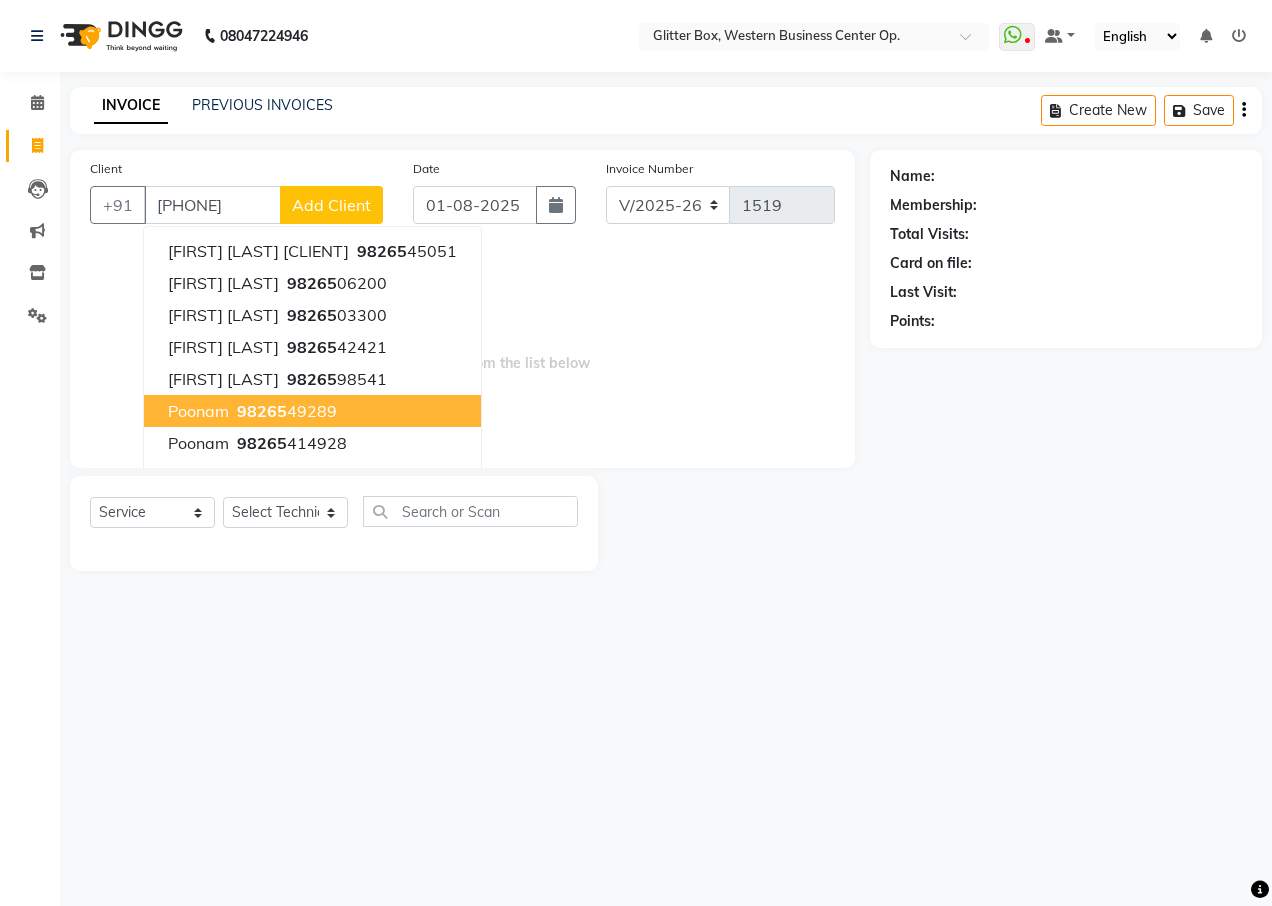 type on "[PHONE]" 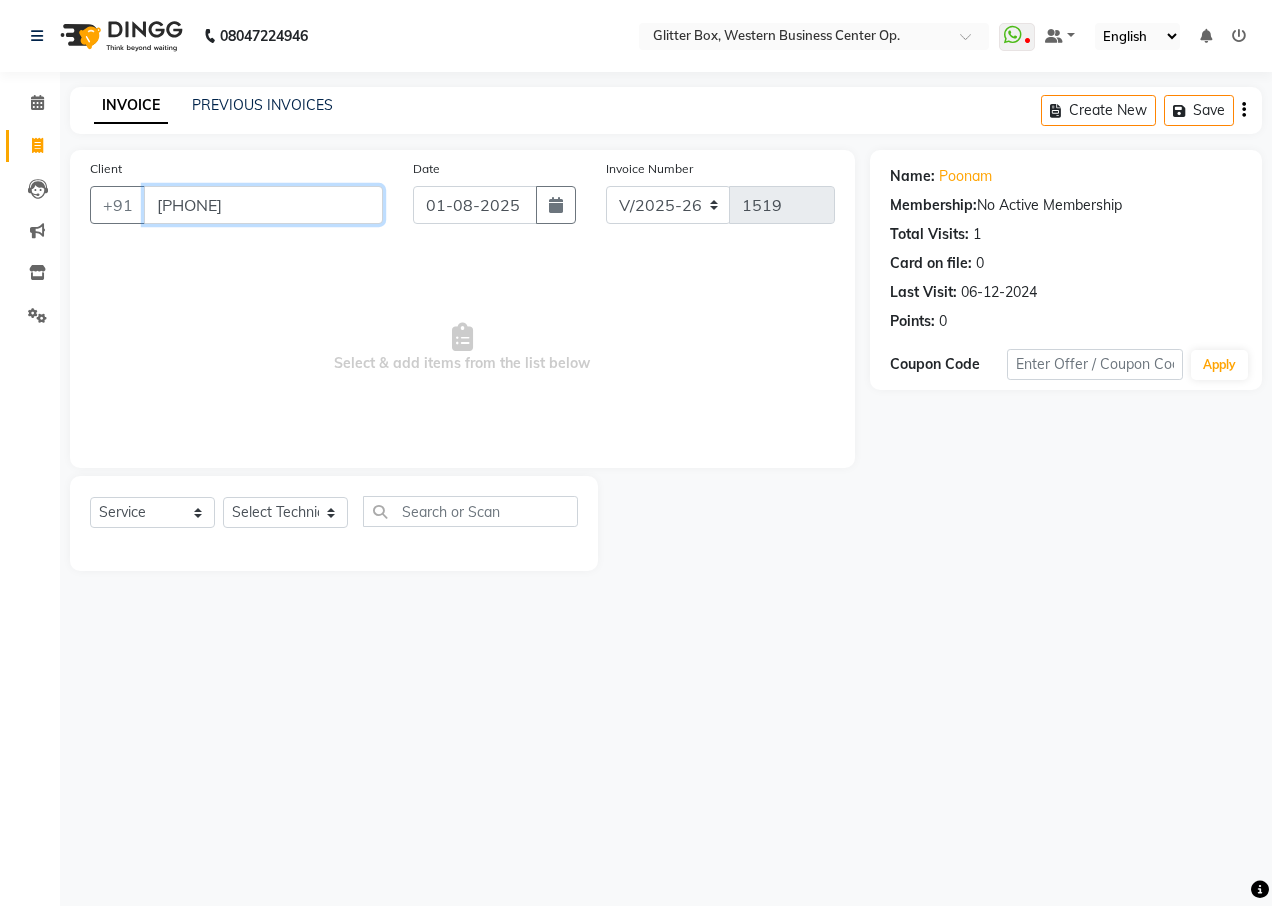 click on "[PHONE]" at bounding box center [263, 205] 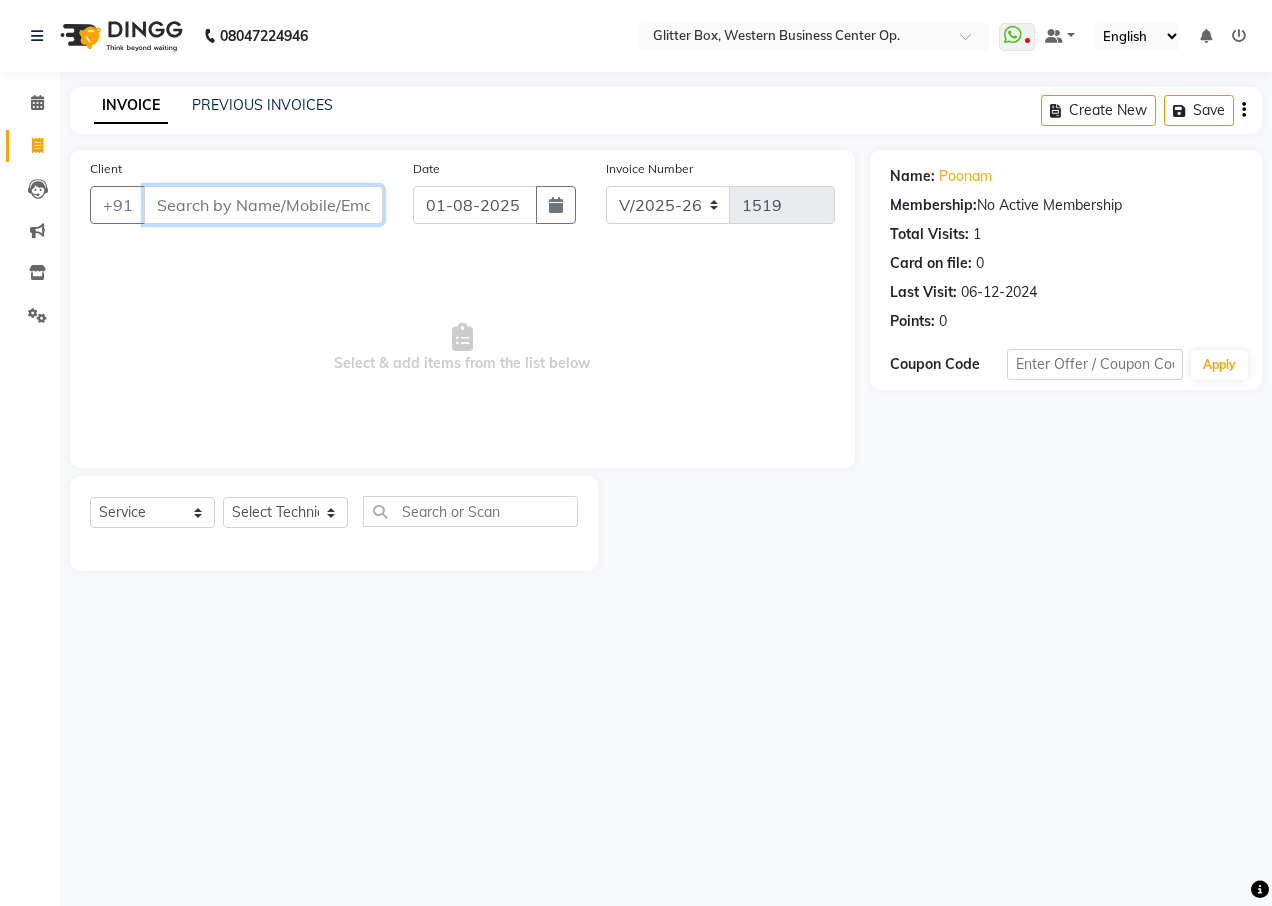 paste on "[PHONE]" 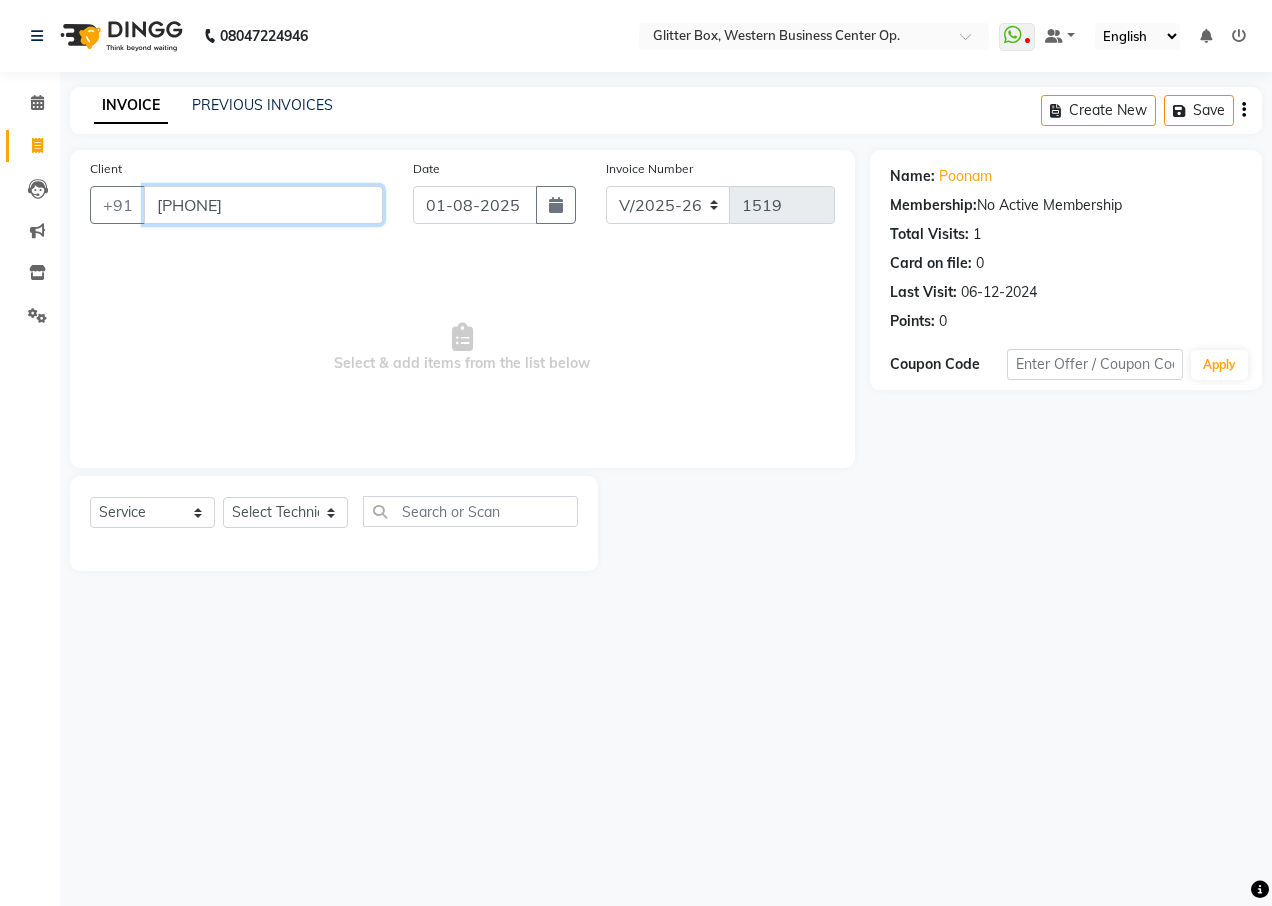 click on "[PHONE]" at bounding box center [263, 205] 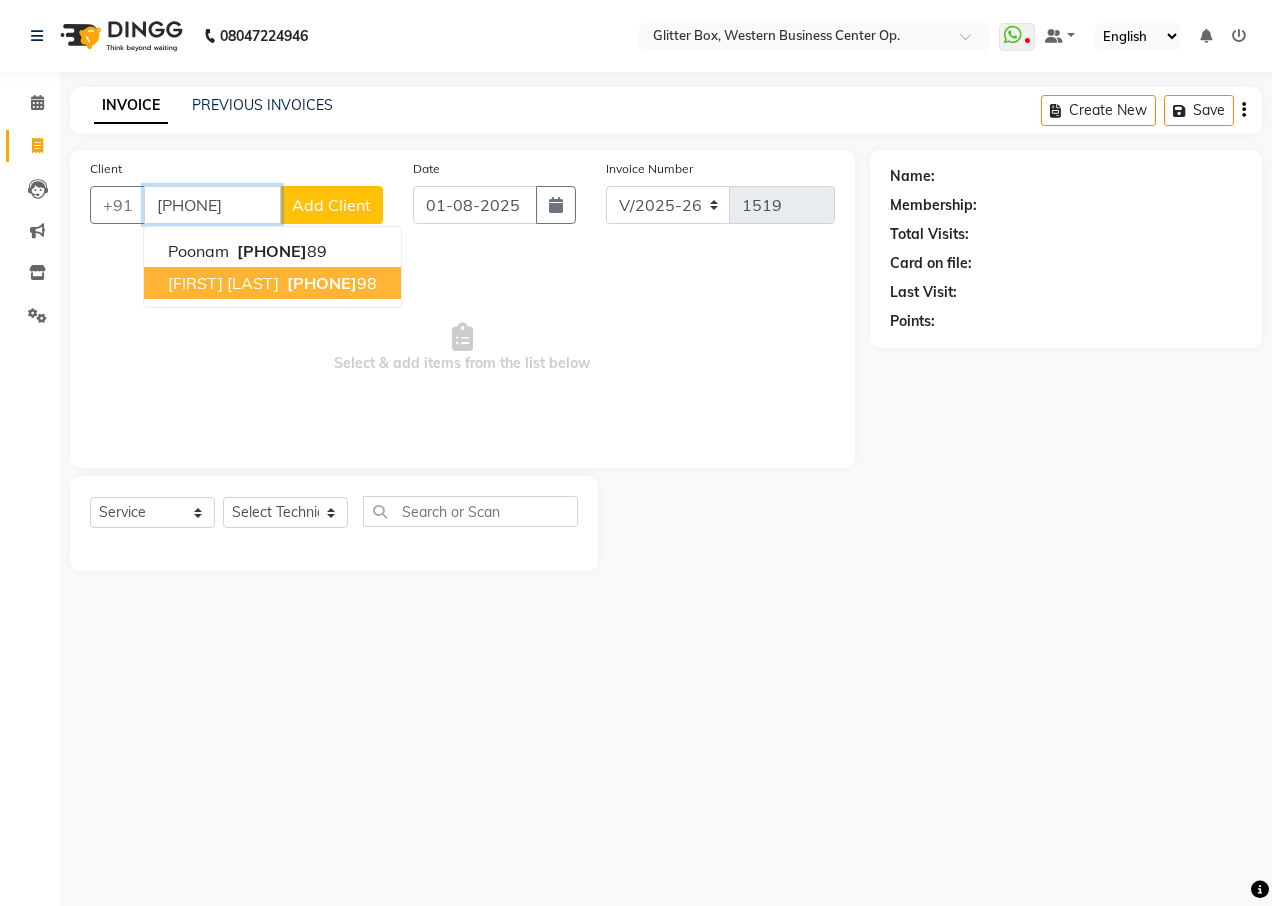 click on "[FIRST] [LAST]" at bounding box center [223, 283] 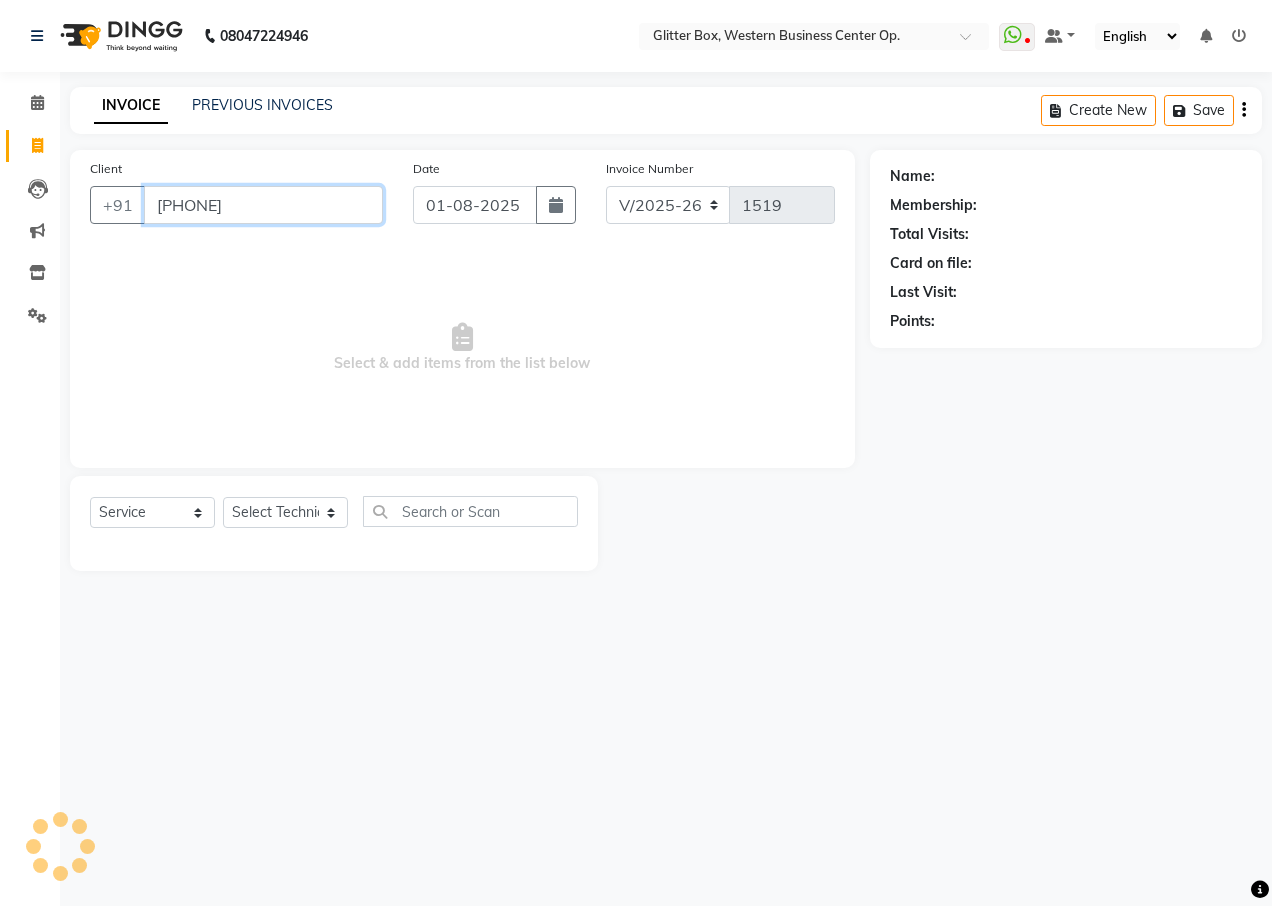 type on "[PHONE]" 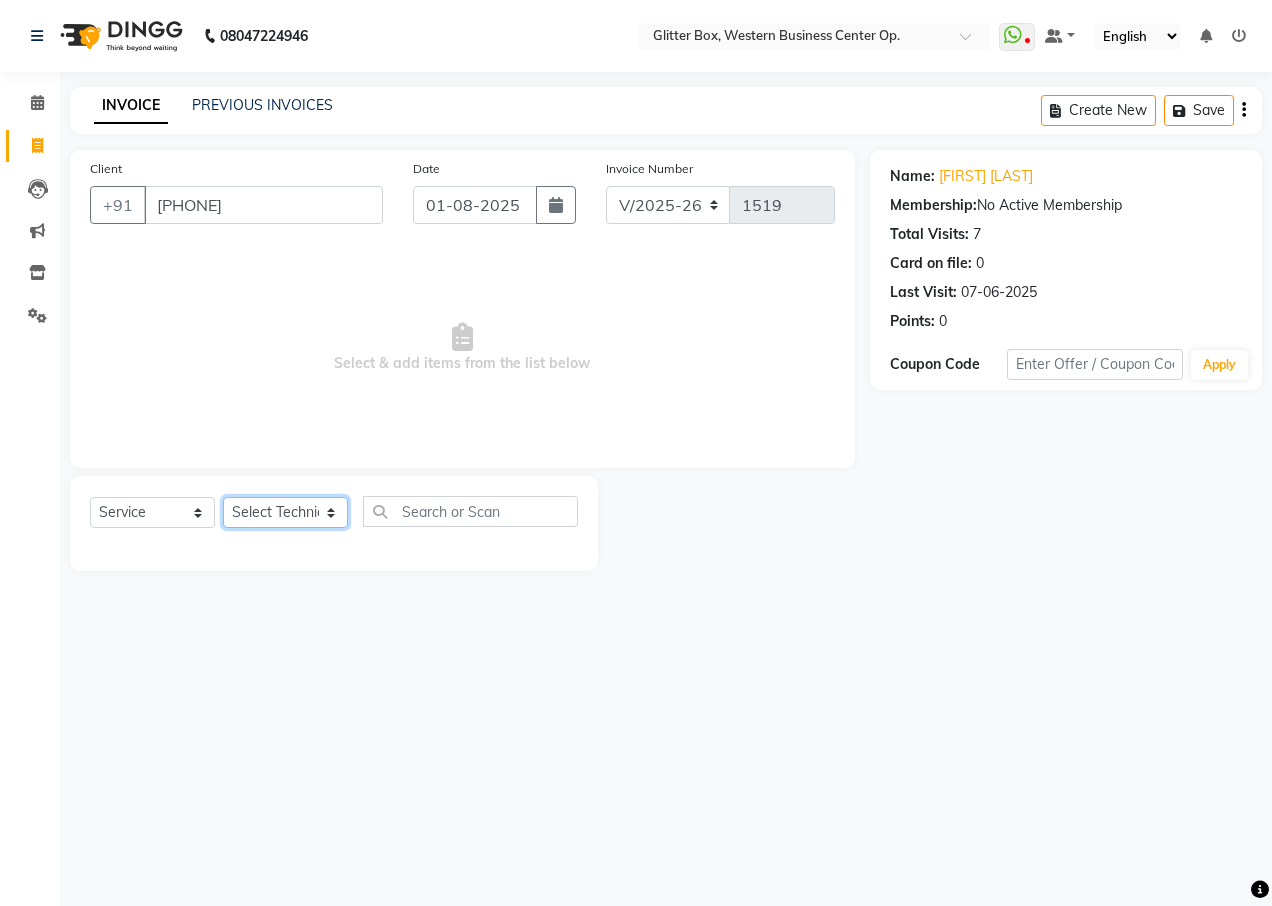 click on "Select Technician Ankita Yadav Ankit Tiwari bharat DEBNATH Govind Rana hema john Kajal Rana Kajal Rathour Katick Das kelly Nairmal Das owner Pankaj Malayya pooja Preeti makore Rupa Chettri shalu shruti shubham Suraj" 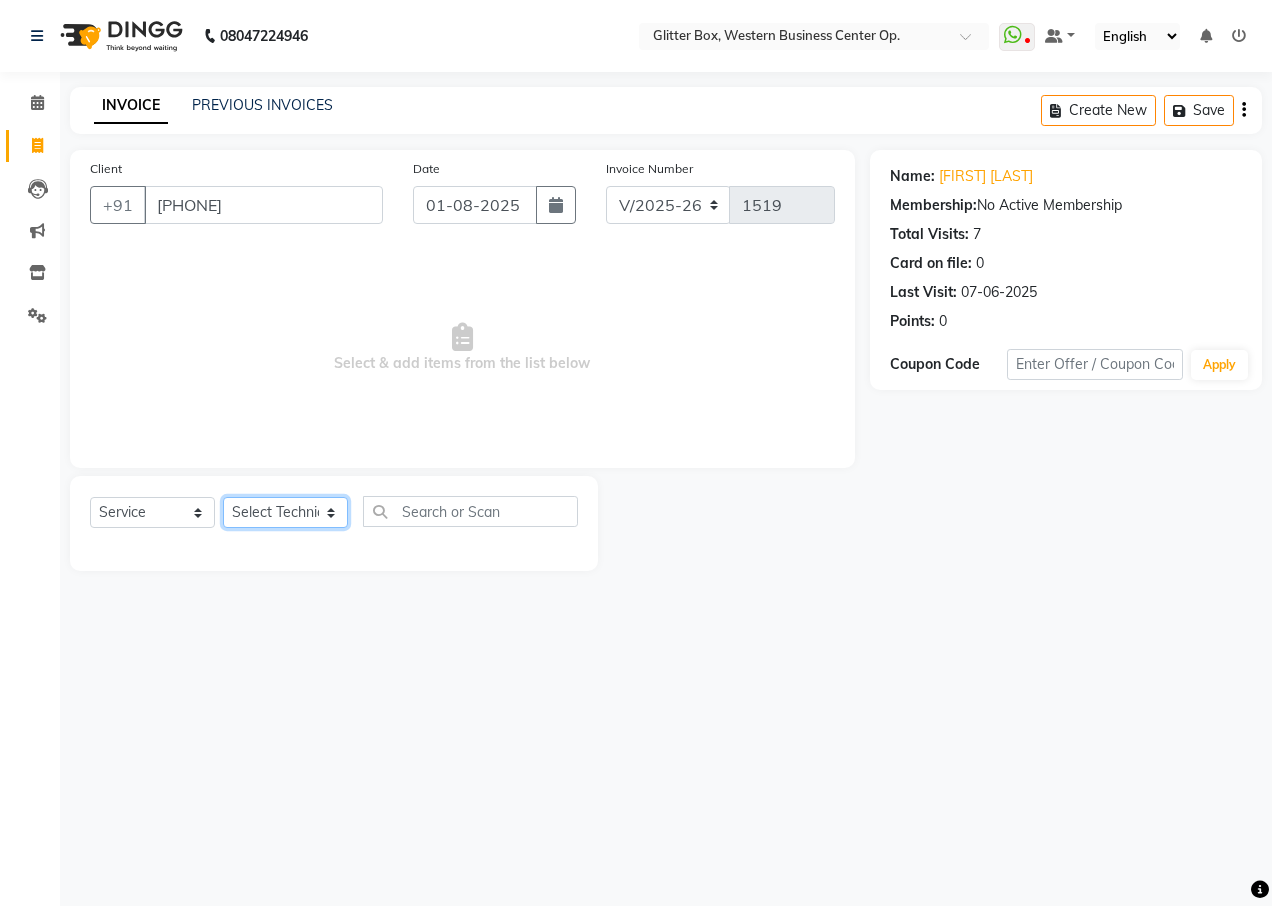 select on "38314" 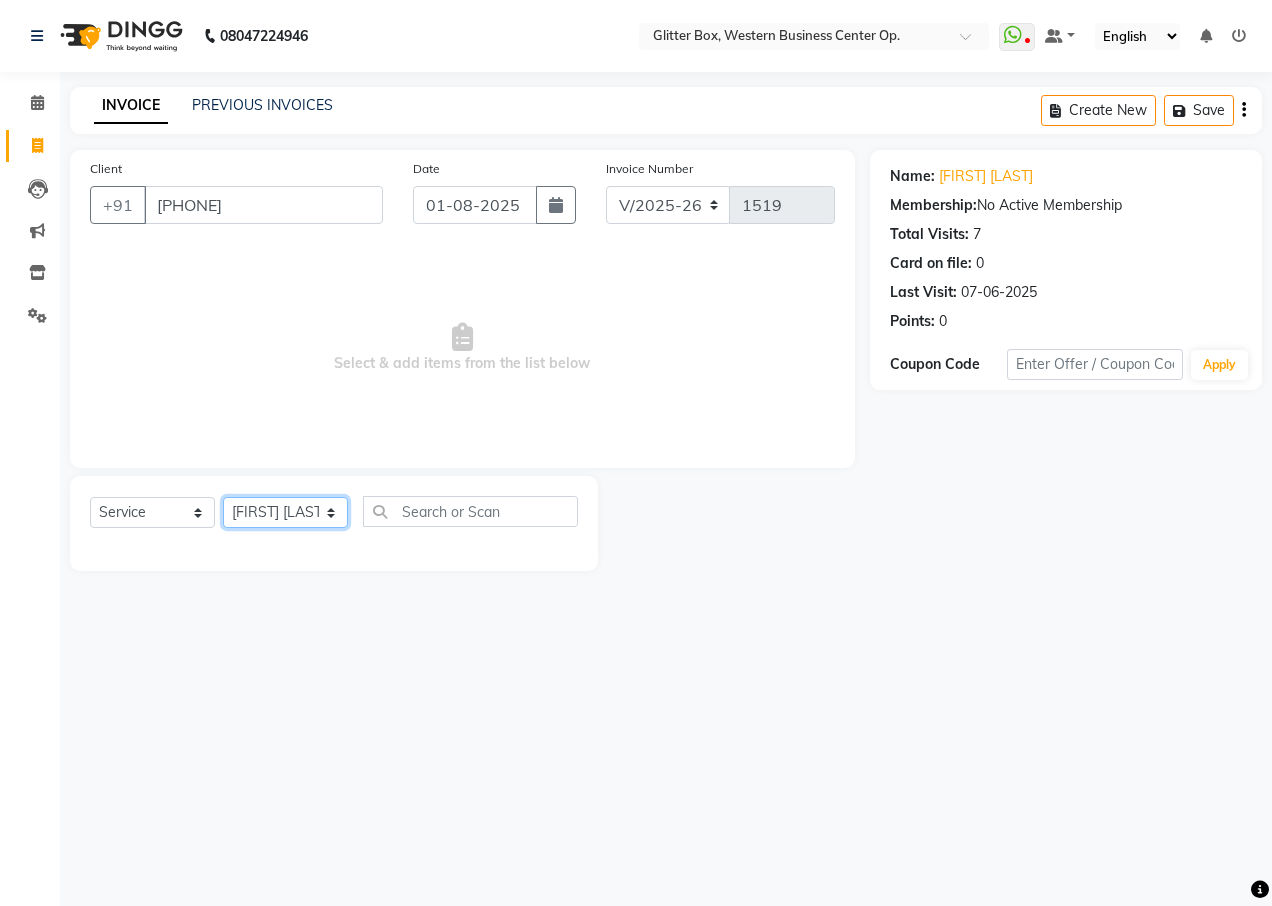 click on "Select Technician Ankita Yadav Ankit Tiwari bharat DEBNATH Govind Rana hema john Kajal Rana Kajal Rathour Katick Das kelly Nairmal Das owner Pankaj Malayya pooja Preeti makore Rupa Chettri shalu shruti shubham Suraj" 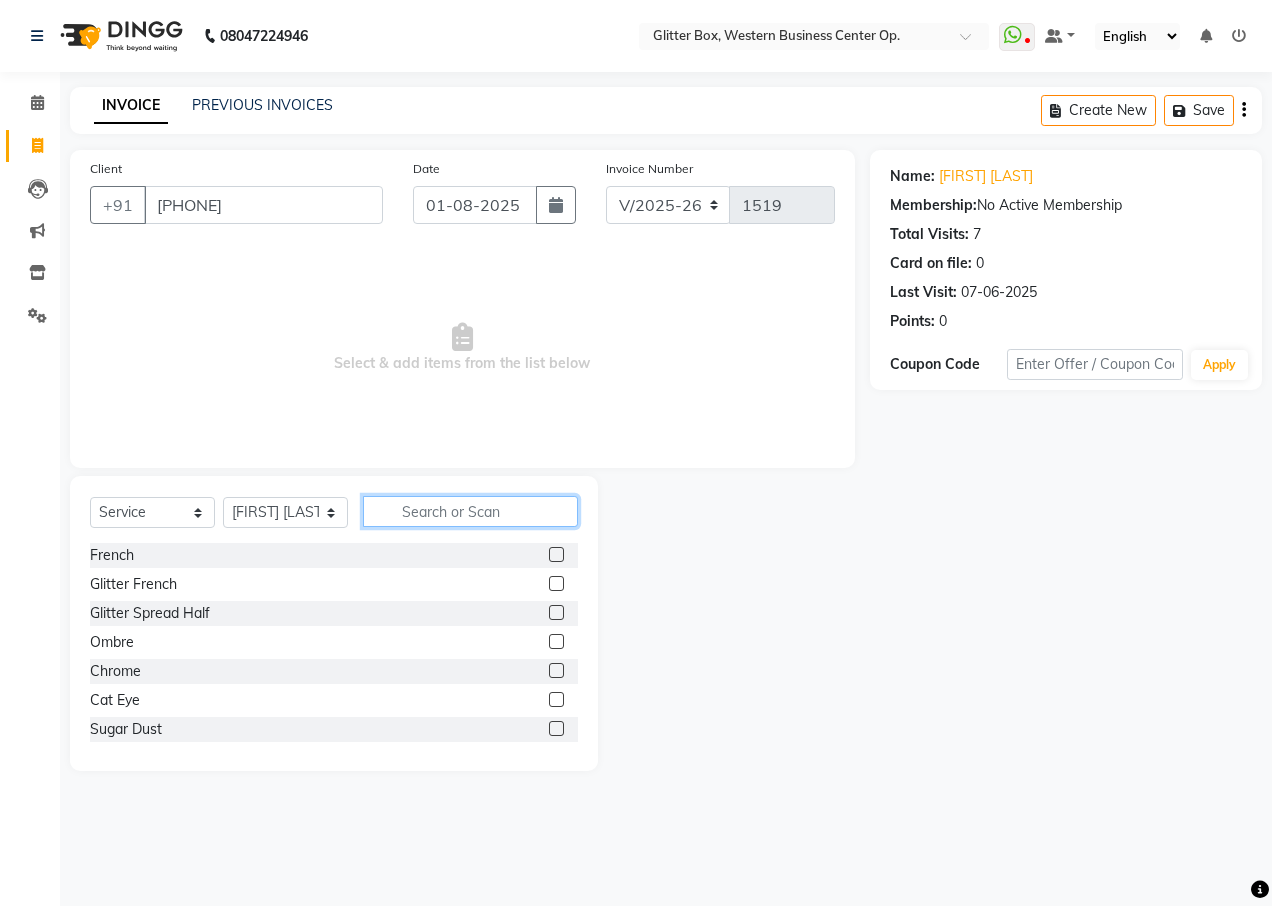 click 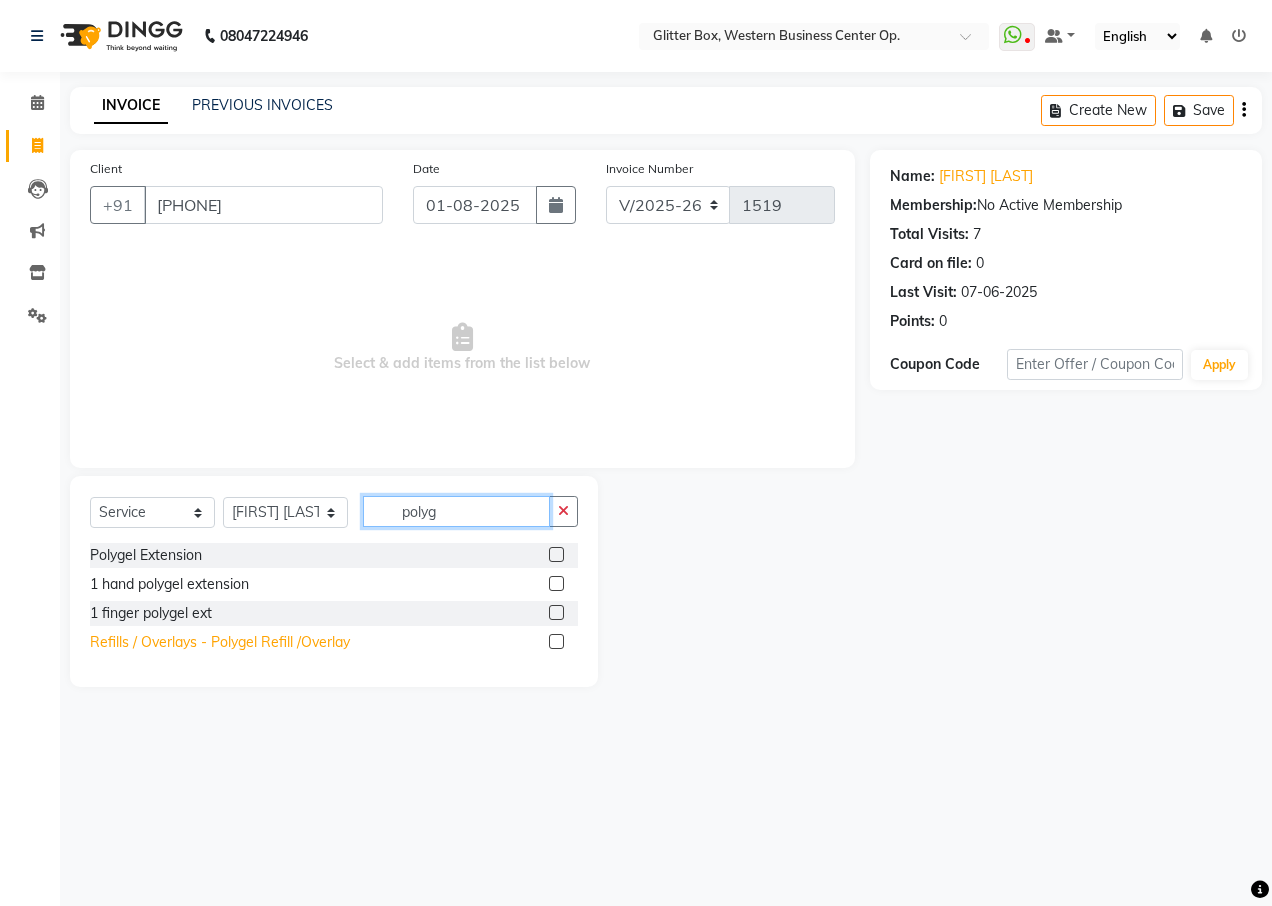 type on "polyg" 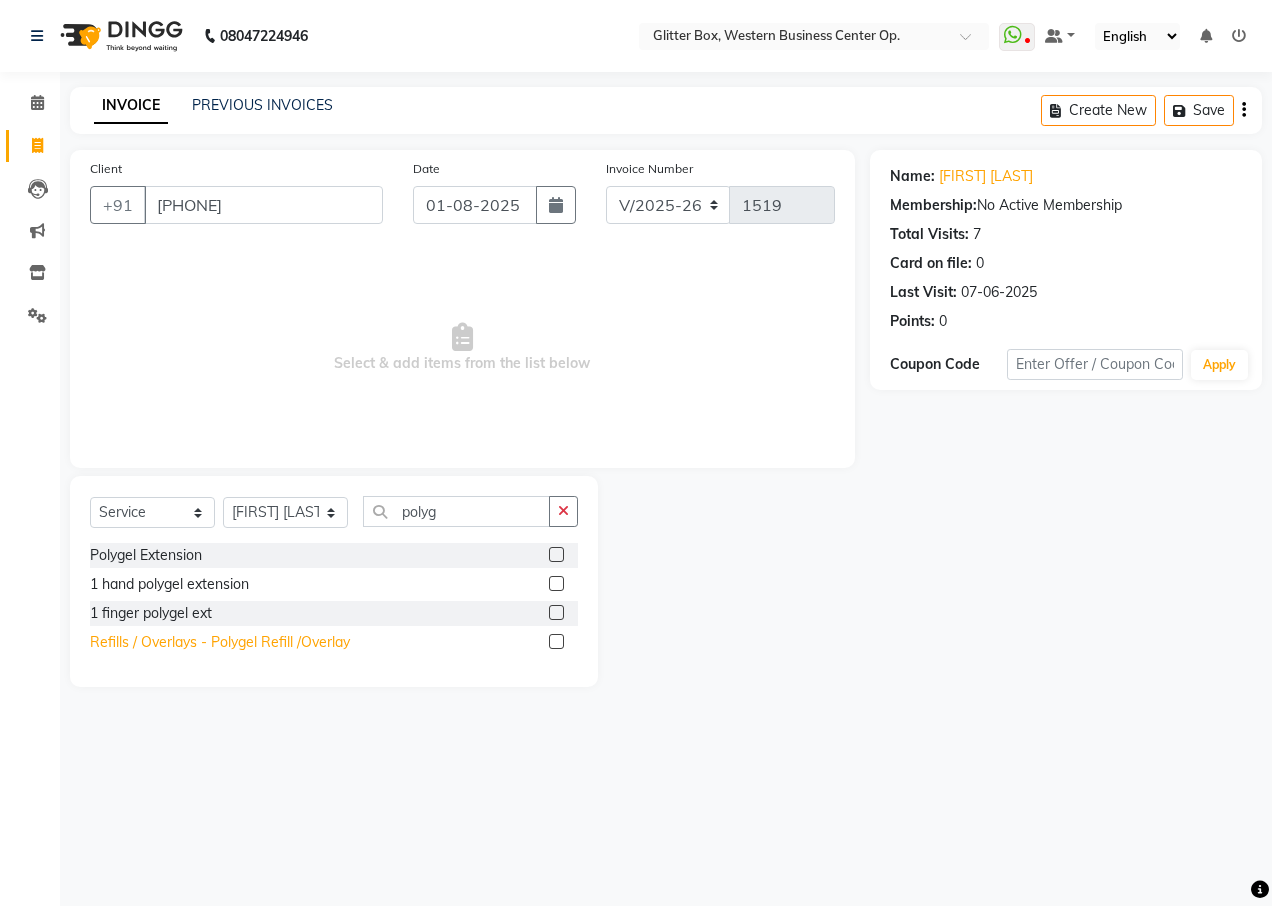 click on "Refills / Overlays - Polygel Refill /Overlay" 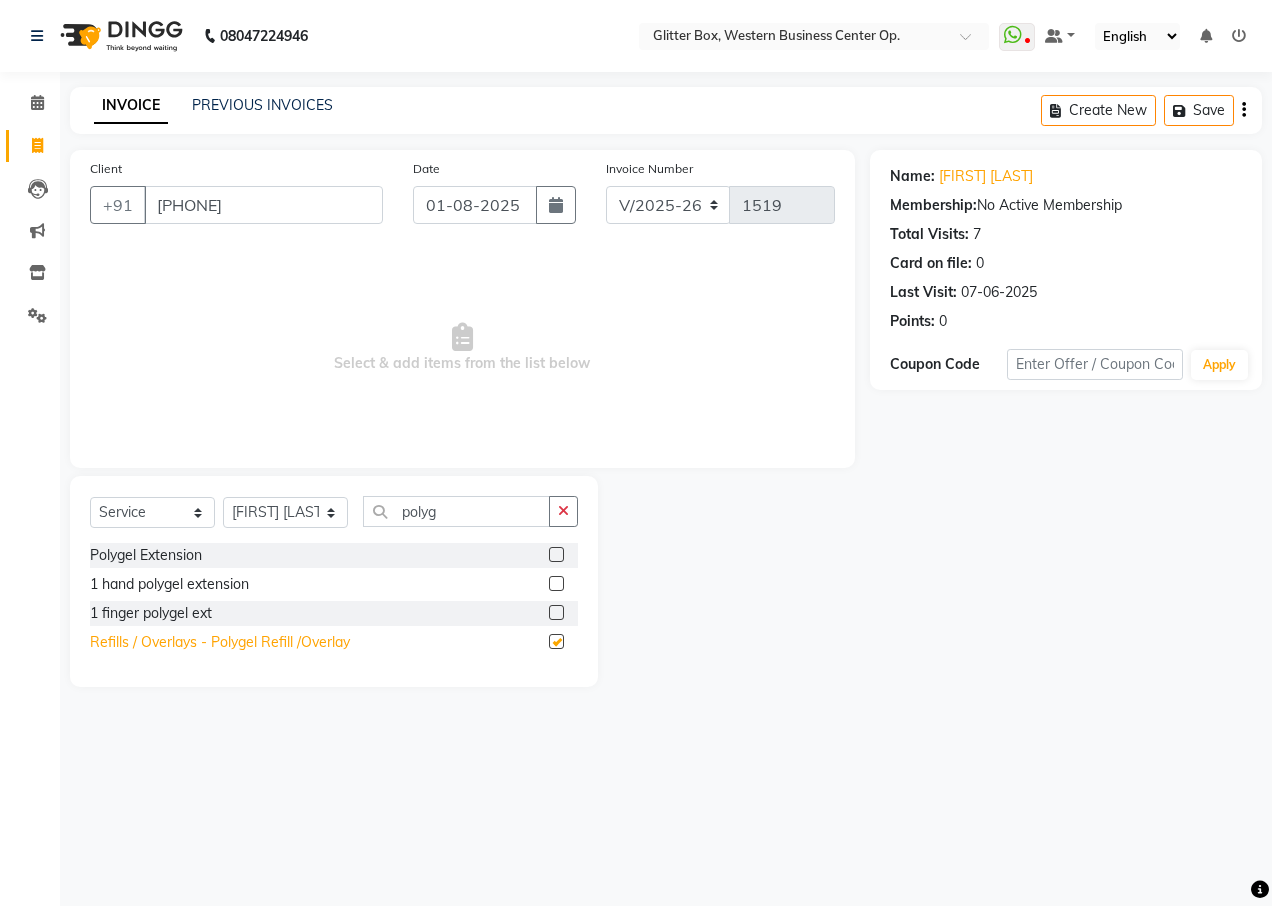 checkbox on "false" 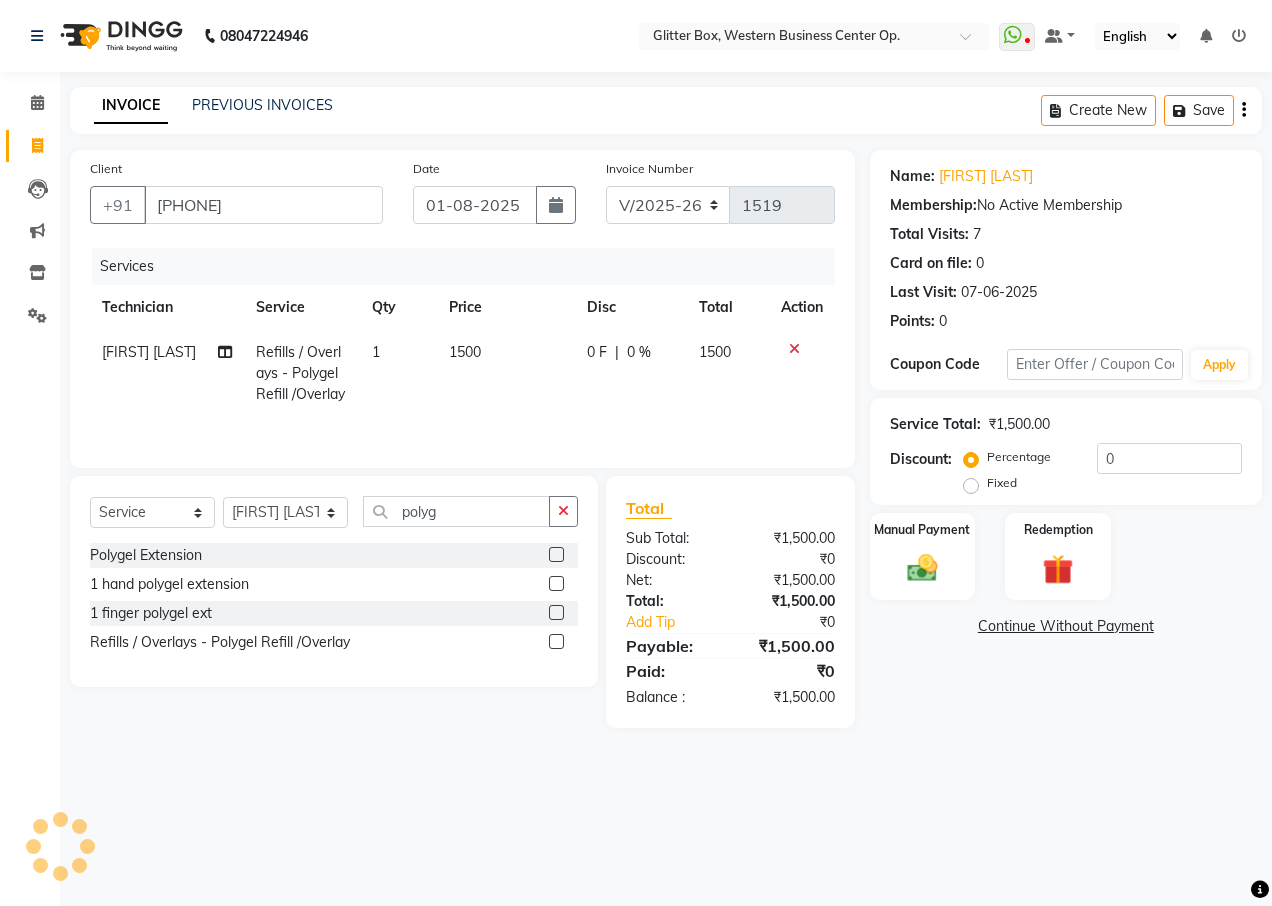 click 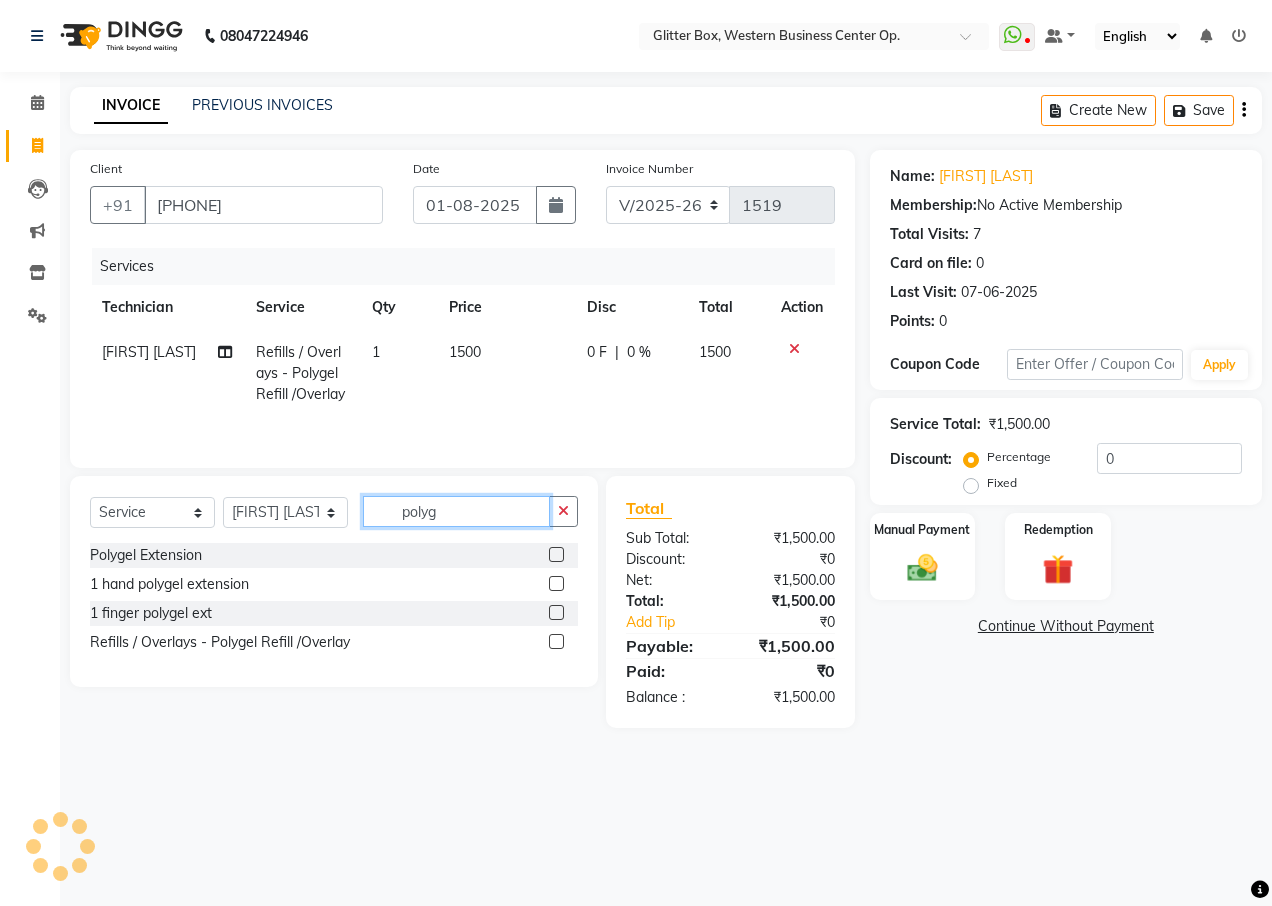 type 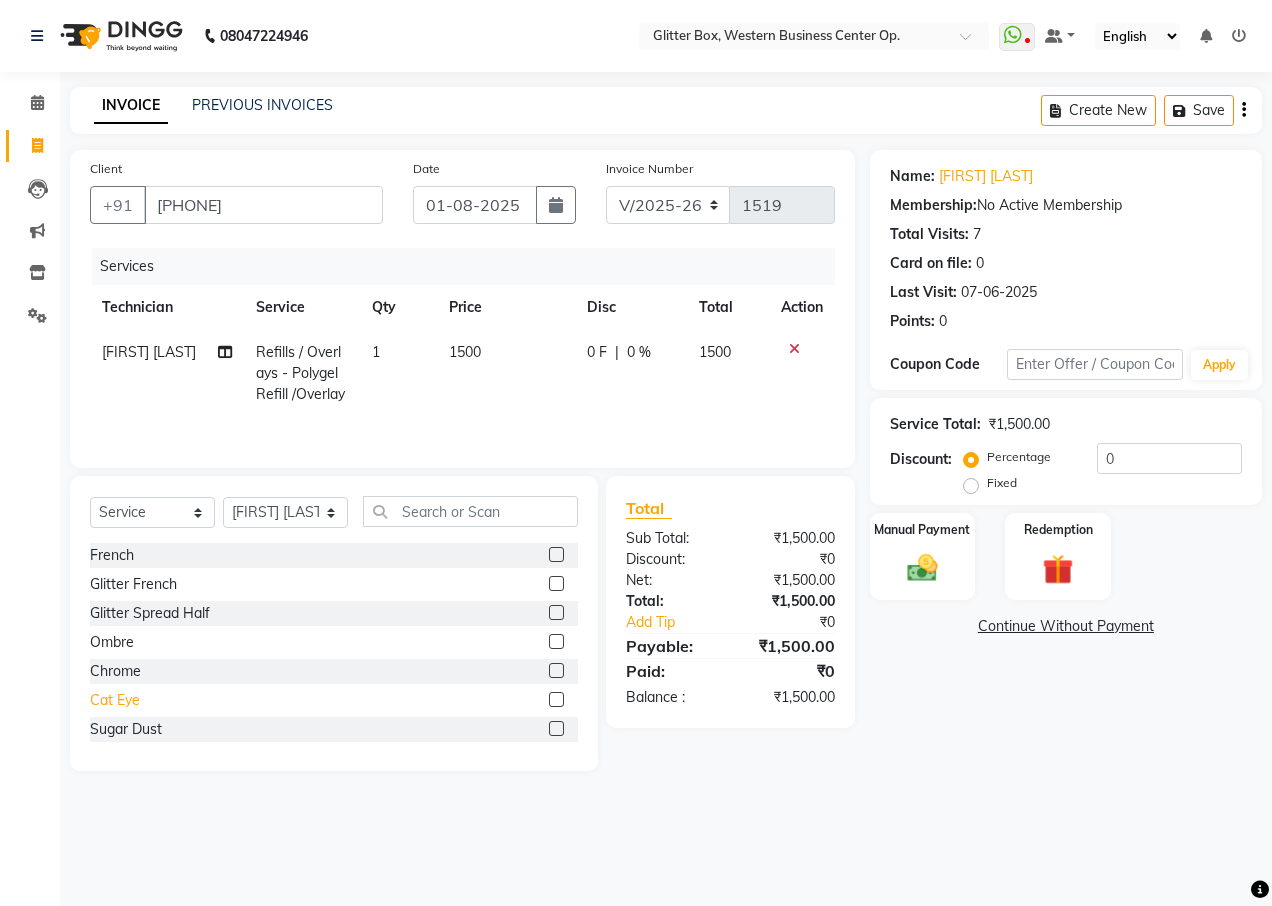 click on "Cat Eye" 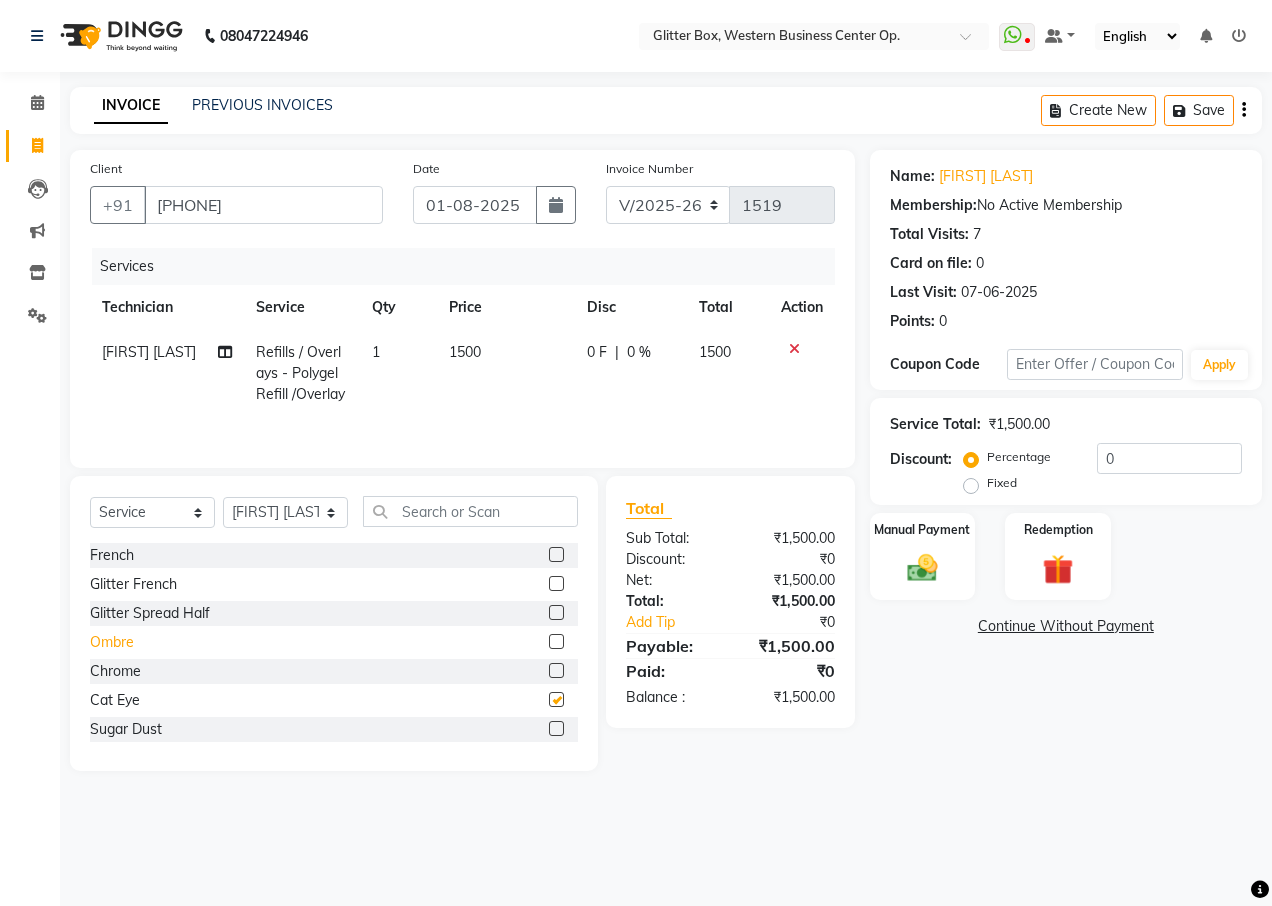 checkbox on "false" 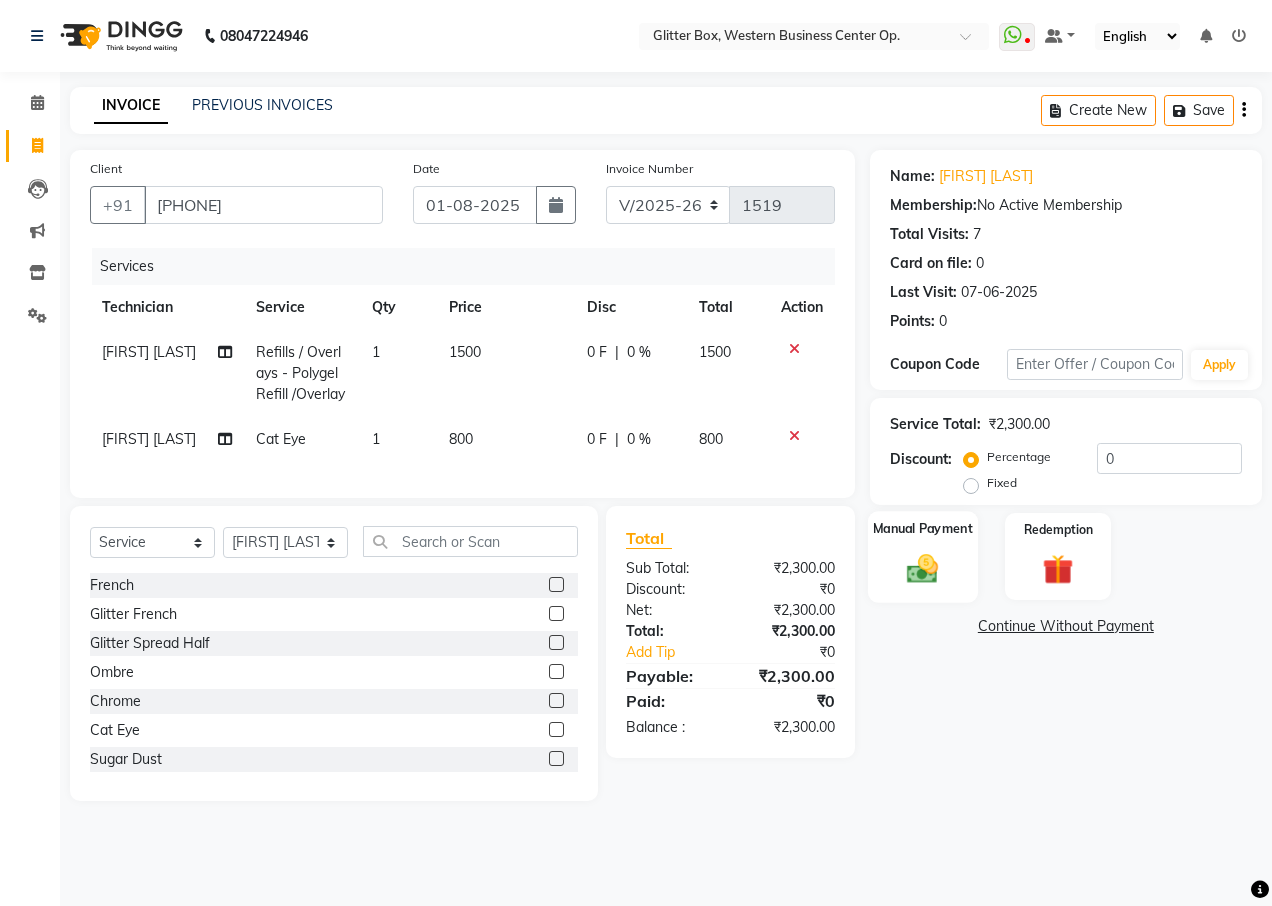 click on "Manual Payment" 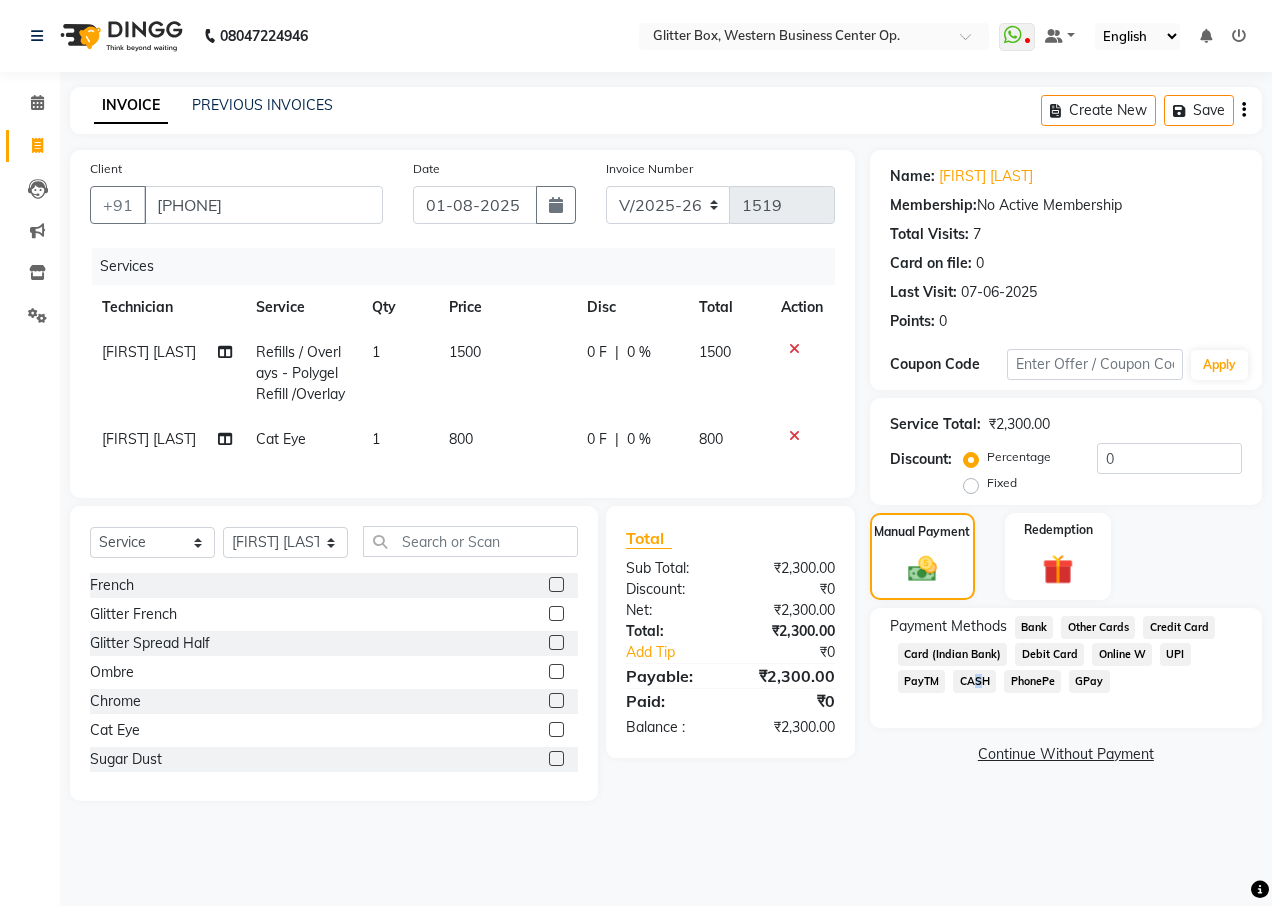click on "CASH" 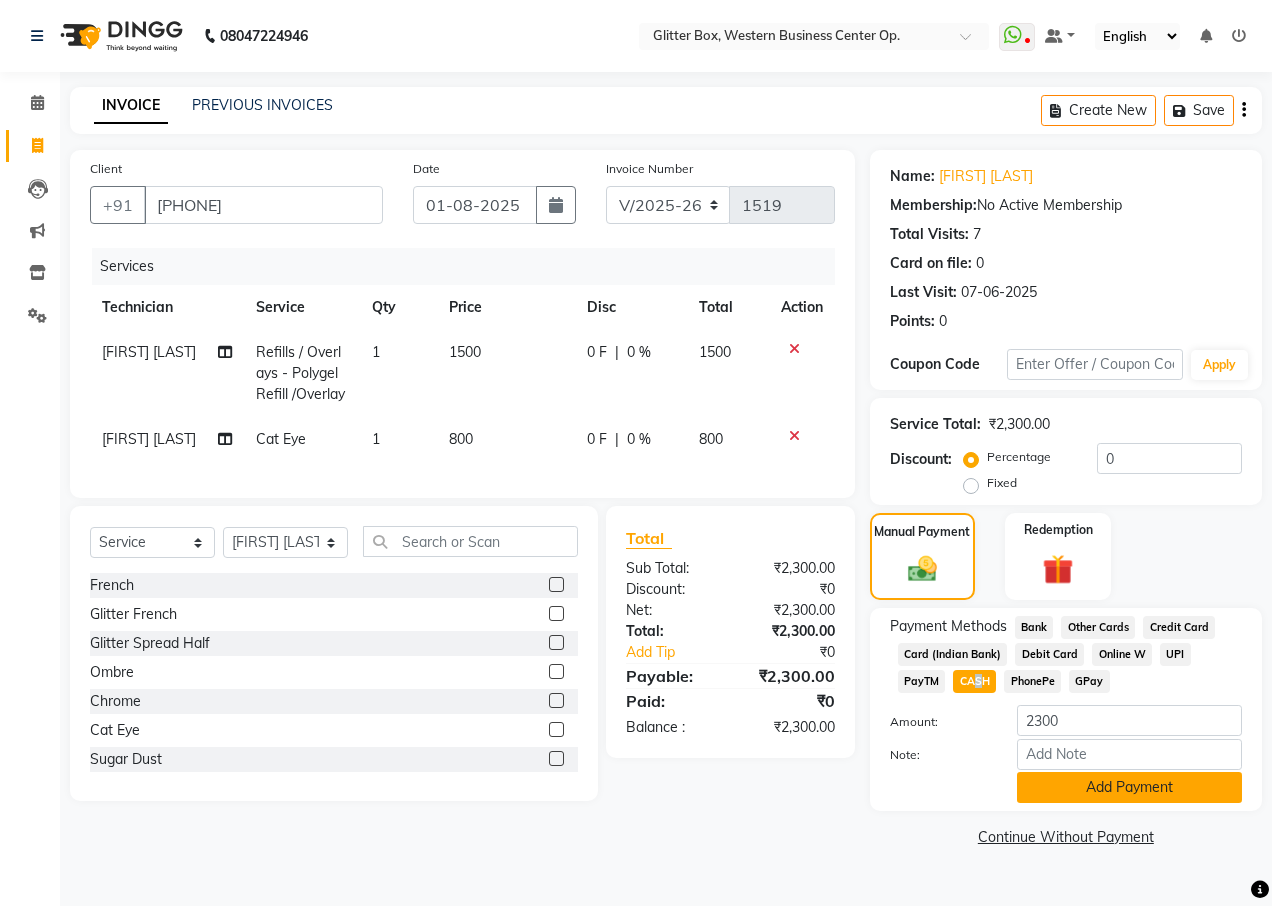 drag, startPoint x: 914, startPoint y: 676, endPoint x: 1062, endPoint y: 788, distance: 185.60173 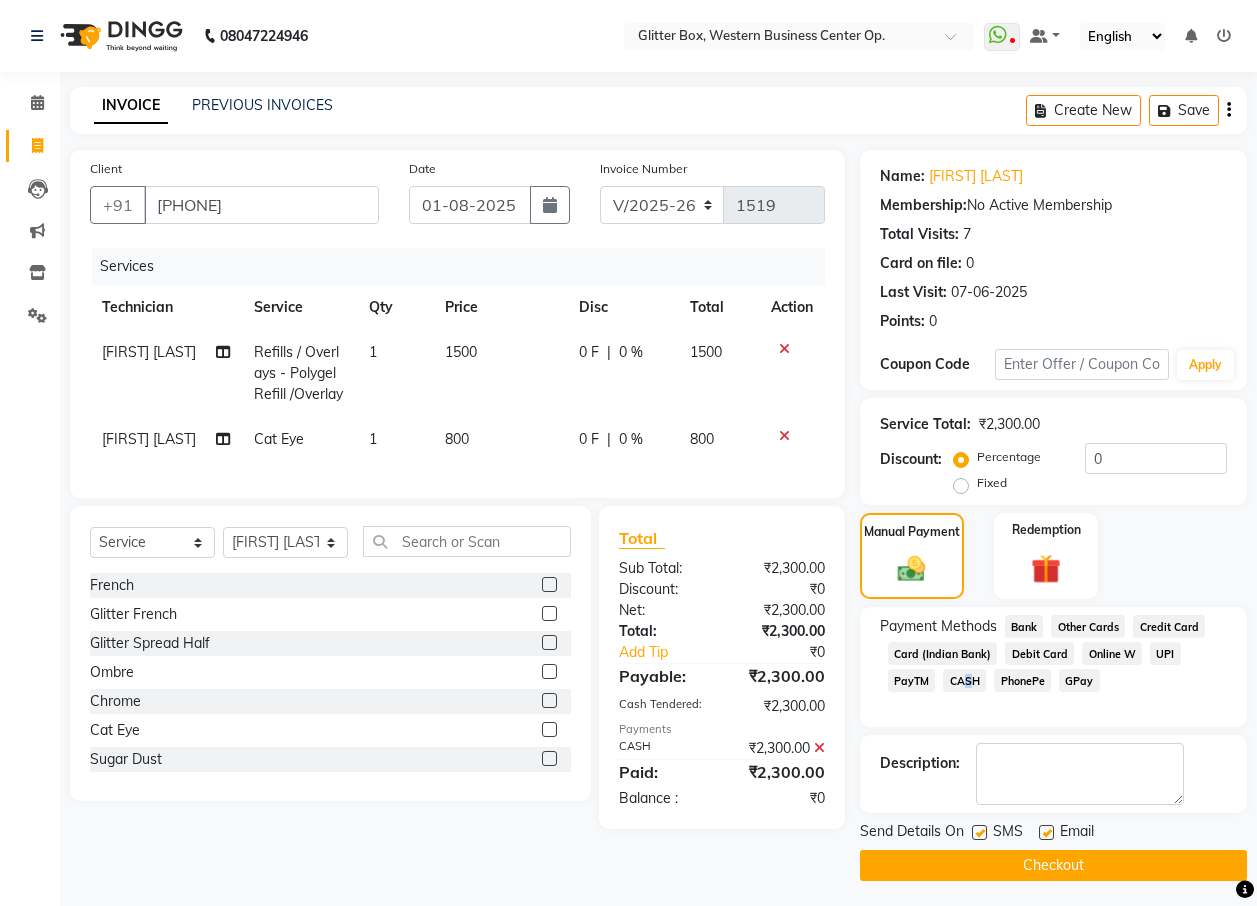 click on "Checkout" 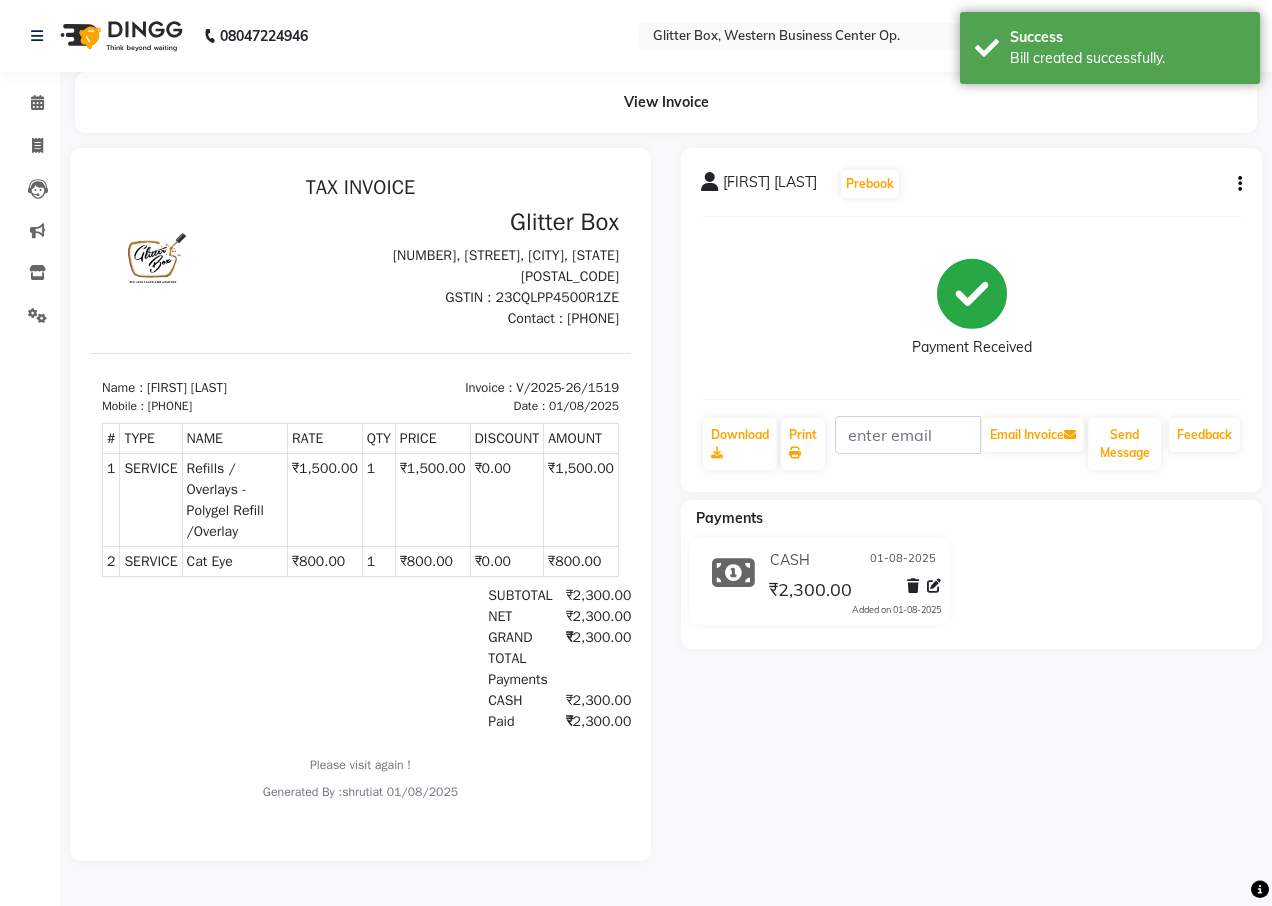 scroll, scrollTop: 0, scrollLeft: 0, axis: both 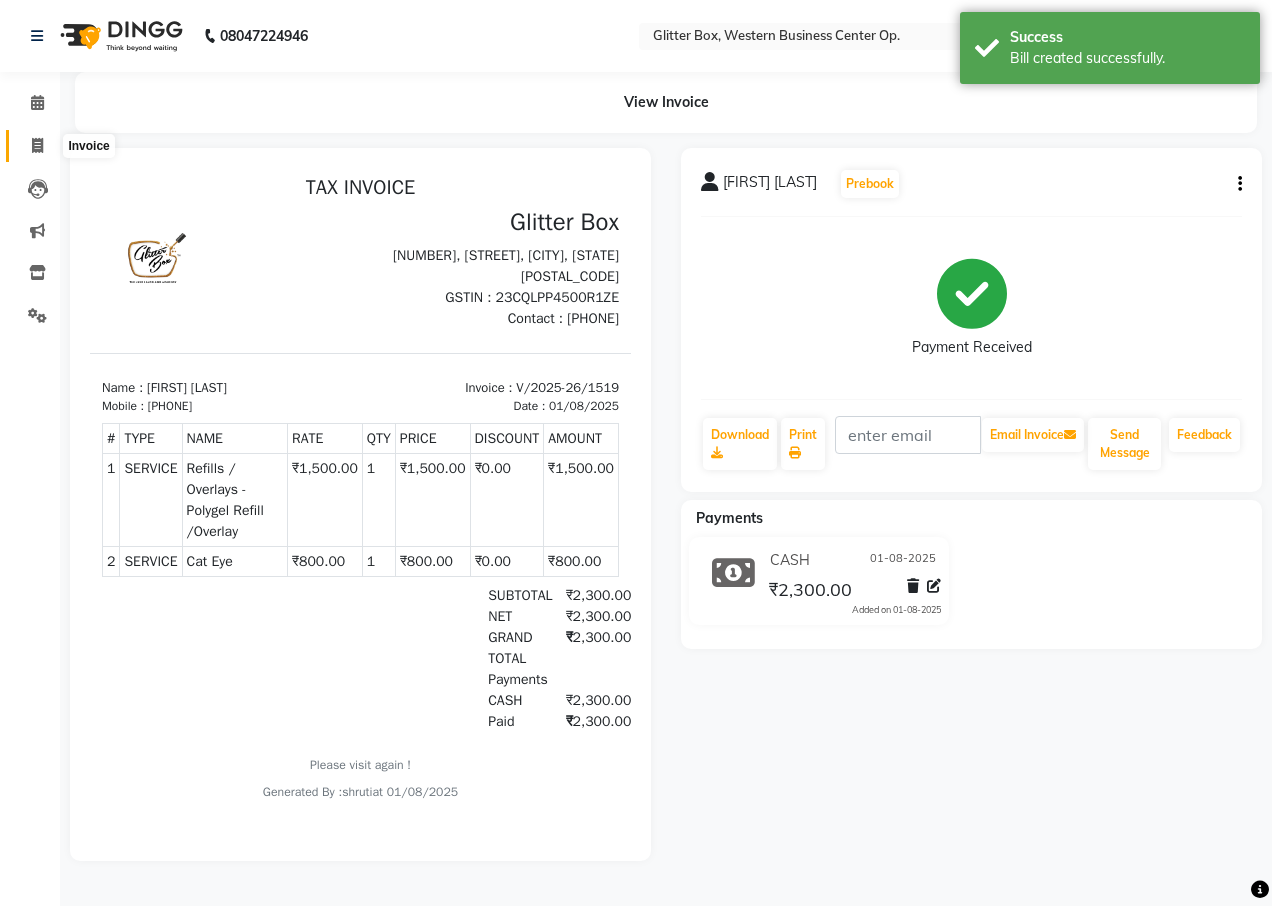 click 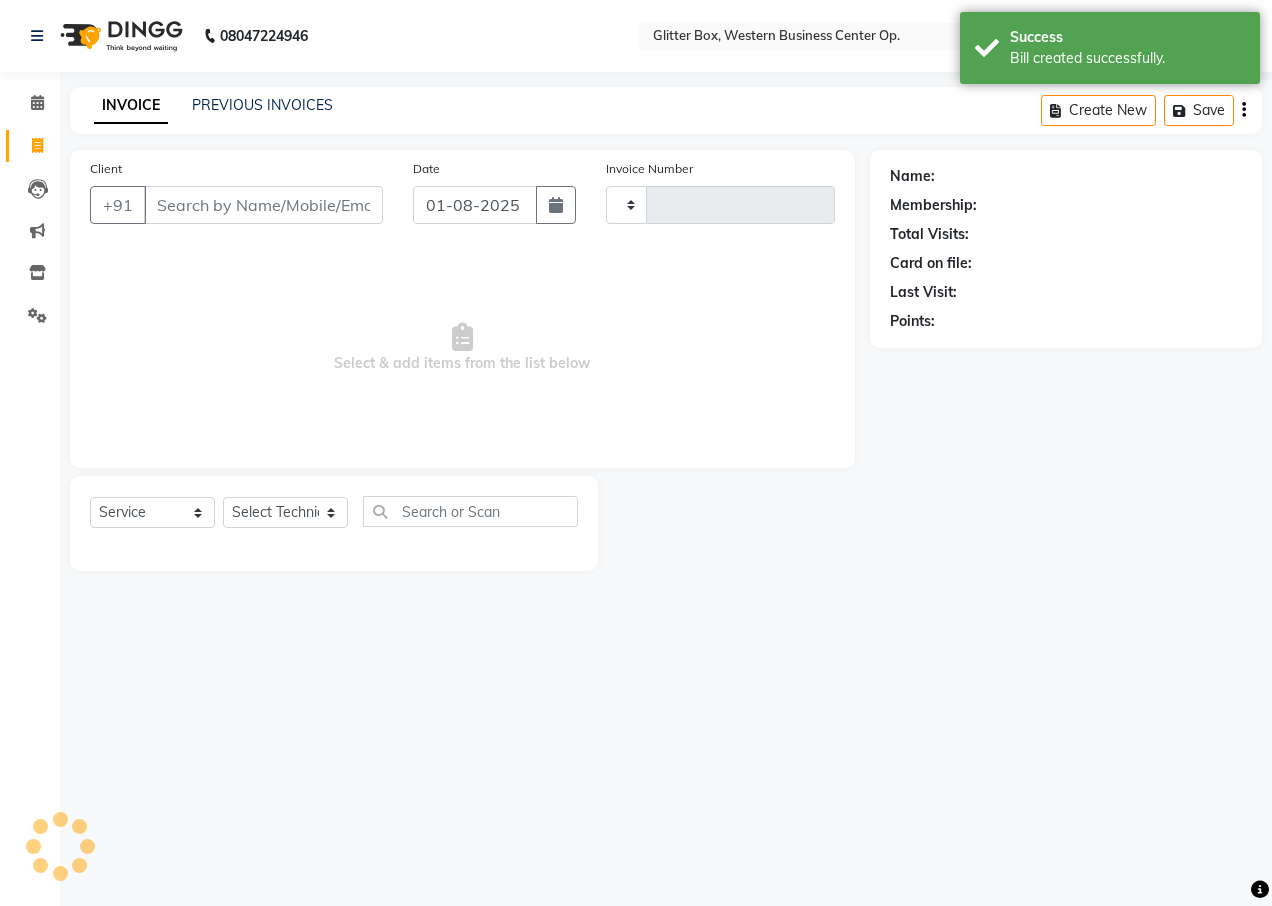type on "1520" 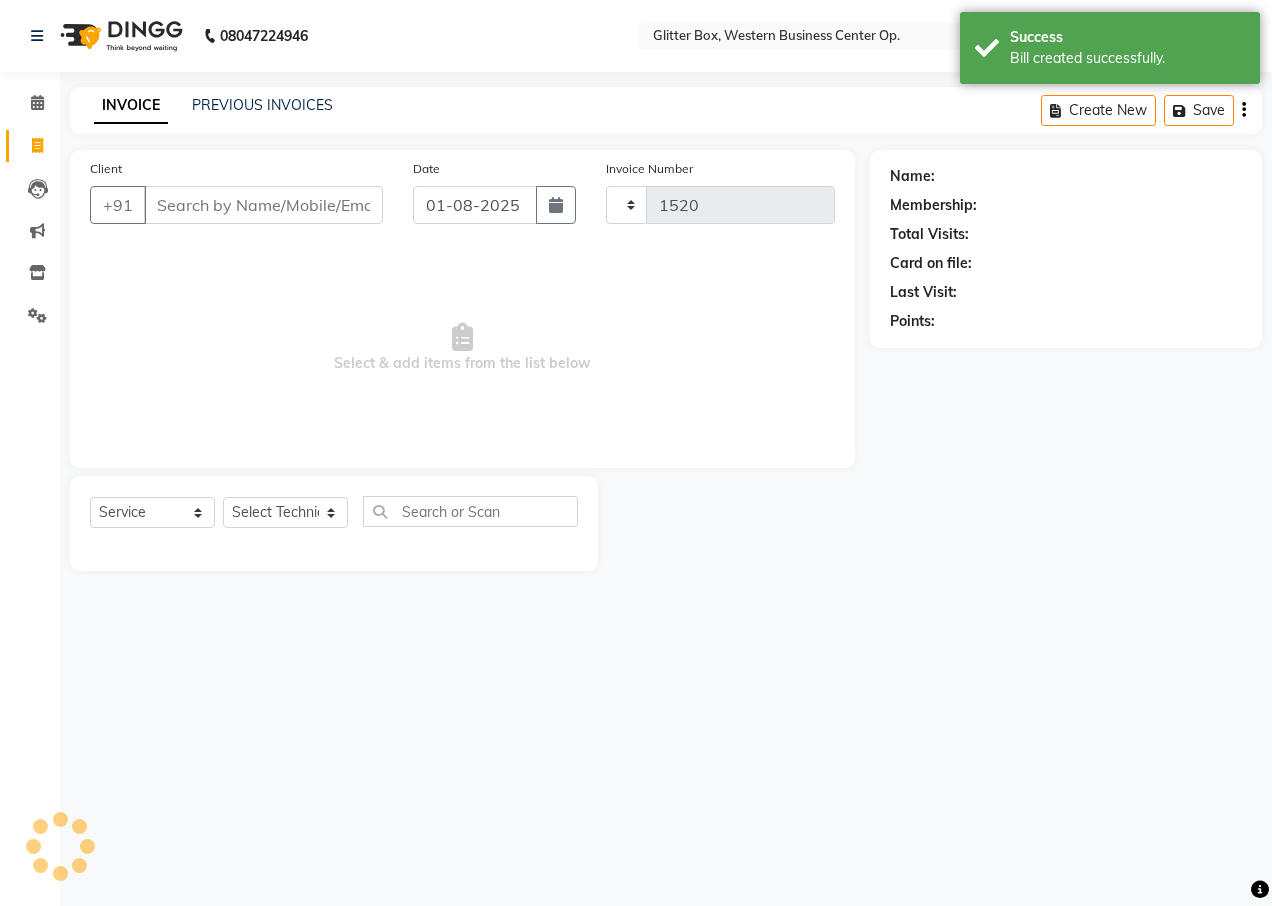 select on "5563" 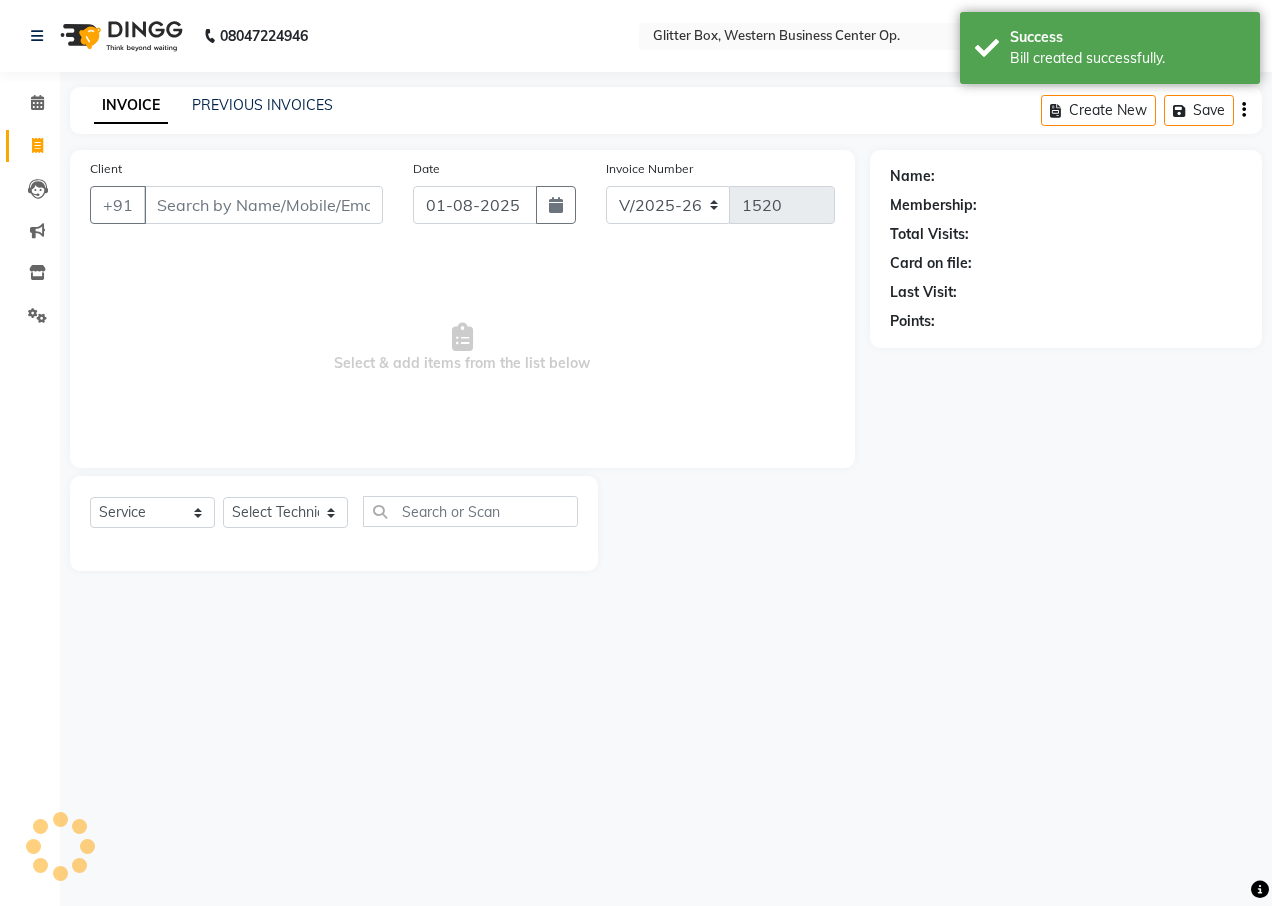 click on "Client" at bounding box center [263, 205] 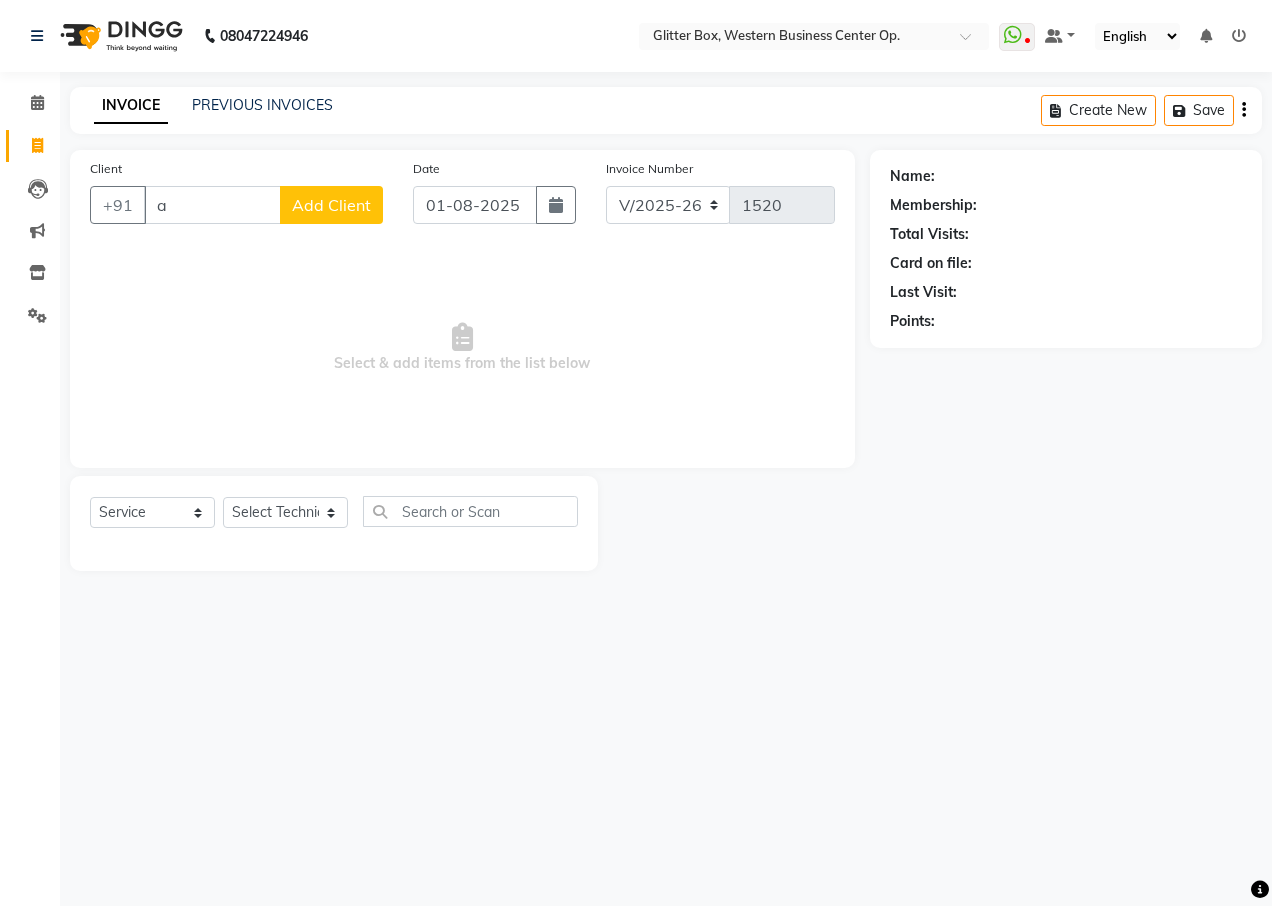 type on "a" 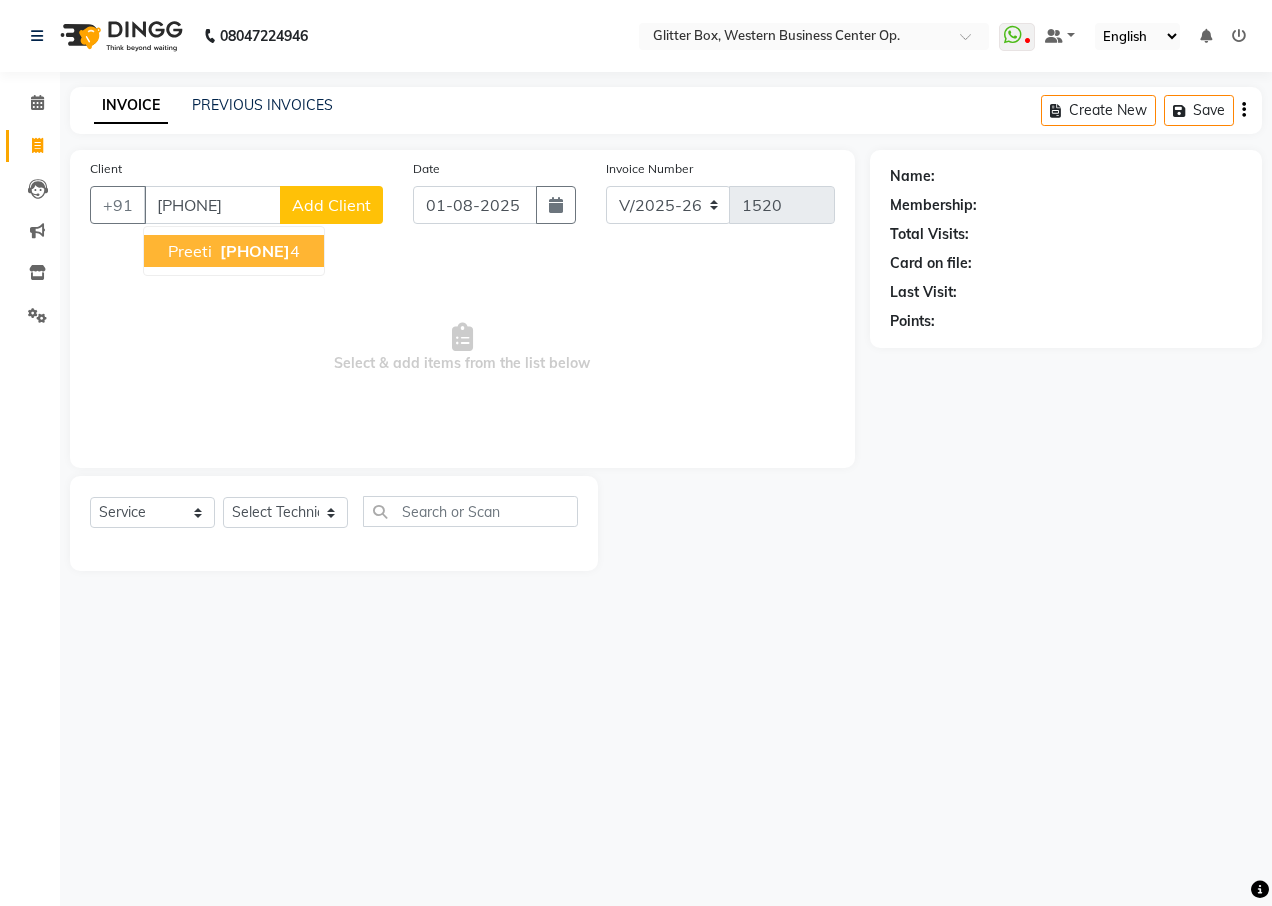 click on "[PHONE]" at bounding box center (255, 251) 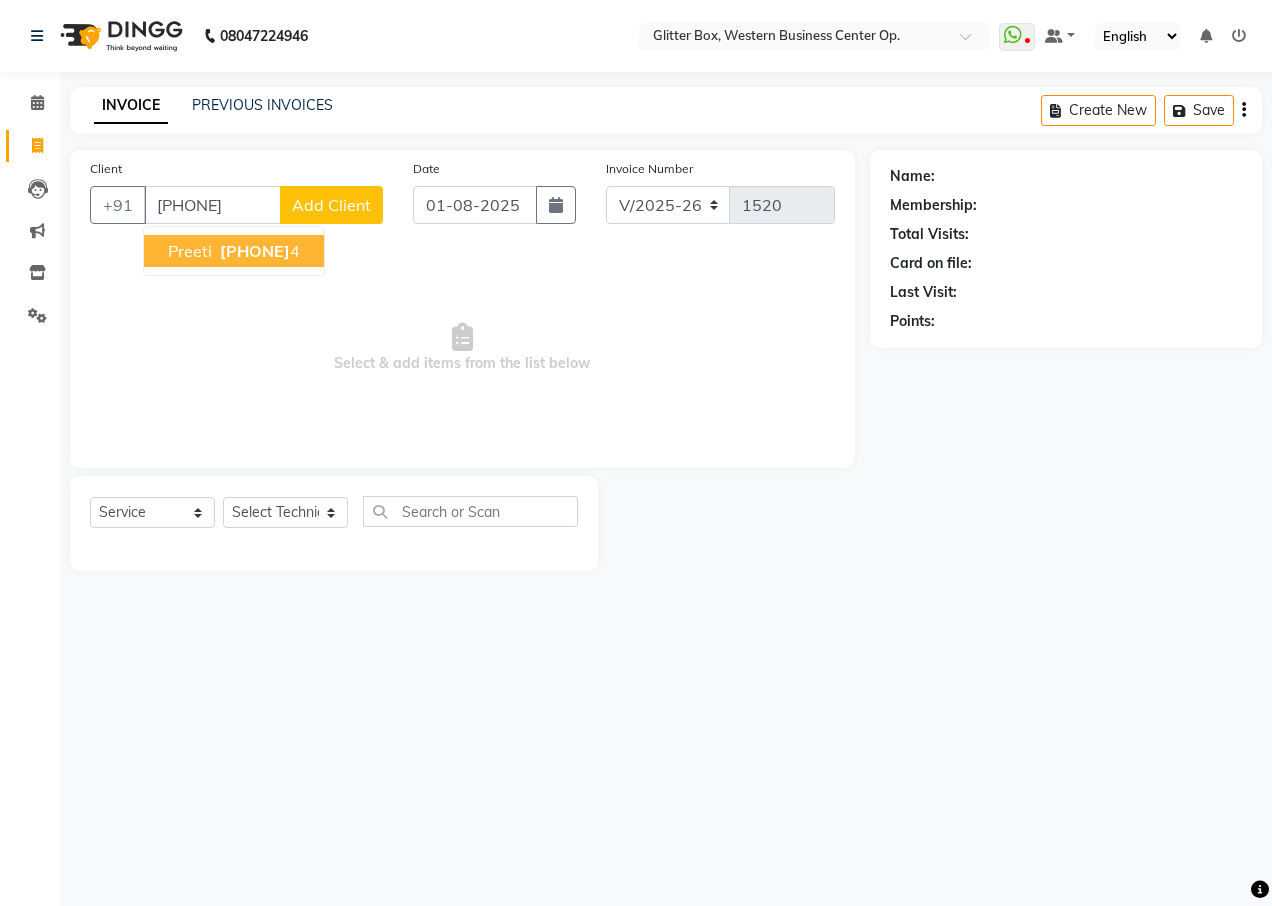 click on "Client +[PHONE] [FIRST]  [PHONE] 4 Add Client Date 01-08-2025 Invoice Number V/2025 V/2025-26 1520  Select & add items from the list below" 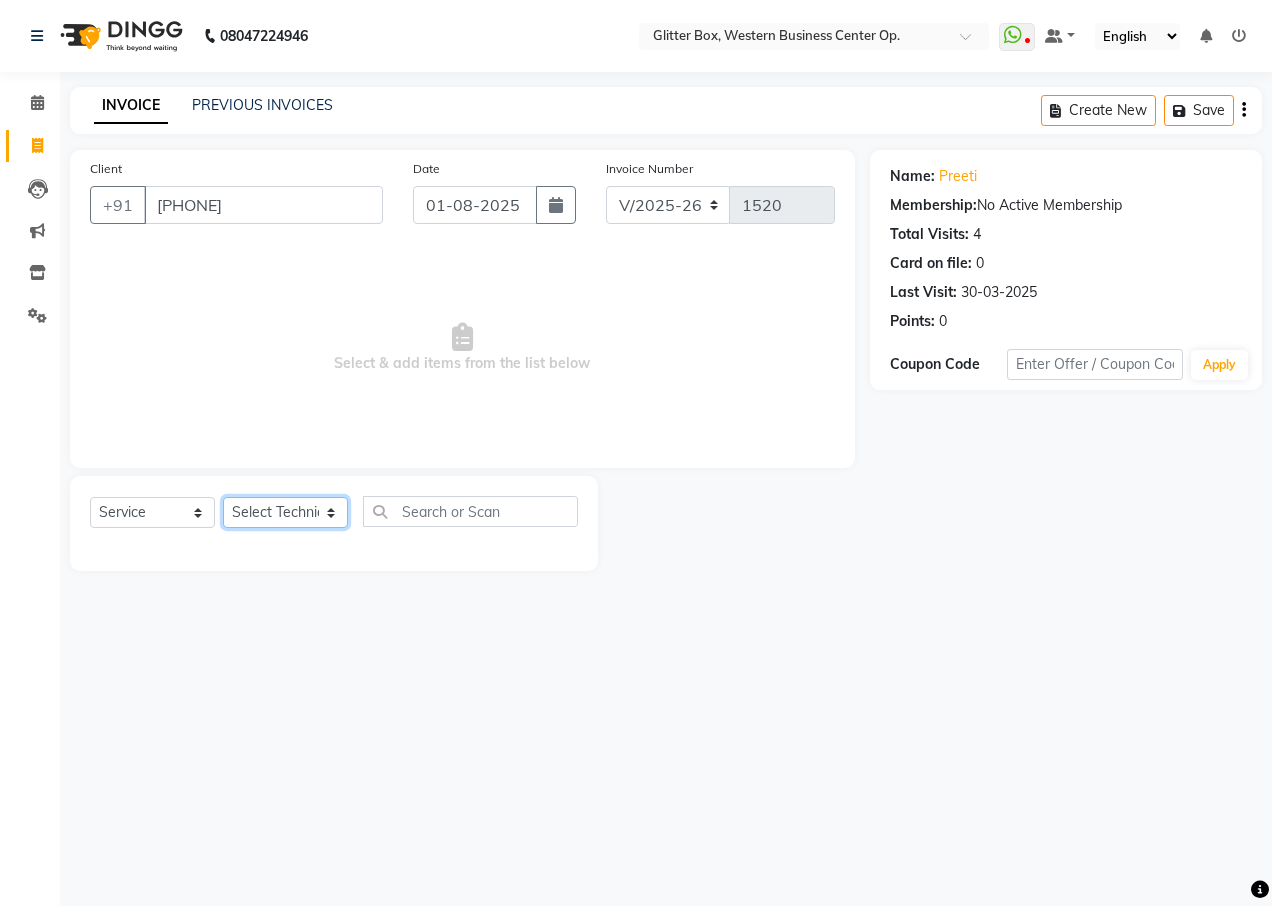 click on "Select Technician Ankita Yadav Ankit Tiwari bharat DEBNATH Govind Rana hema john Kajal Rana Kajal Rathour Katick Das kelly Nairmal Das owner Pankaj Malayya pooja Preeti makore Rupa Chettri shalu shruti shubham Suraj" 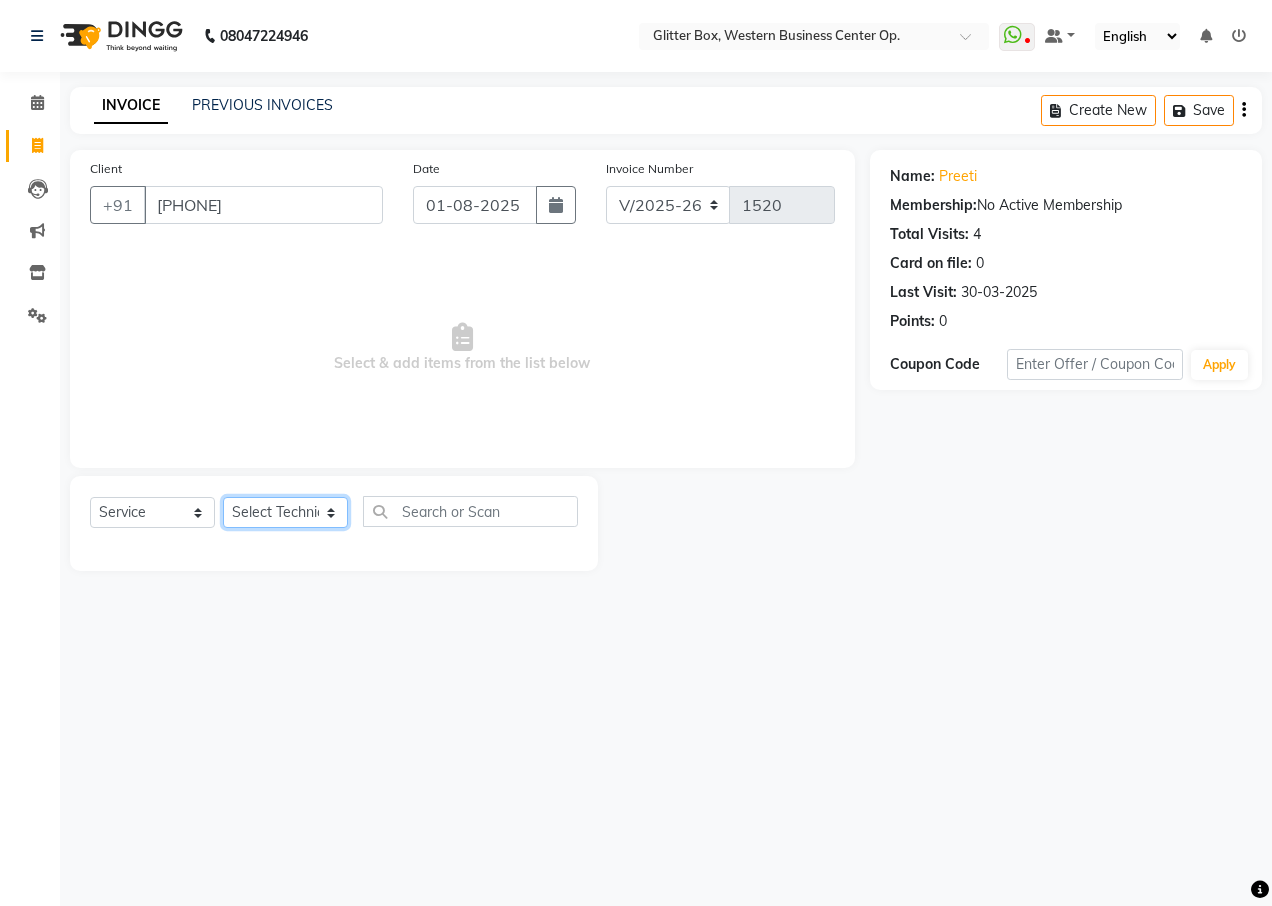 select on "83800" 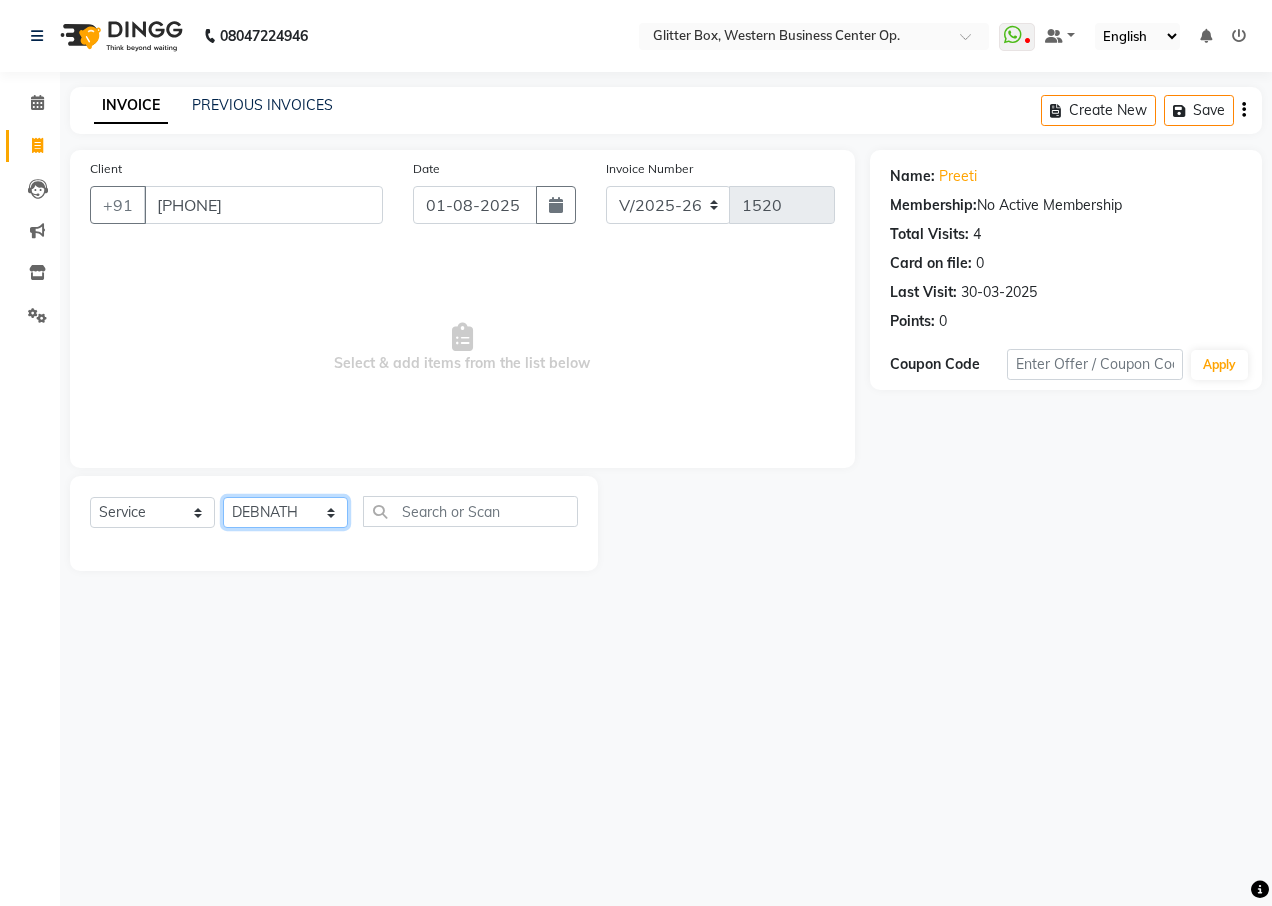 click on "Select Technician Ankita Yadav Ankit Tiwari bharat DEBNATH Govind Rana hema john Kajal Rana Kajal Rathour Katick Das kelly Nairmal Das owner Pankaj Malayya pooja Preeti makore Rupa Chettri shalu shruti shubham Suraj" 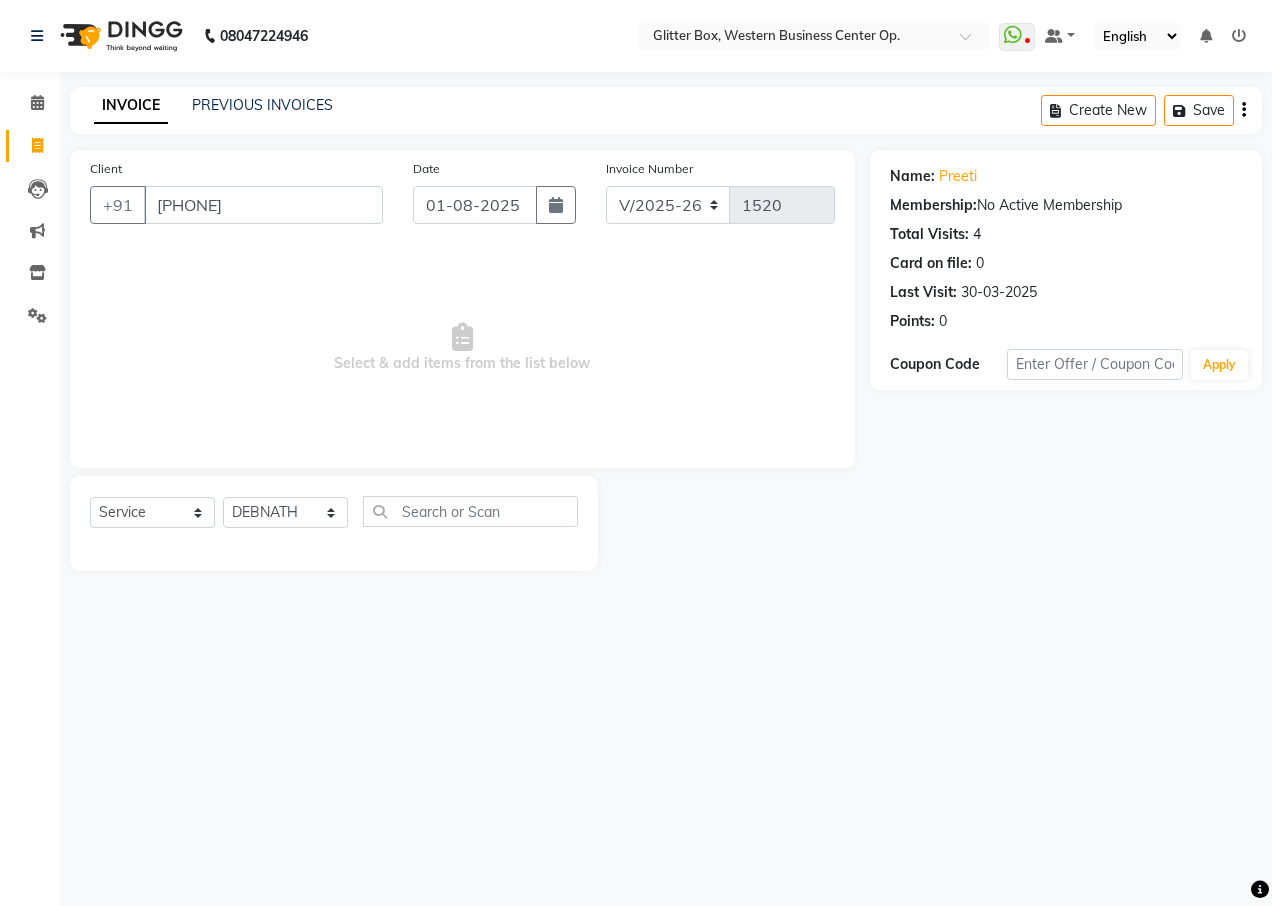 click on "PREVIOUS INVOICES" 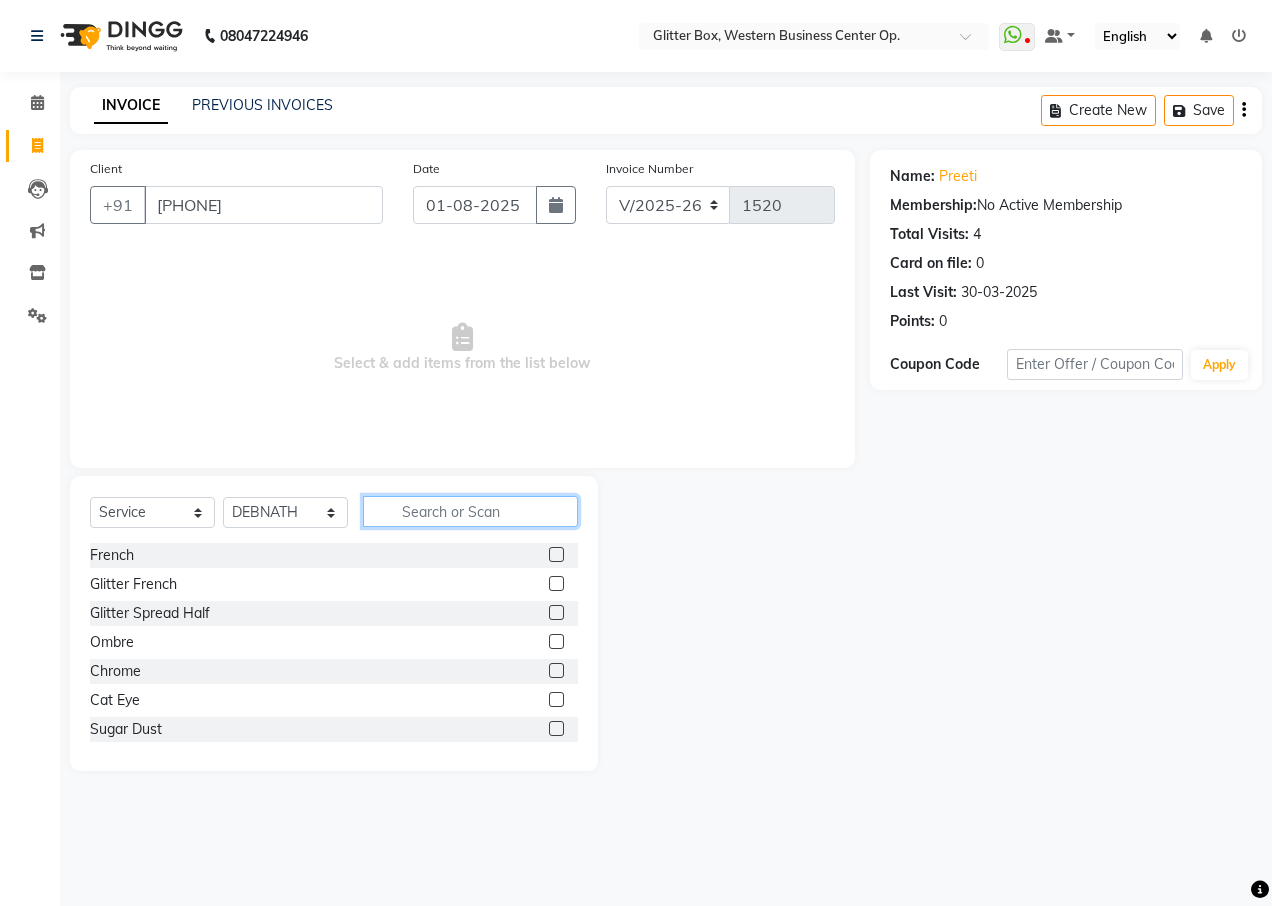 click 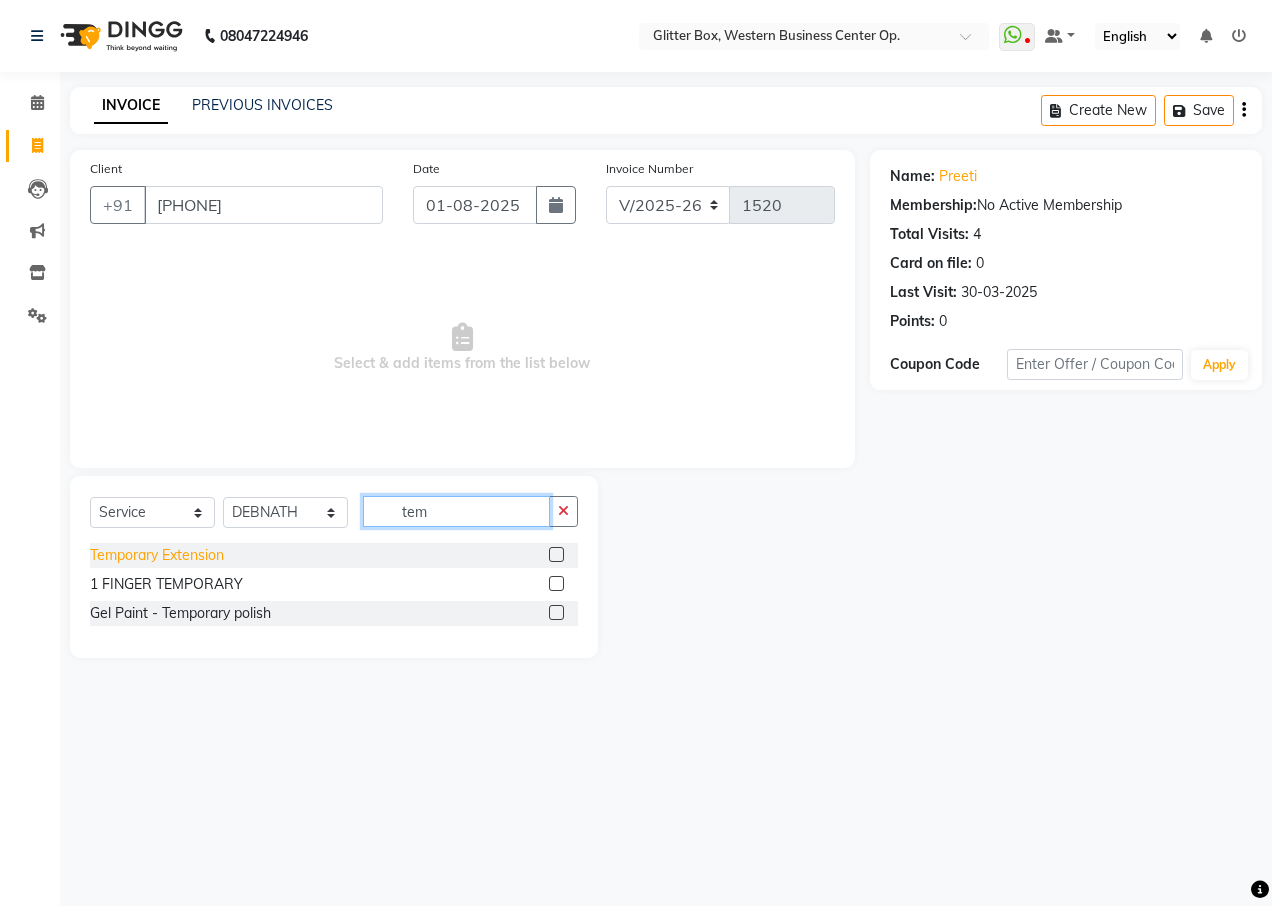 type on "tem" 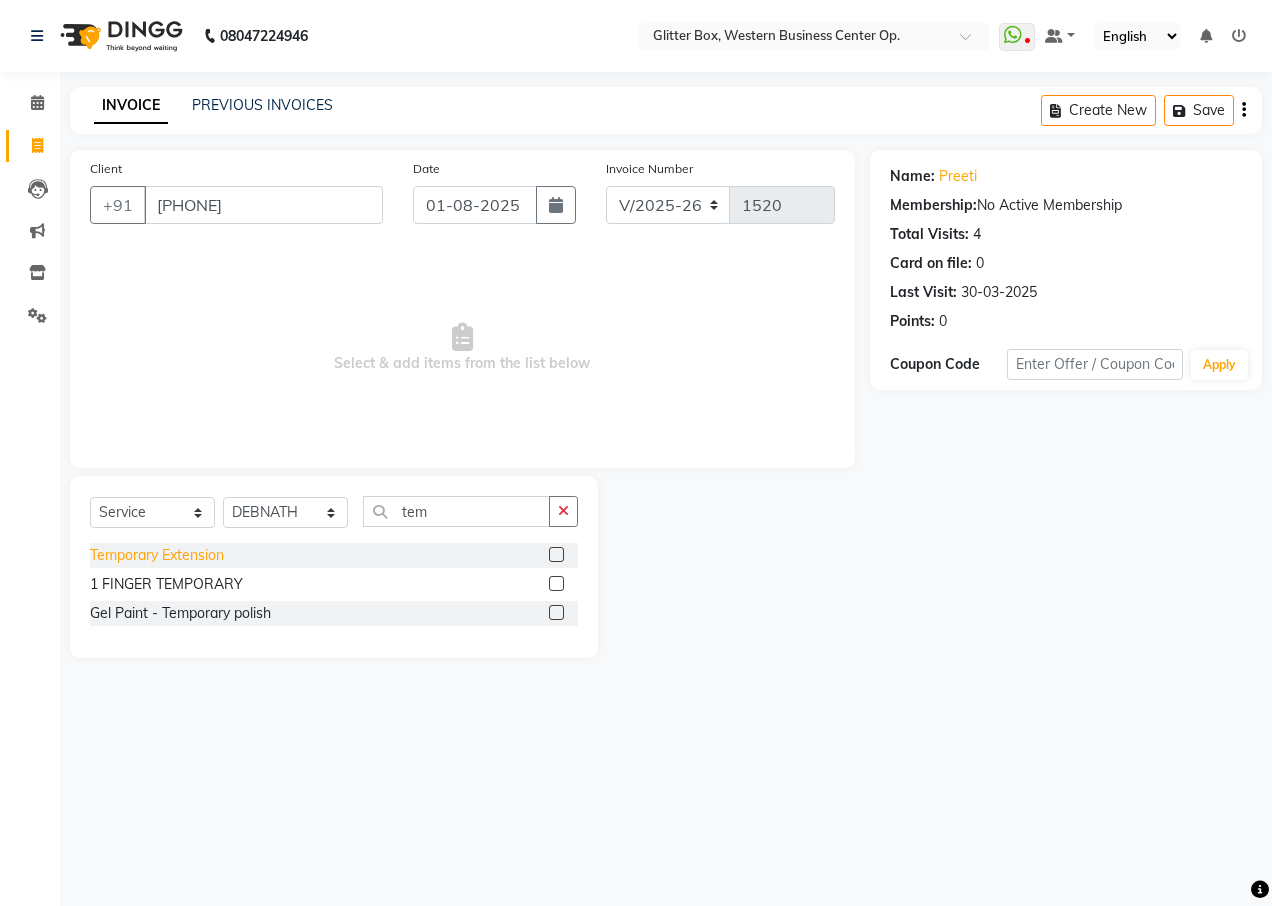 click on "Temporary Extension" 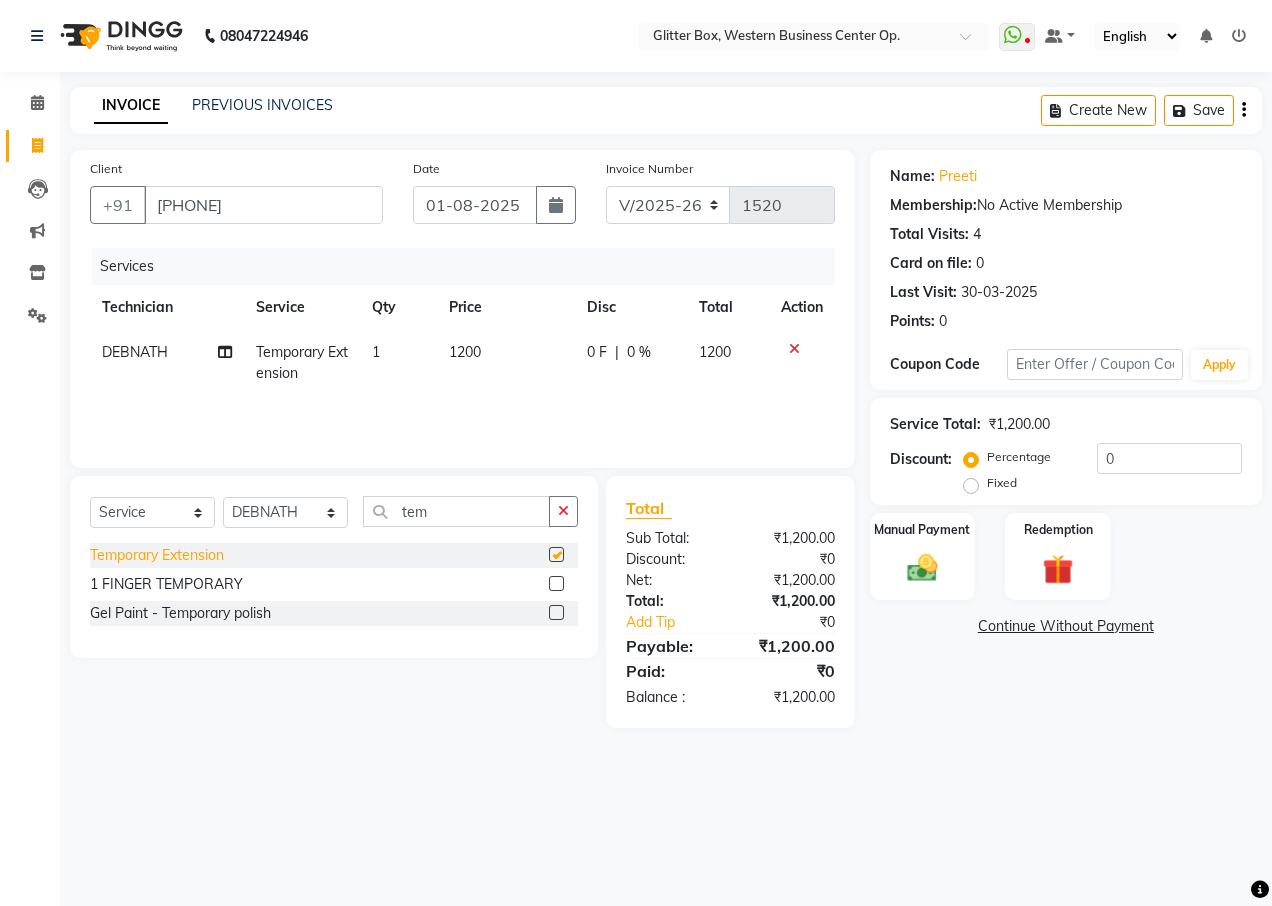 checkbox on "false" 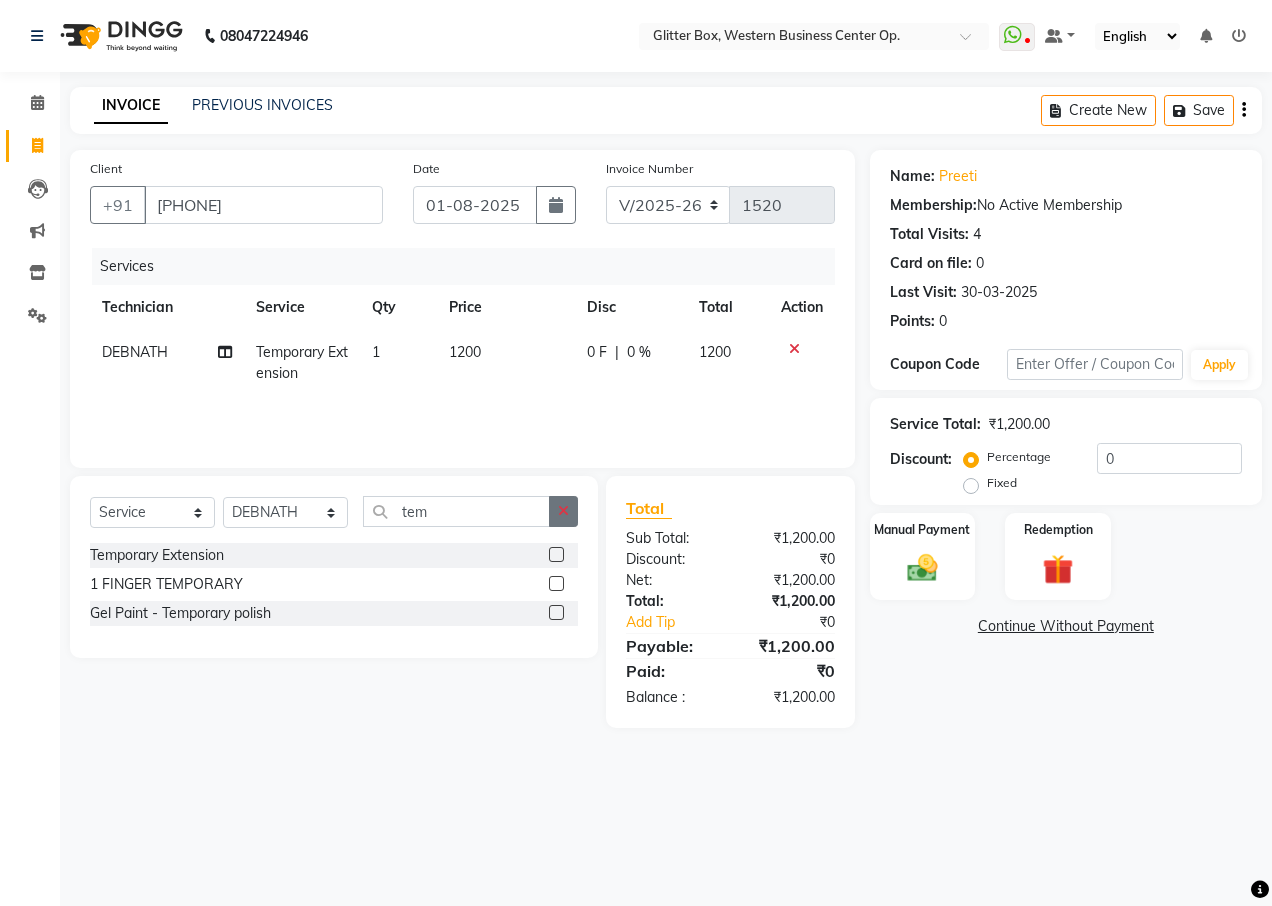 click 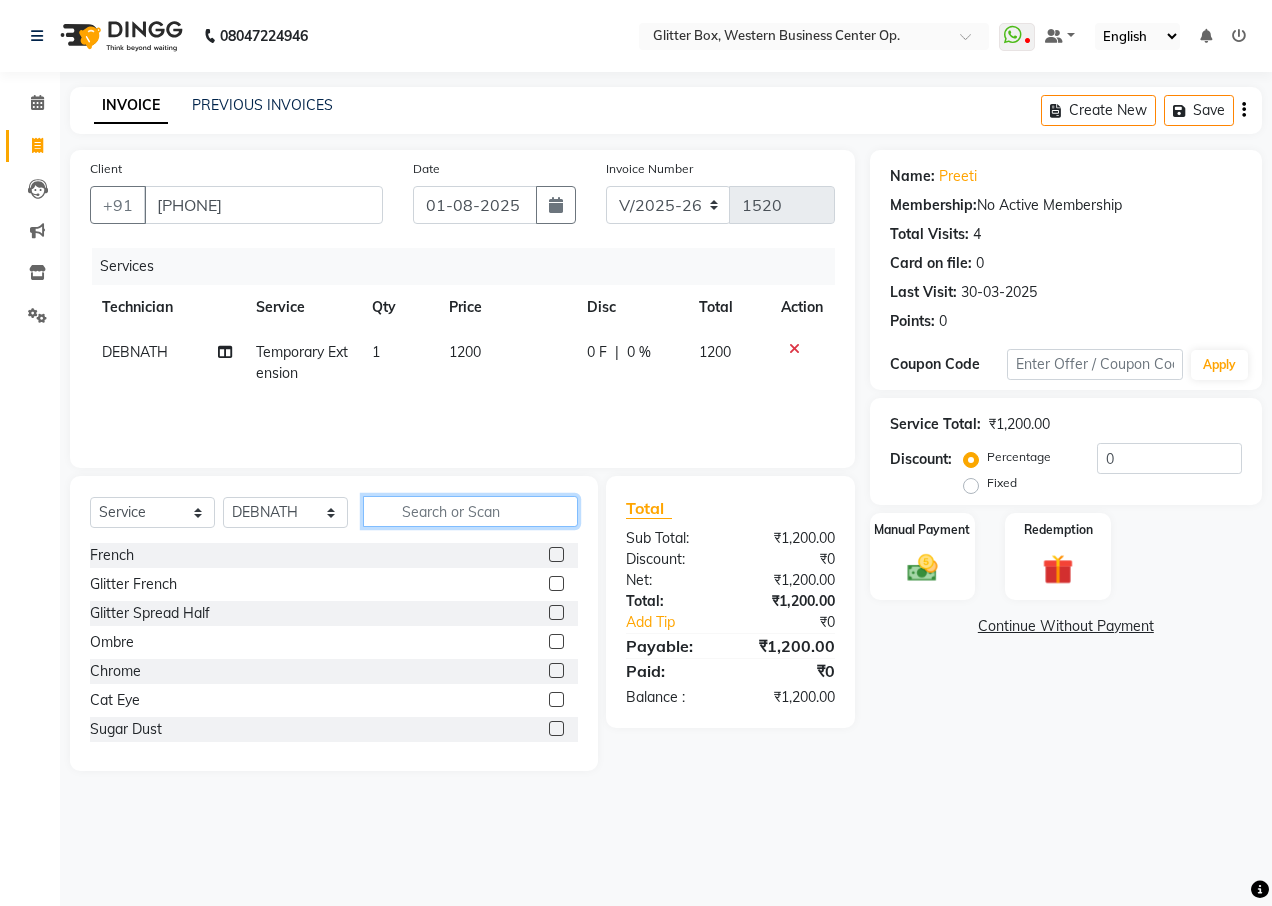 click 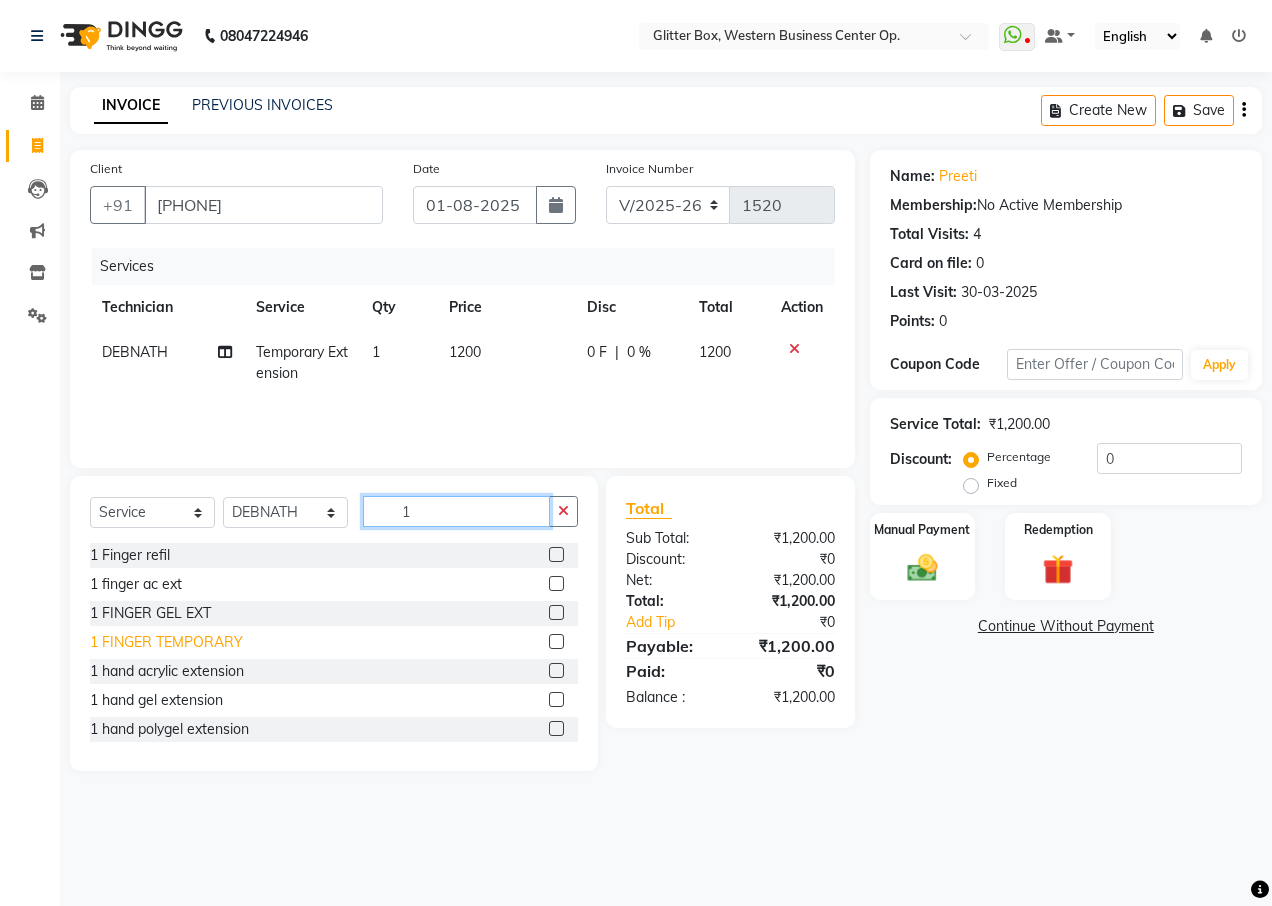 type on "1" 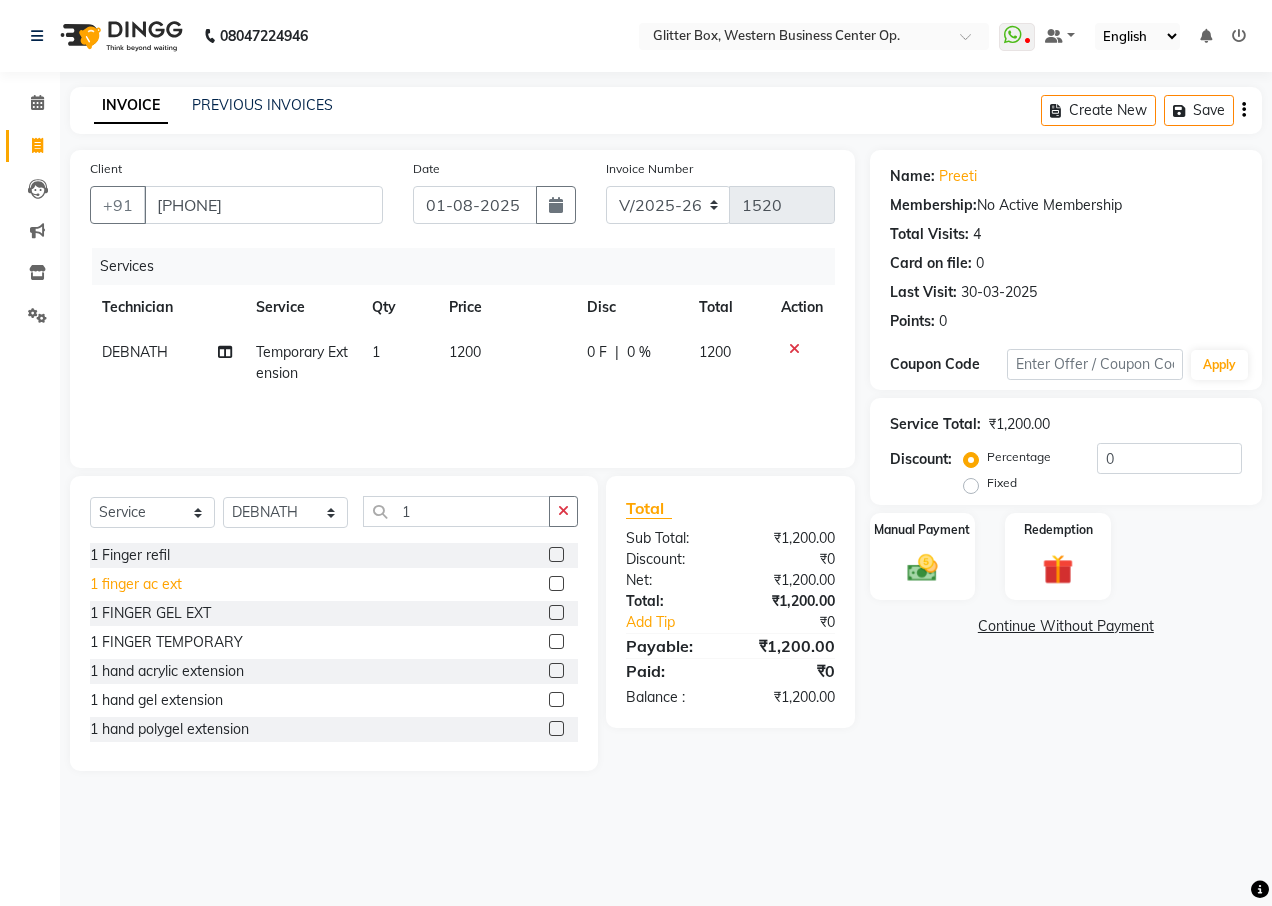 click on "1 FINGER TEMPORARY" 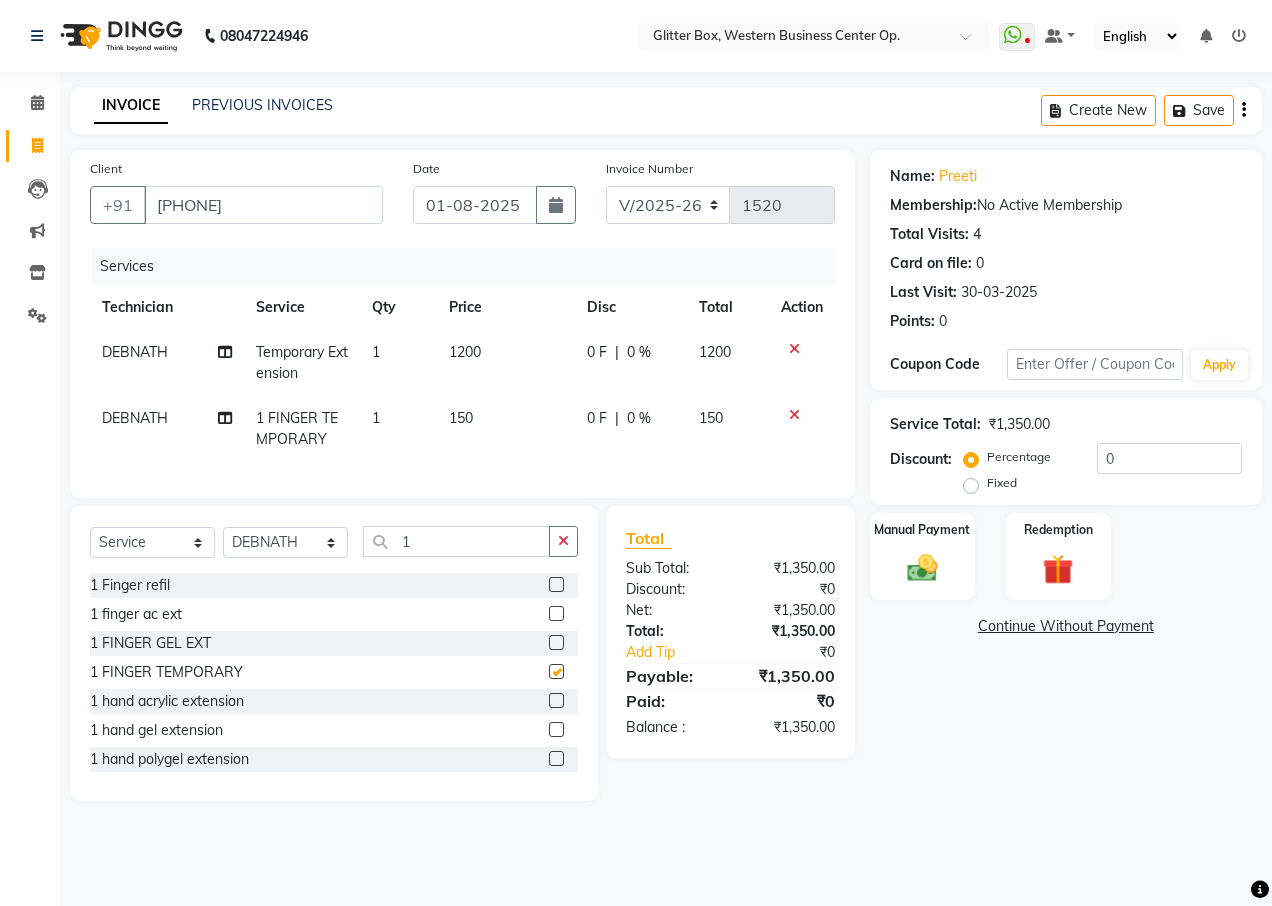 checkbox on "false" 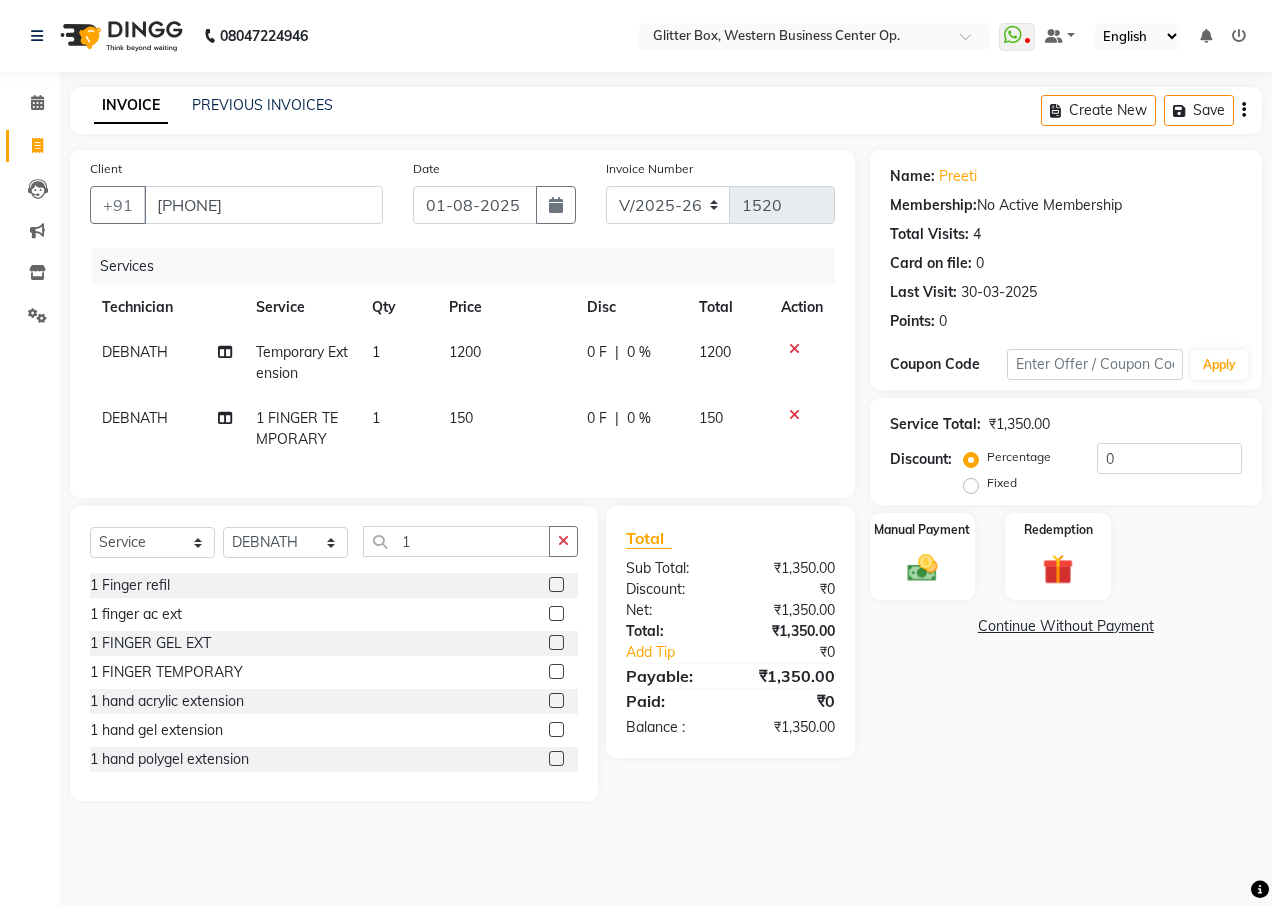 drag, startPoint x: 467, startPoint y: 419, endPoint x: 504, endPoint y: 430, distance: 38.600517 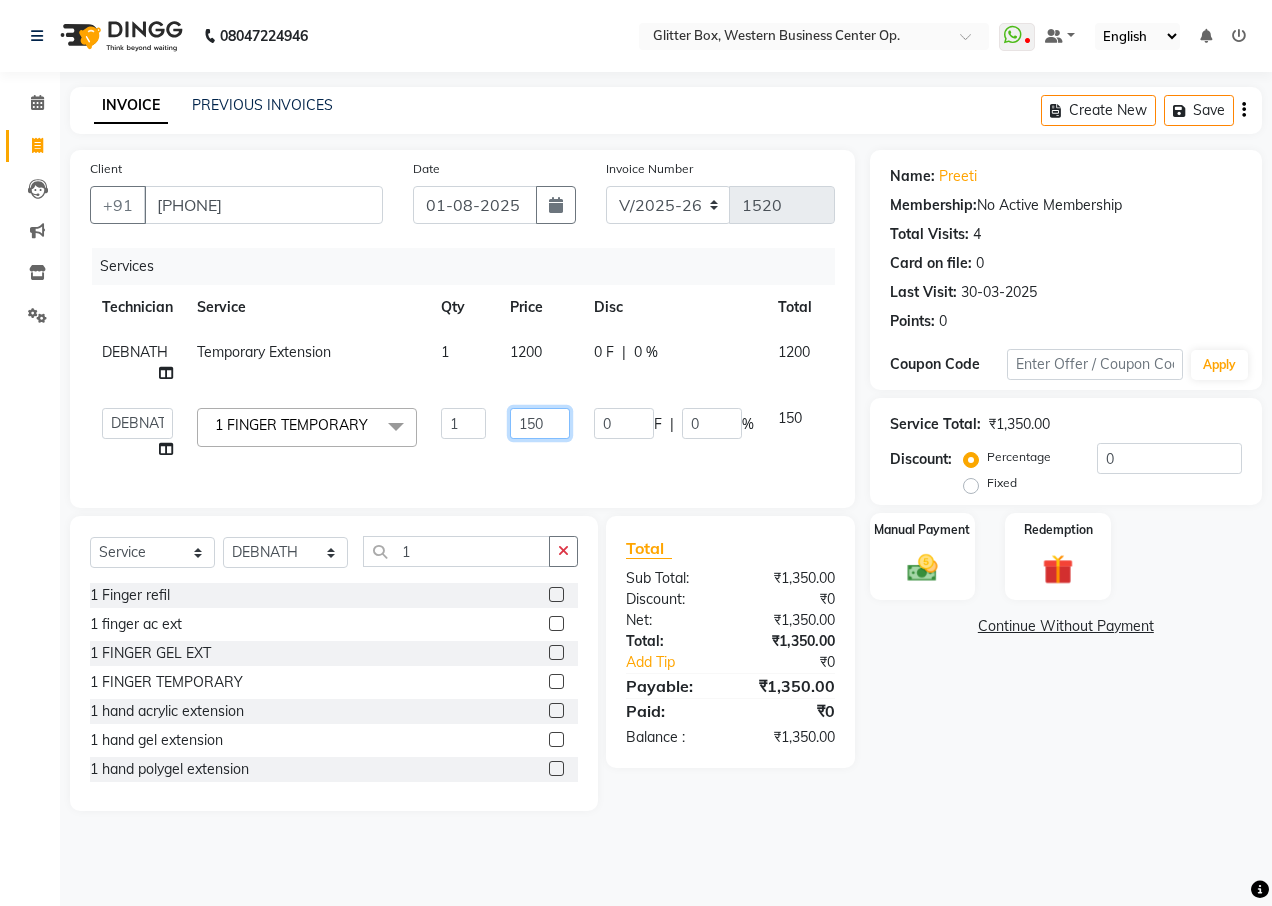 click on "150" 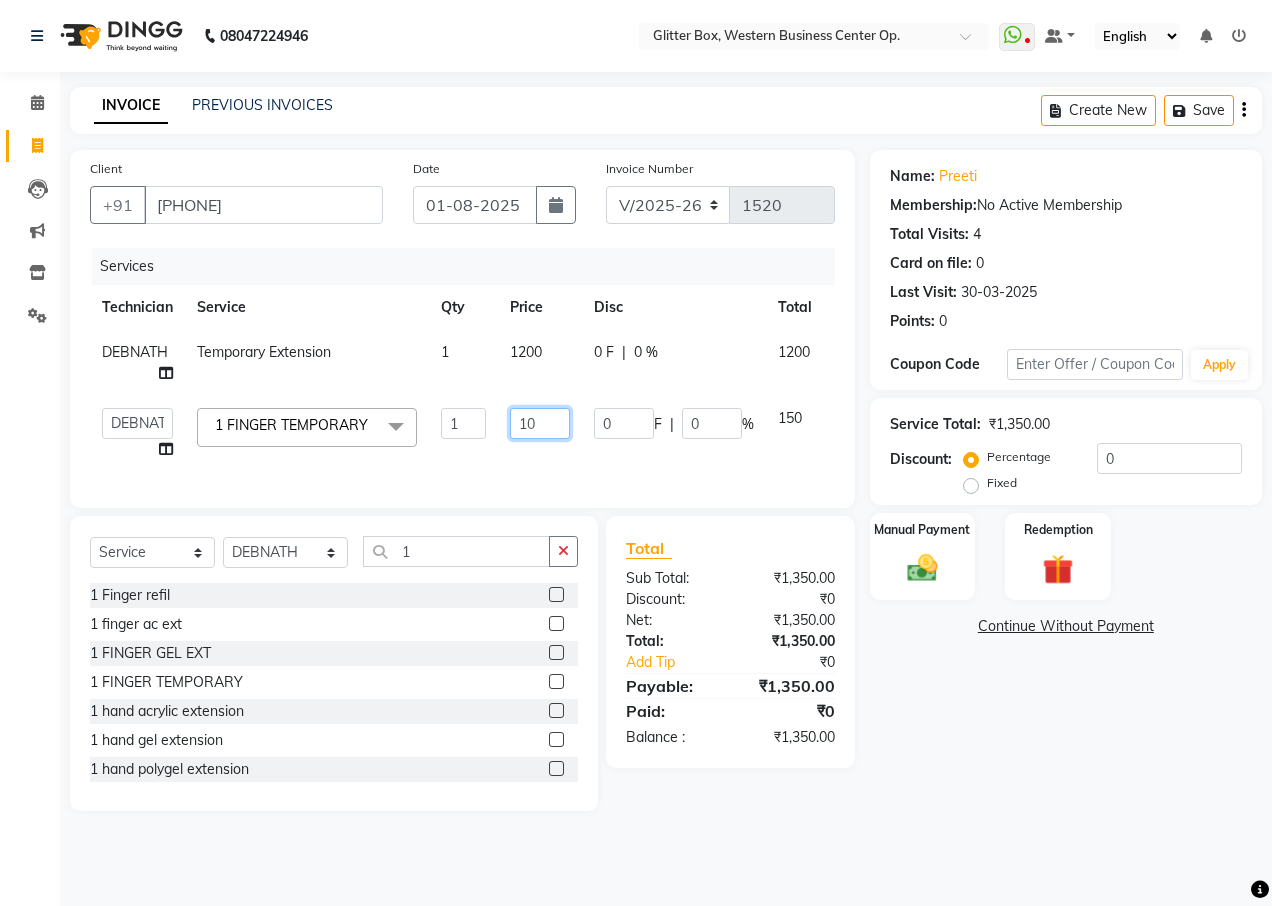 type on "100" 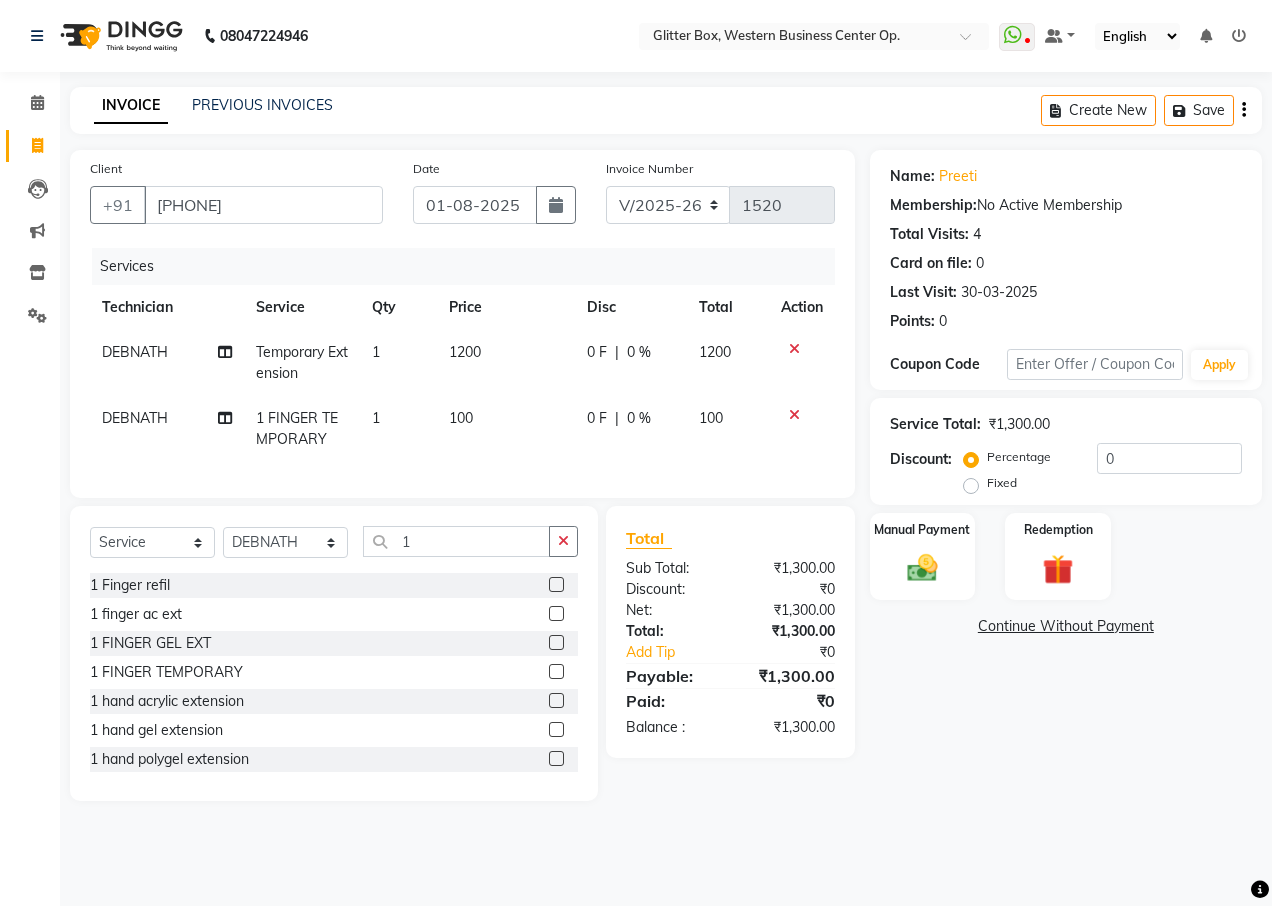 click on "1" 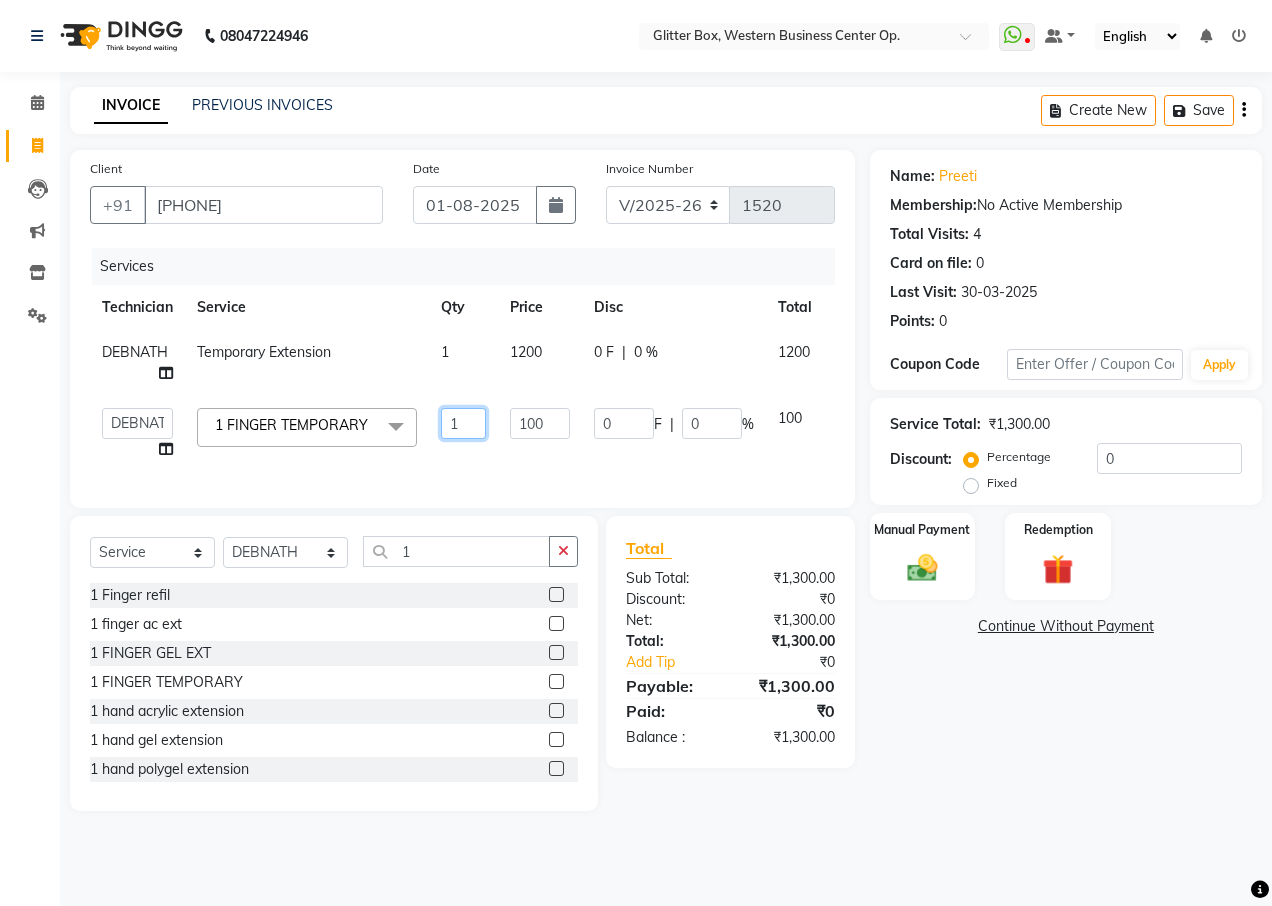 click on "1" 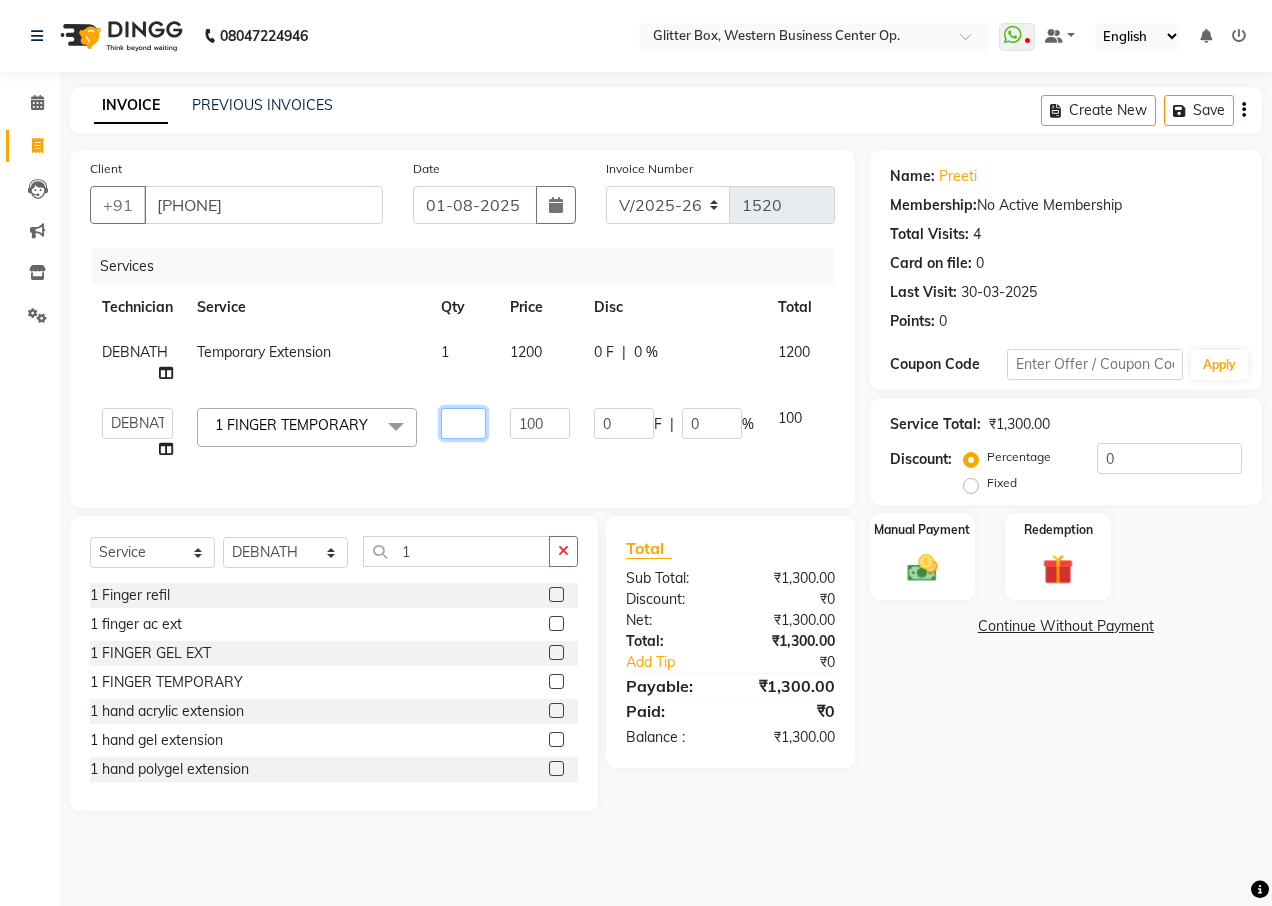 type on "2" 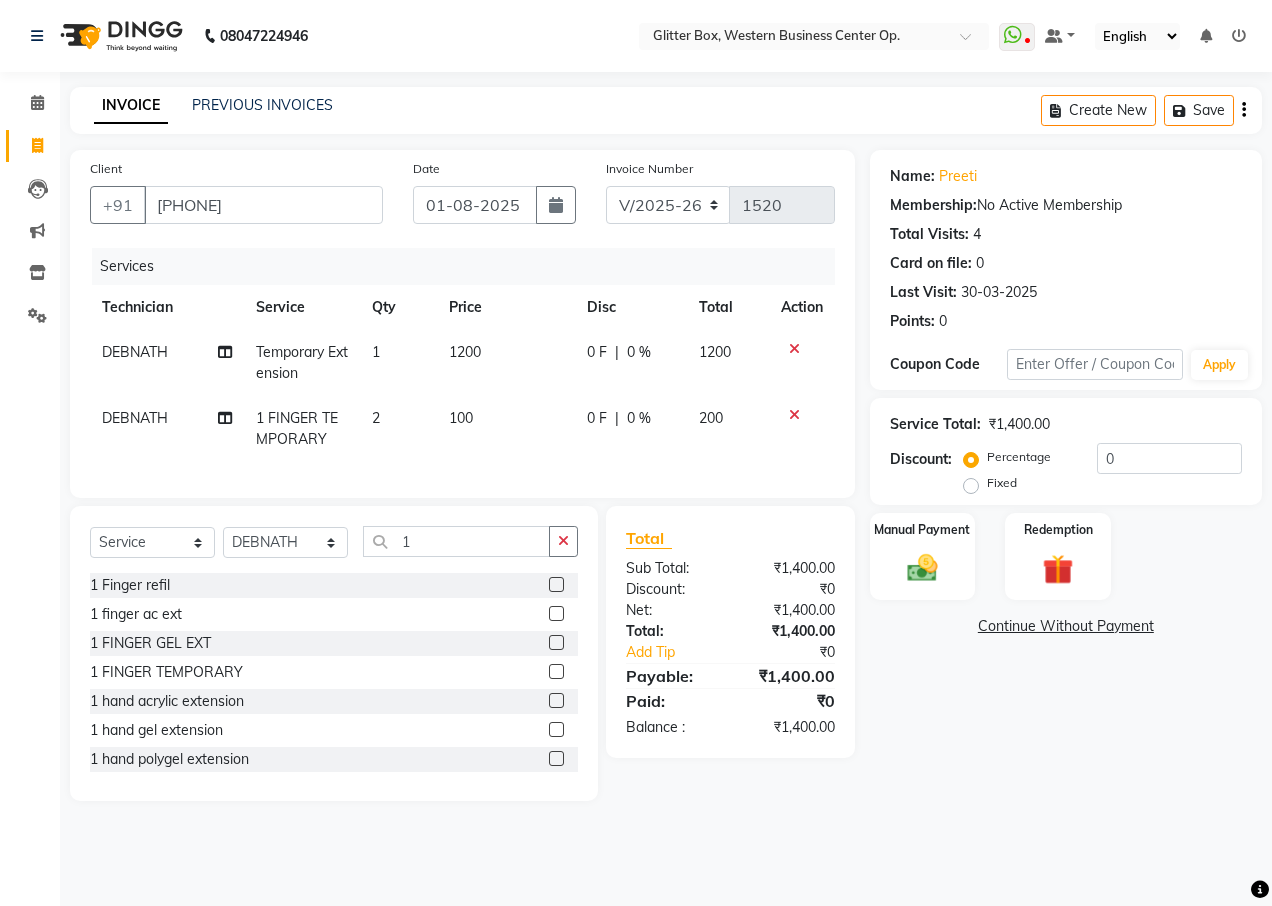 click on "DEBNATH 1 FINGER TEMPORARY 2 100 0 F | 0 % 200" 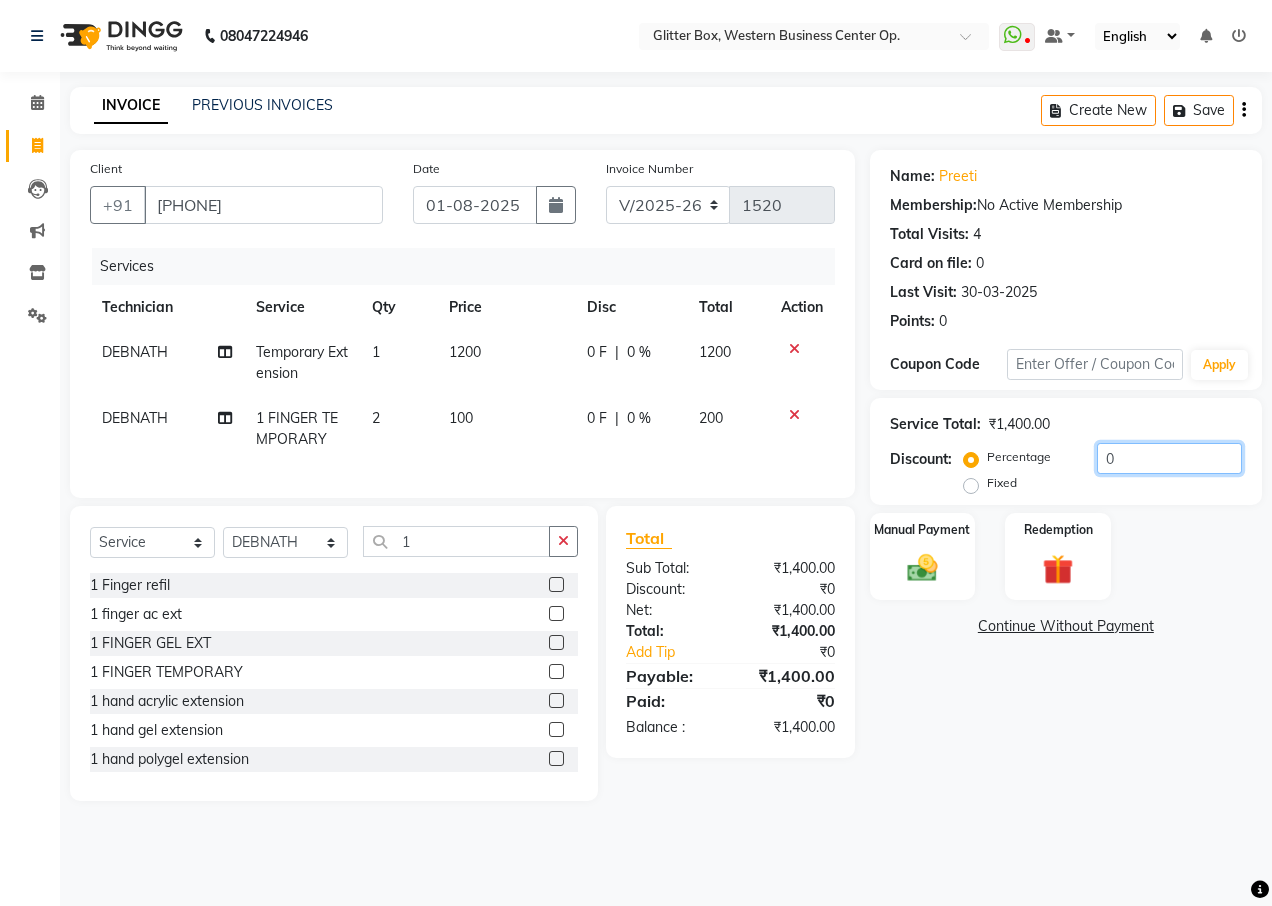 click on "0" 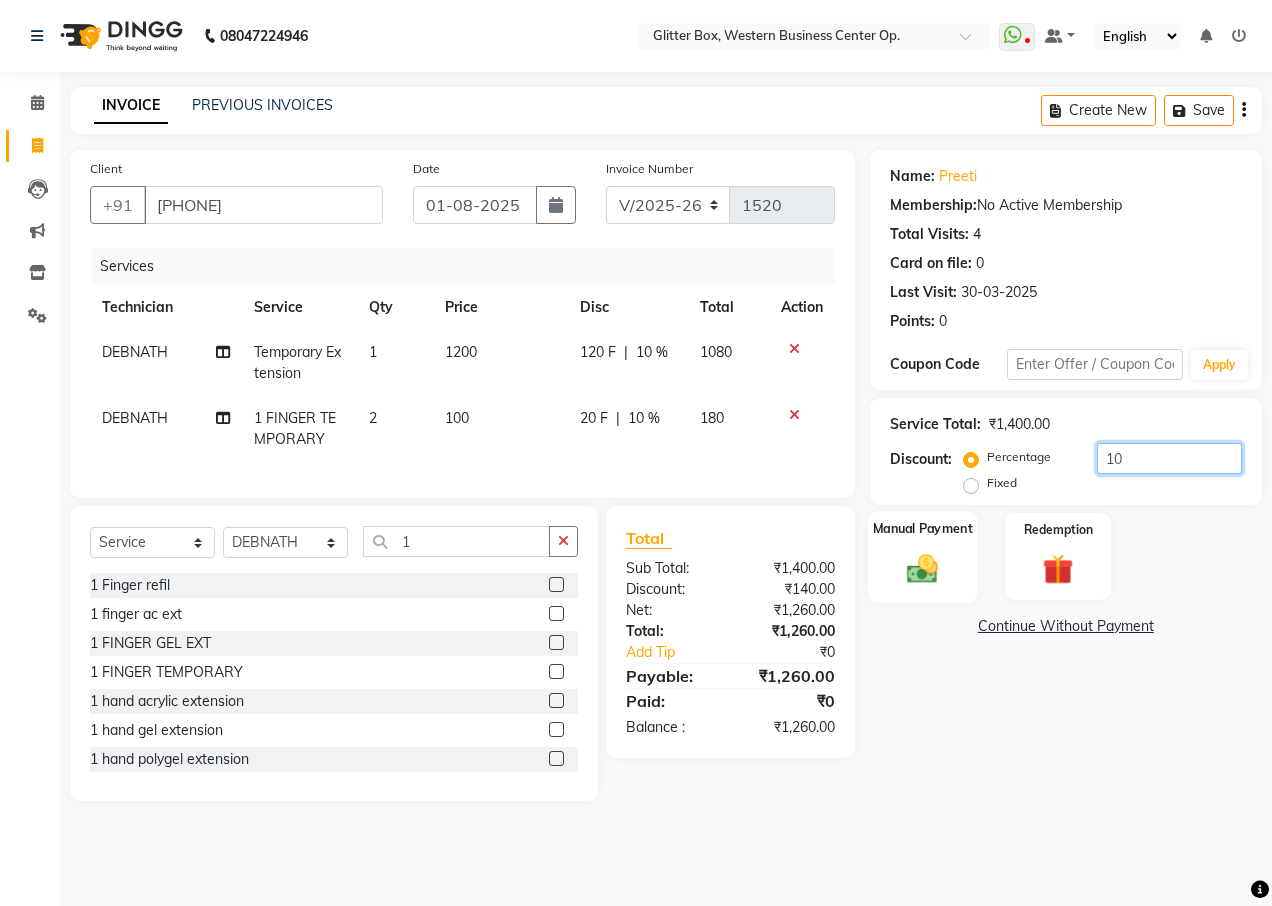 type on "10" 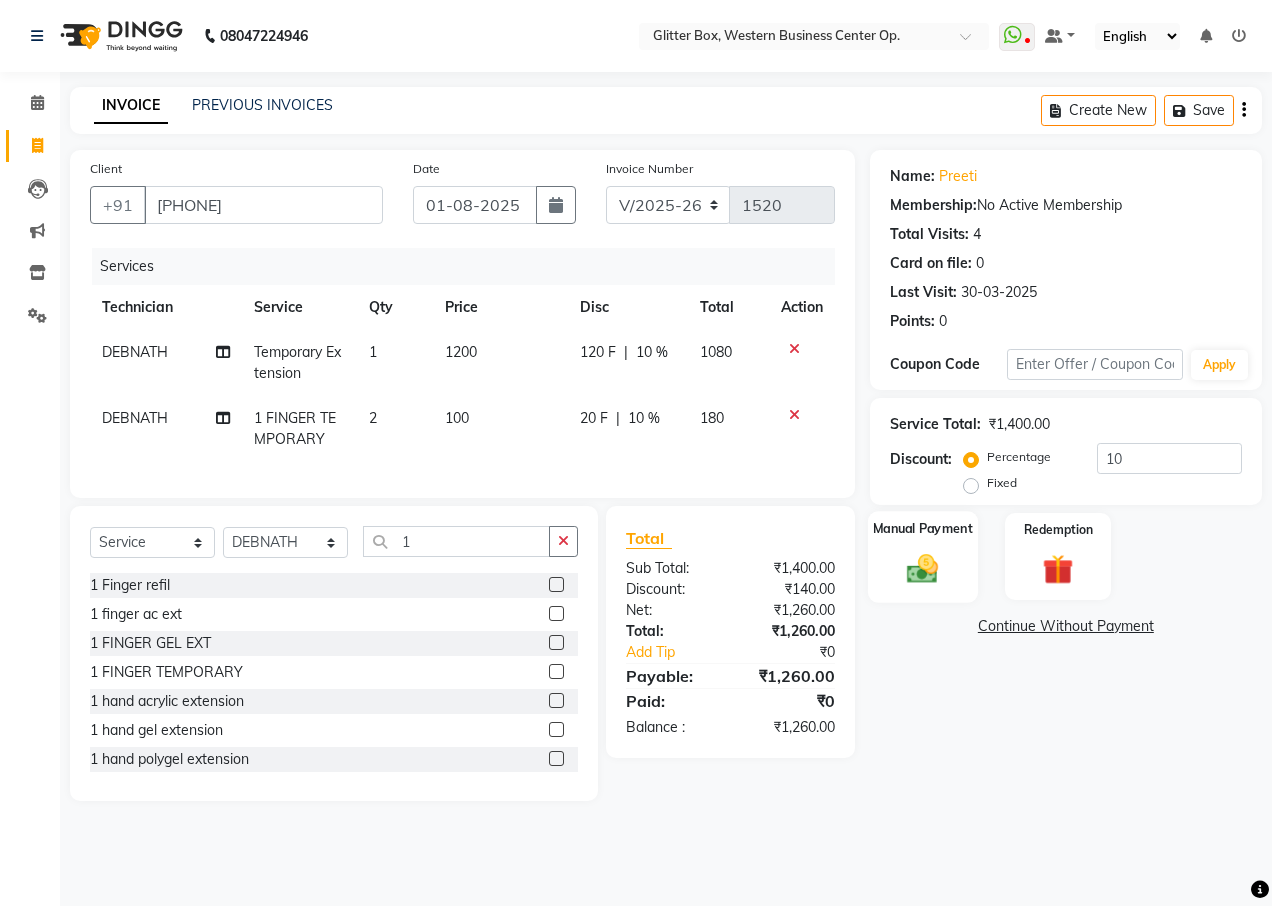 click on "Manual Payment" 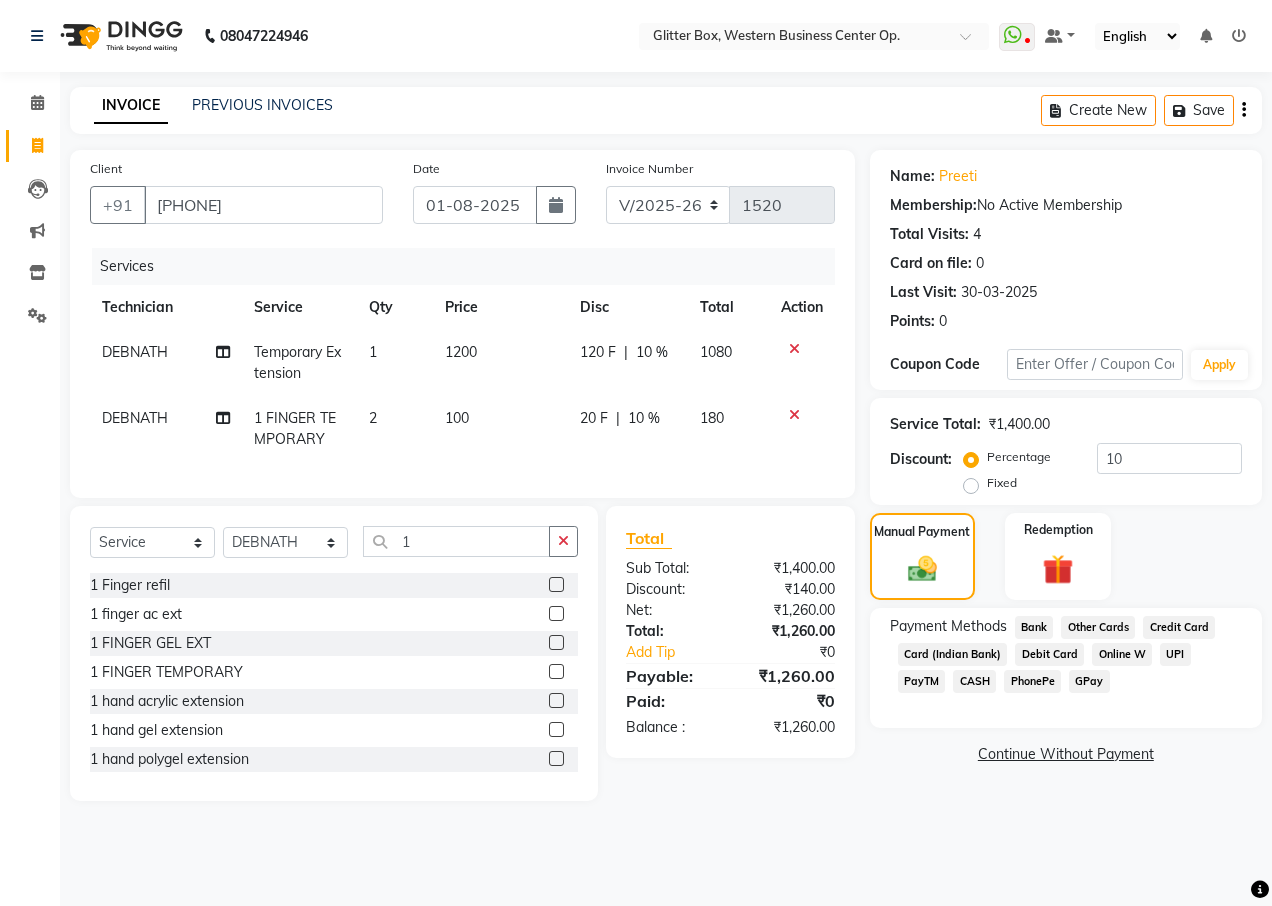 click on "UPI" 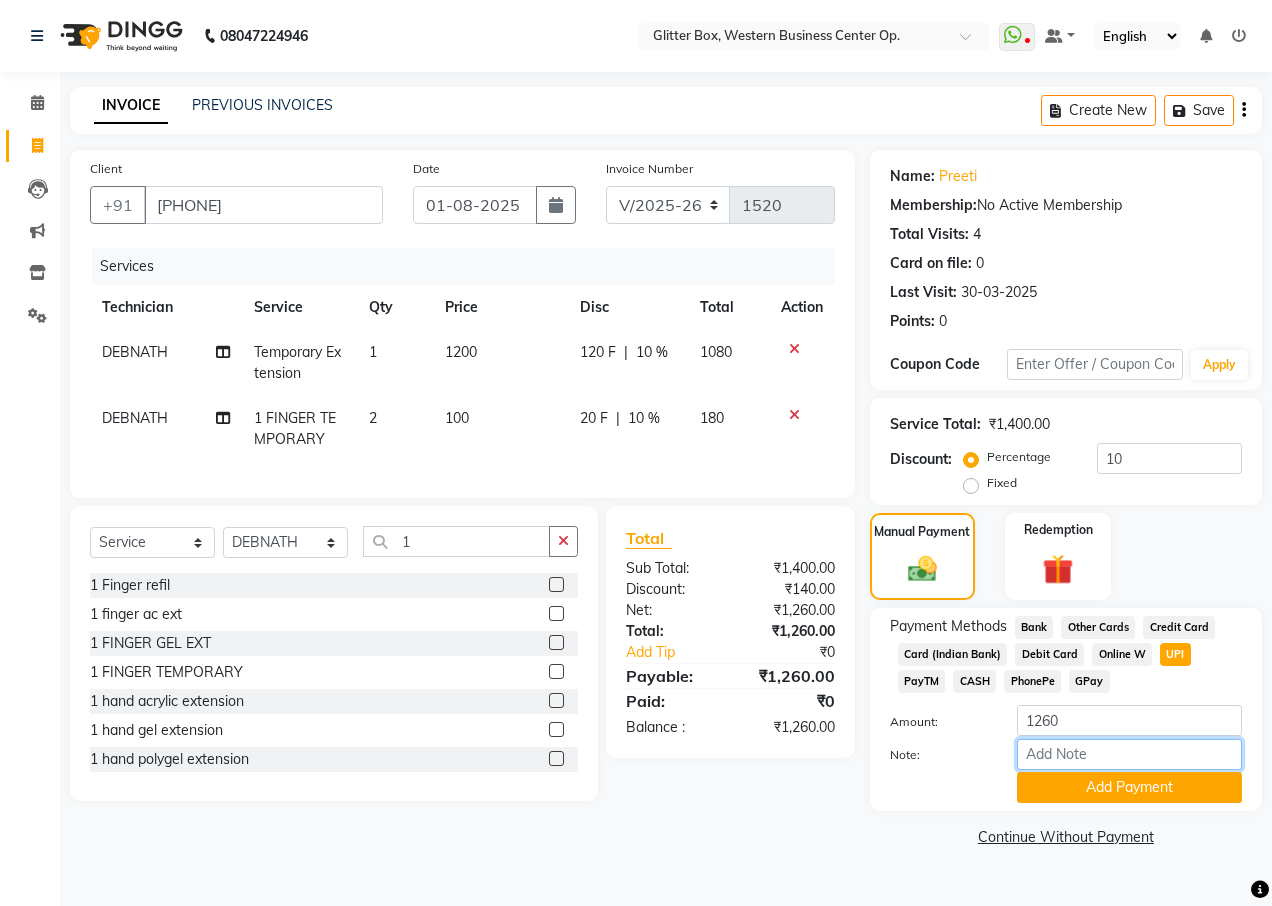 click on "Note:" at bounding box center [1129, 754] 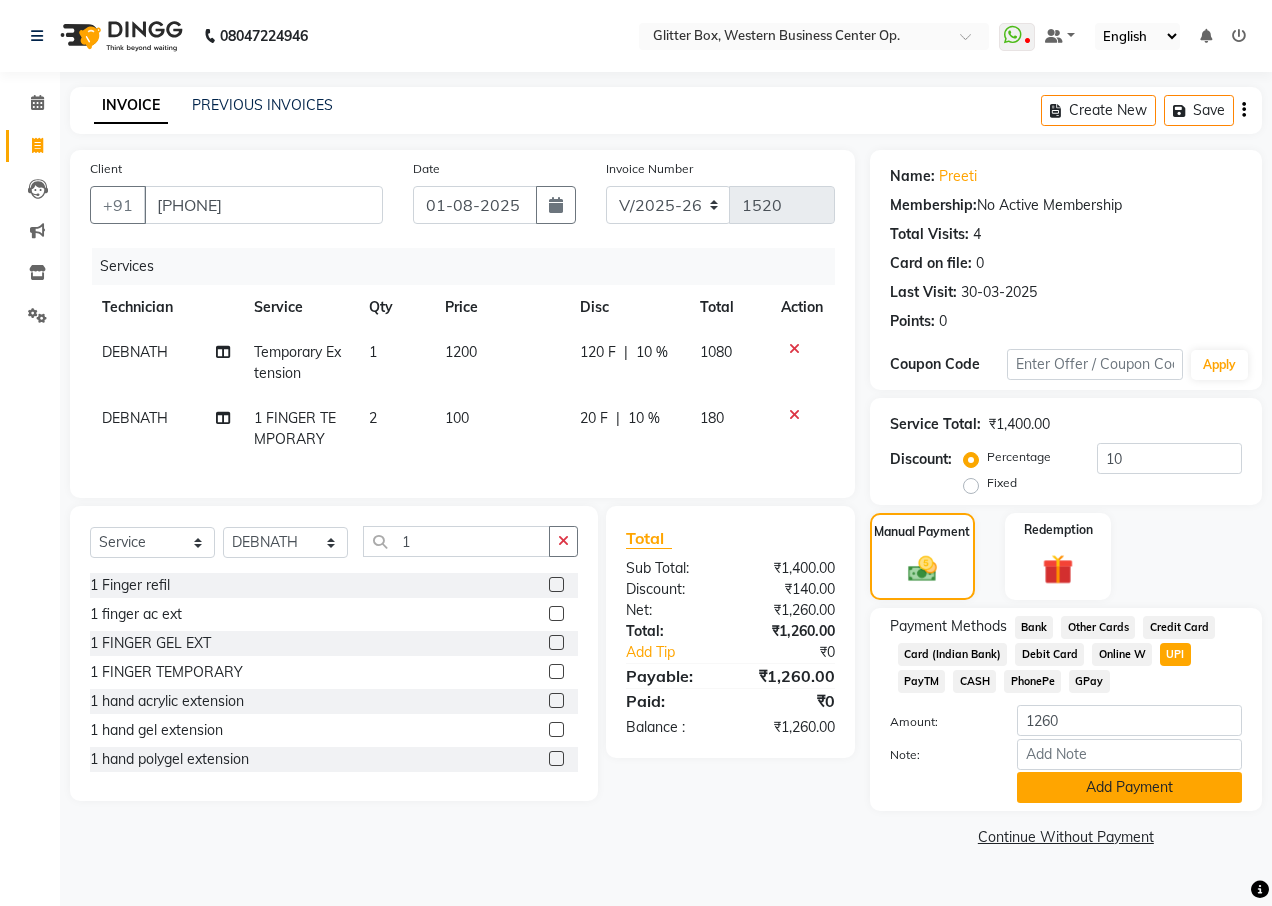 click on "Add Payment" 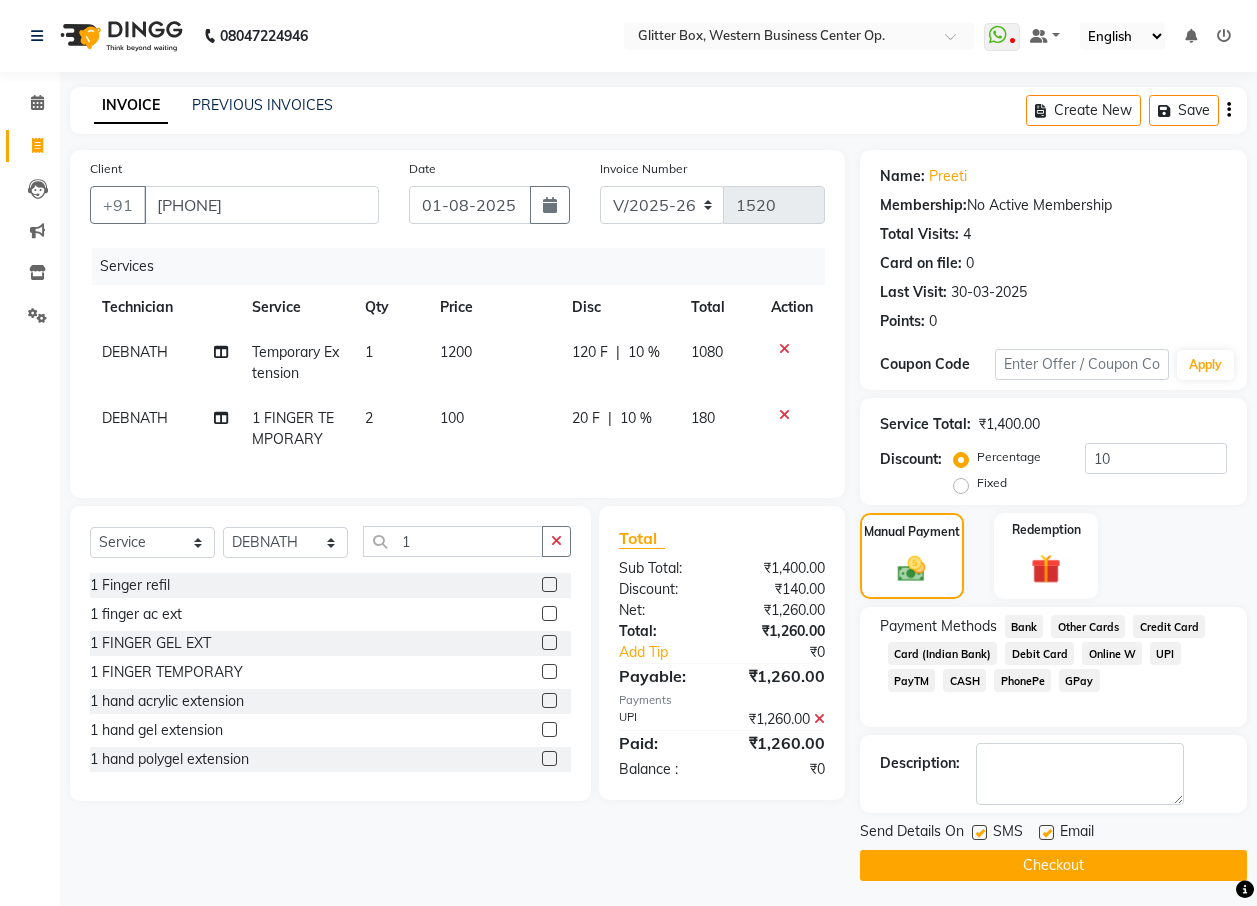 click on "Checkout" 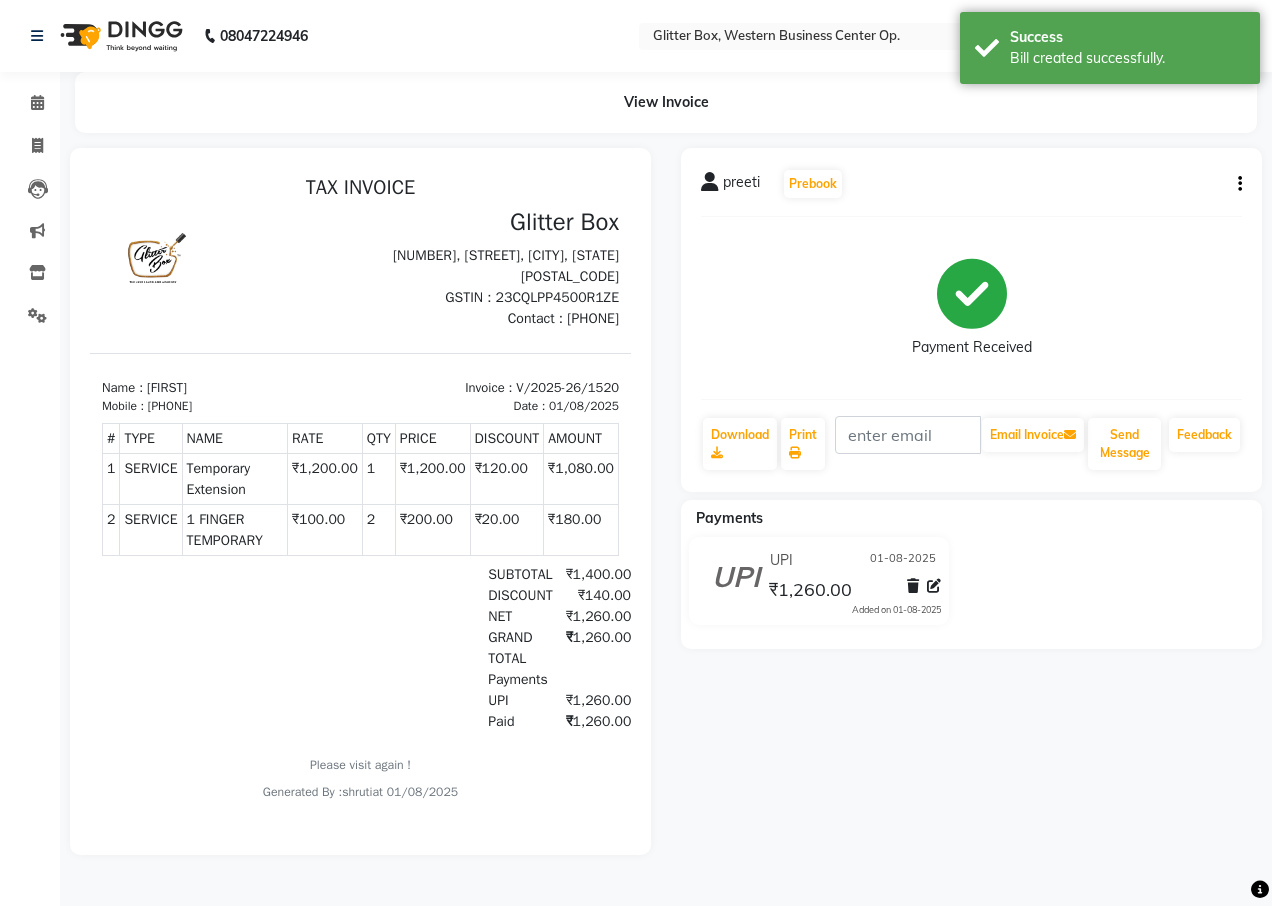 scroll, scrollTop: 0, scrollLeft: 0, axis: both 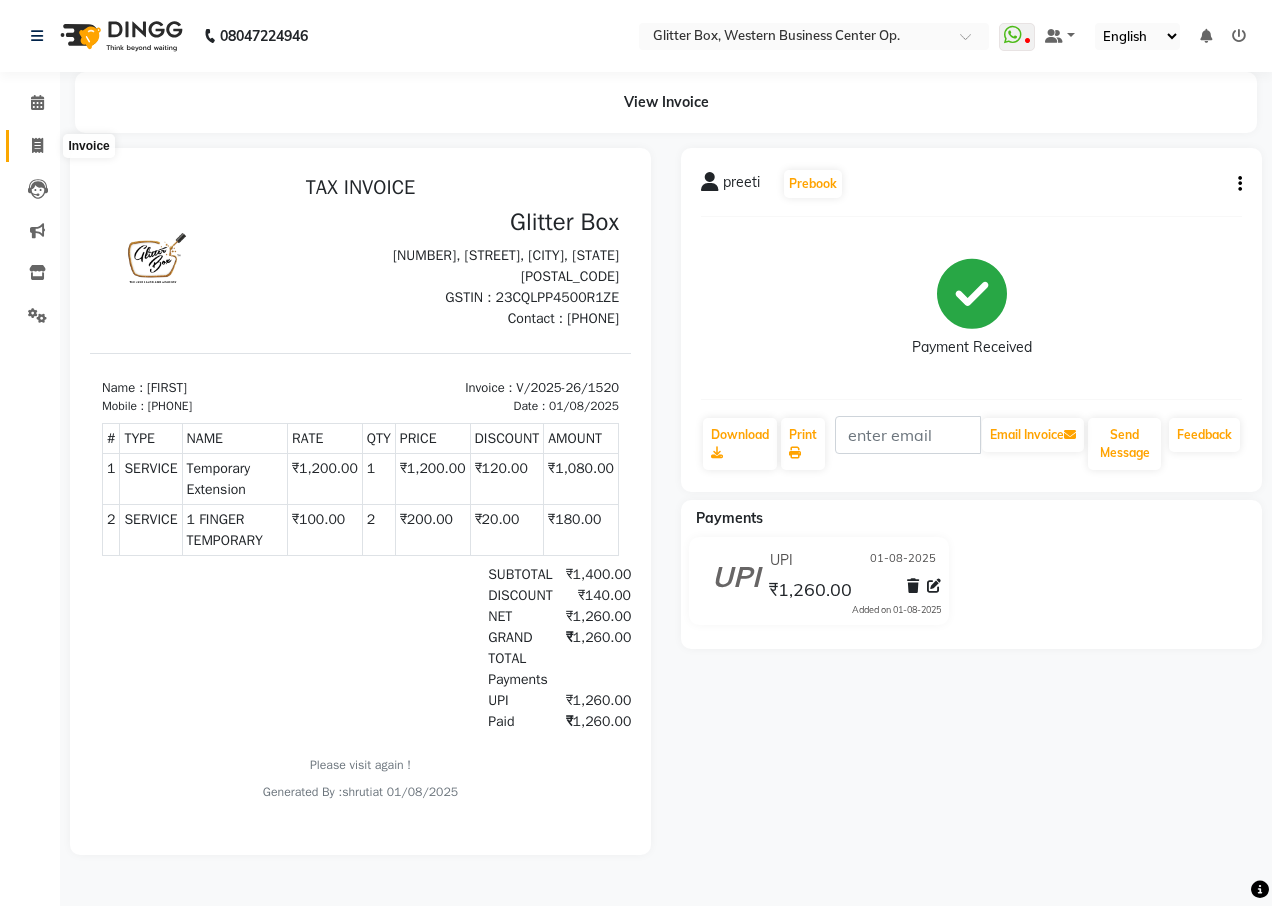 click 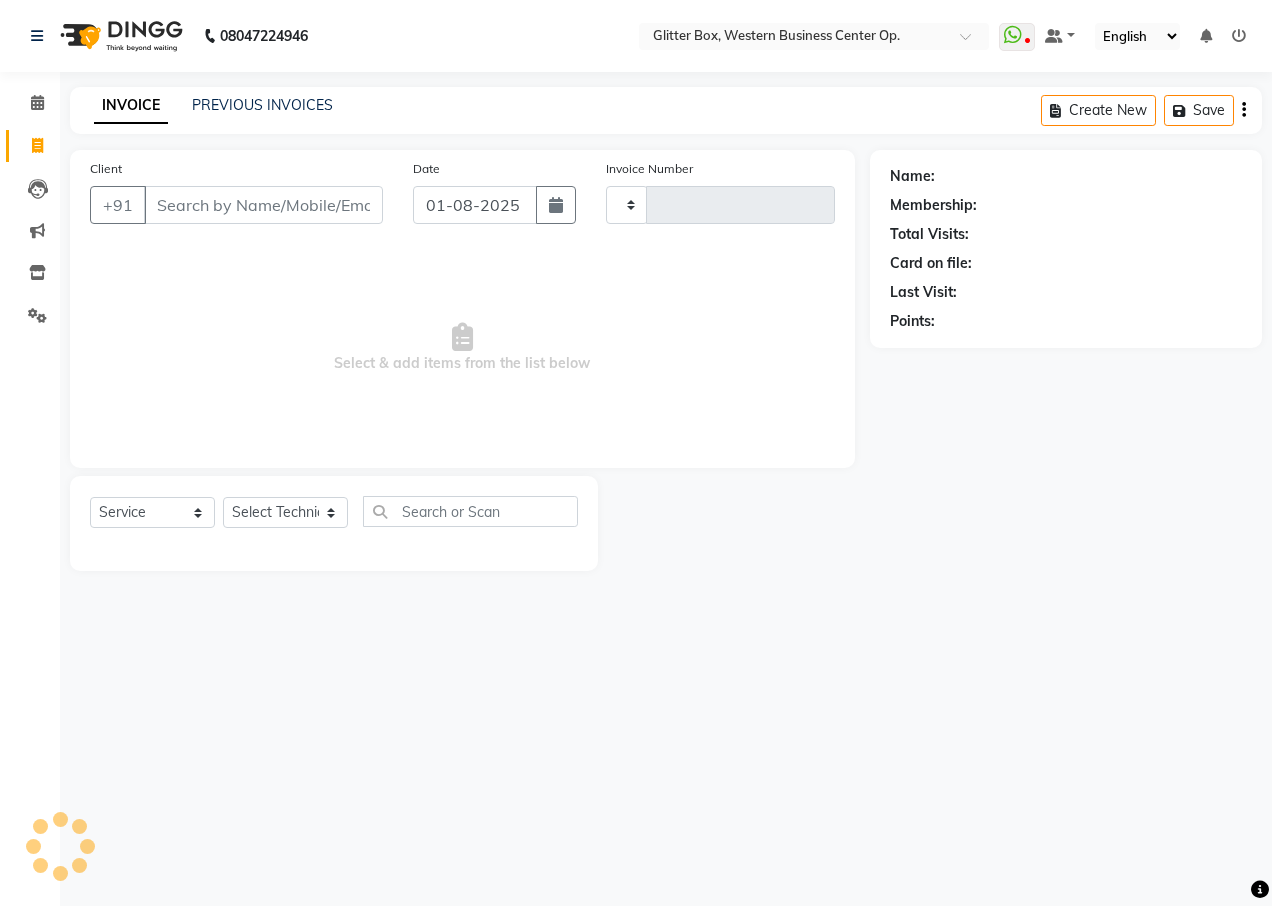 type on "1521" 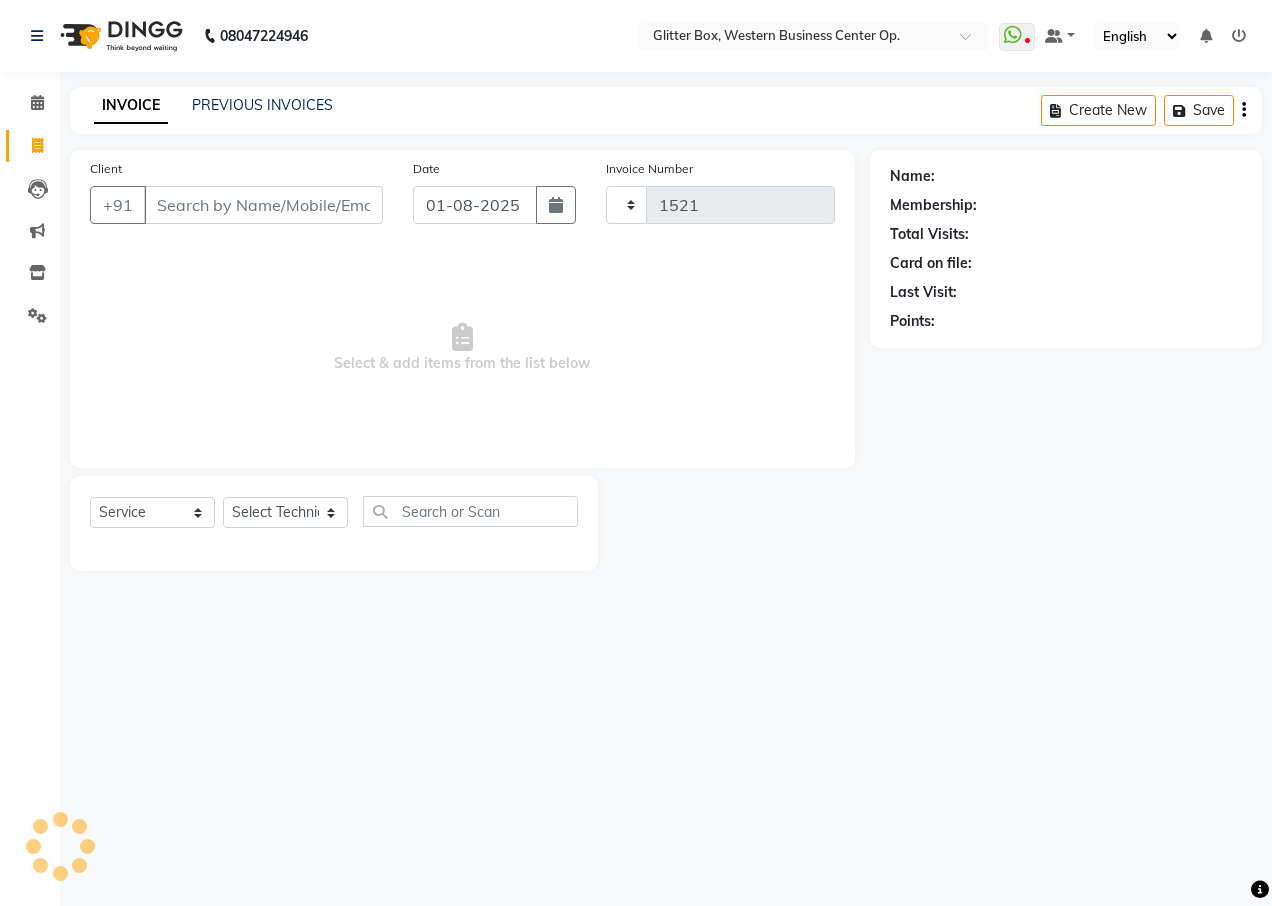 select on "5563" 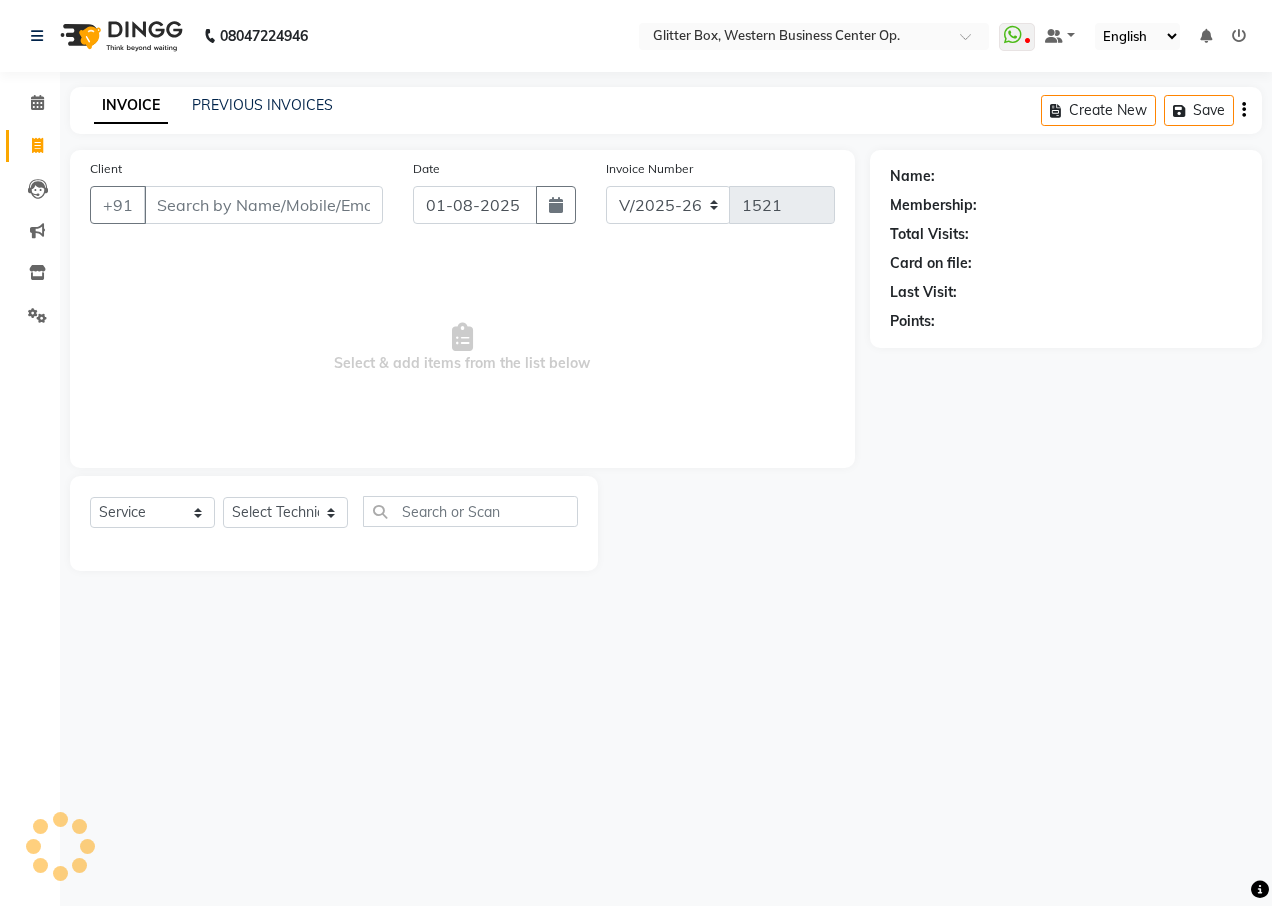 click on "Client" at bounding box center [263, 205] 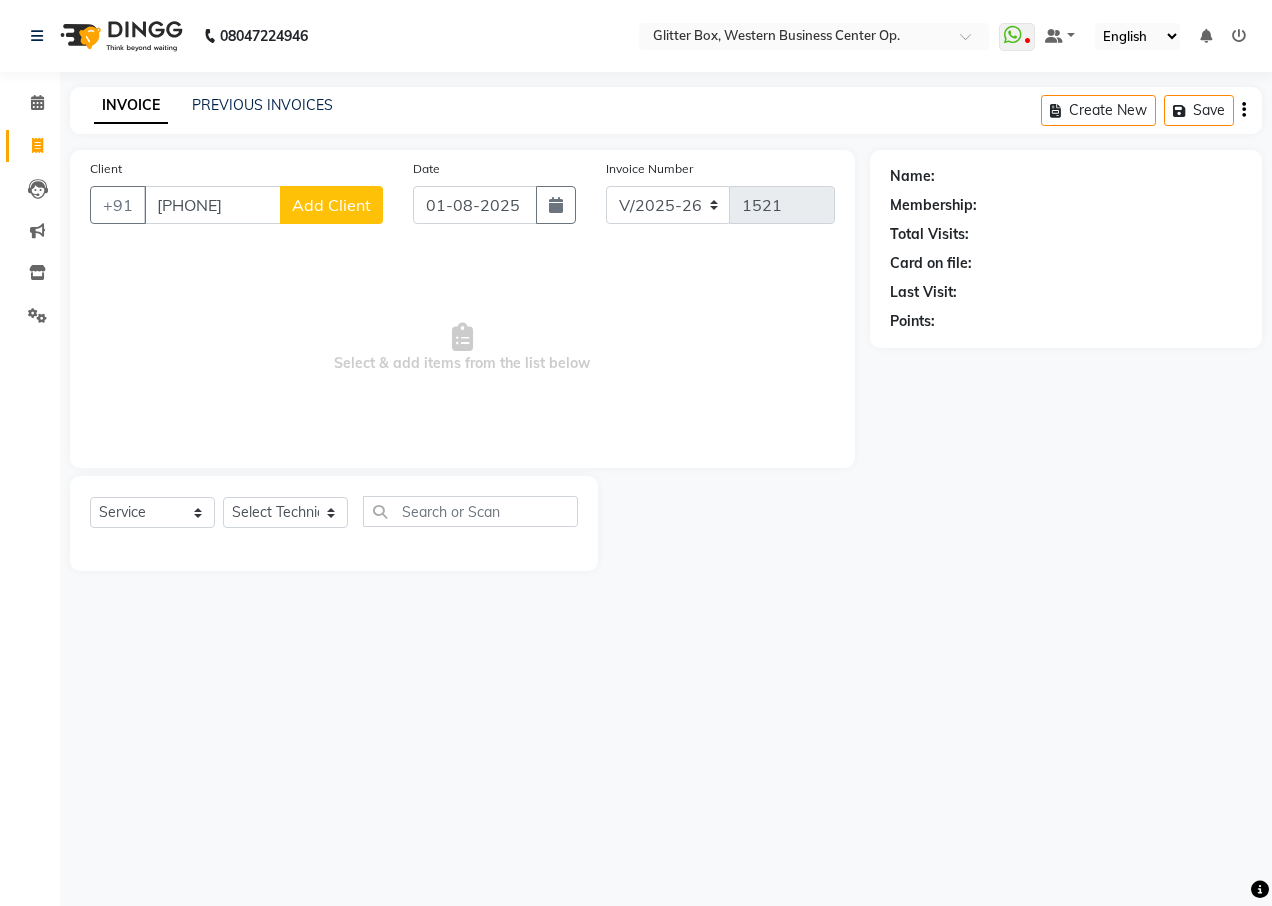 type on "[PHONE]" 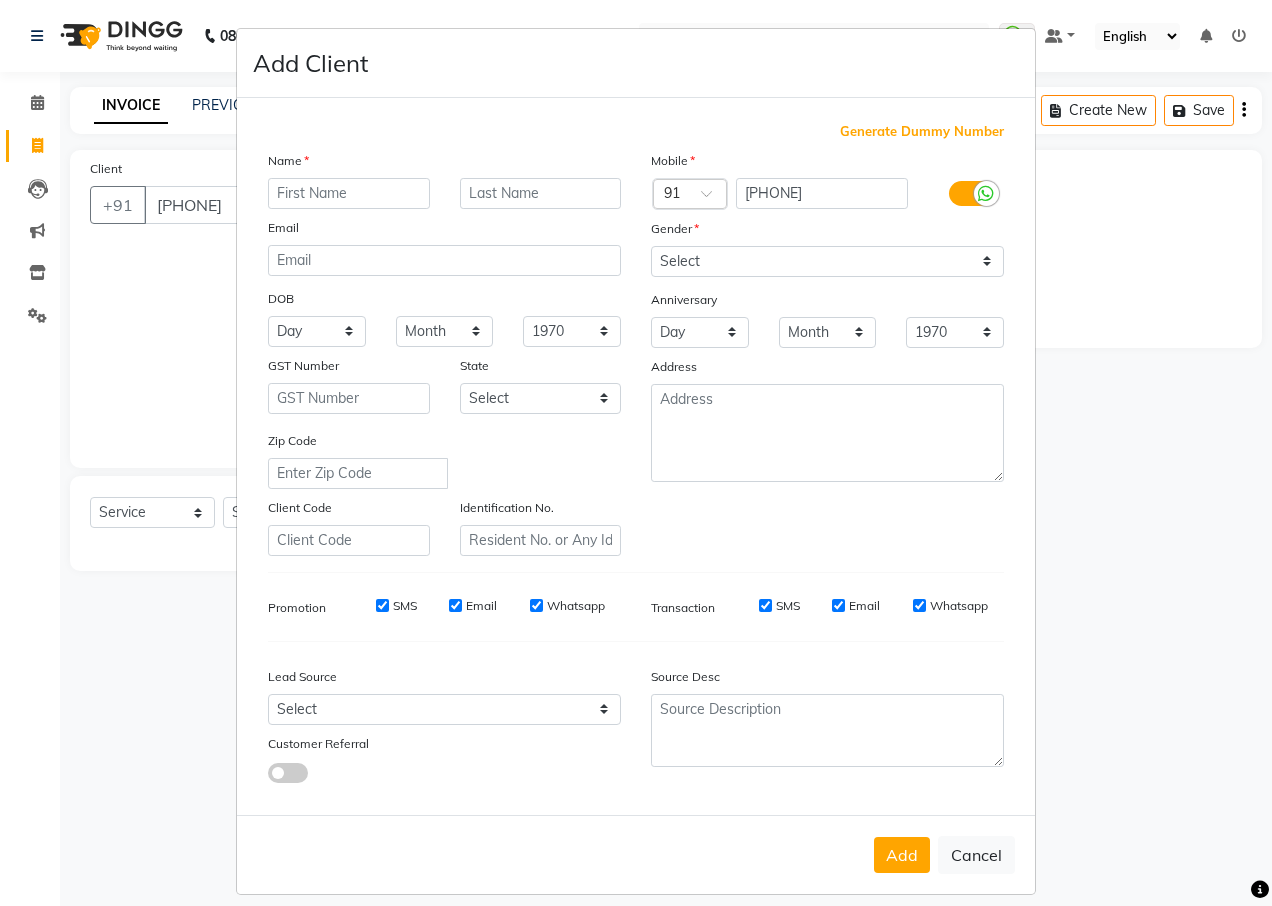 click at bounding box center [349, 193] 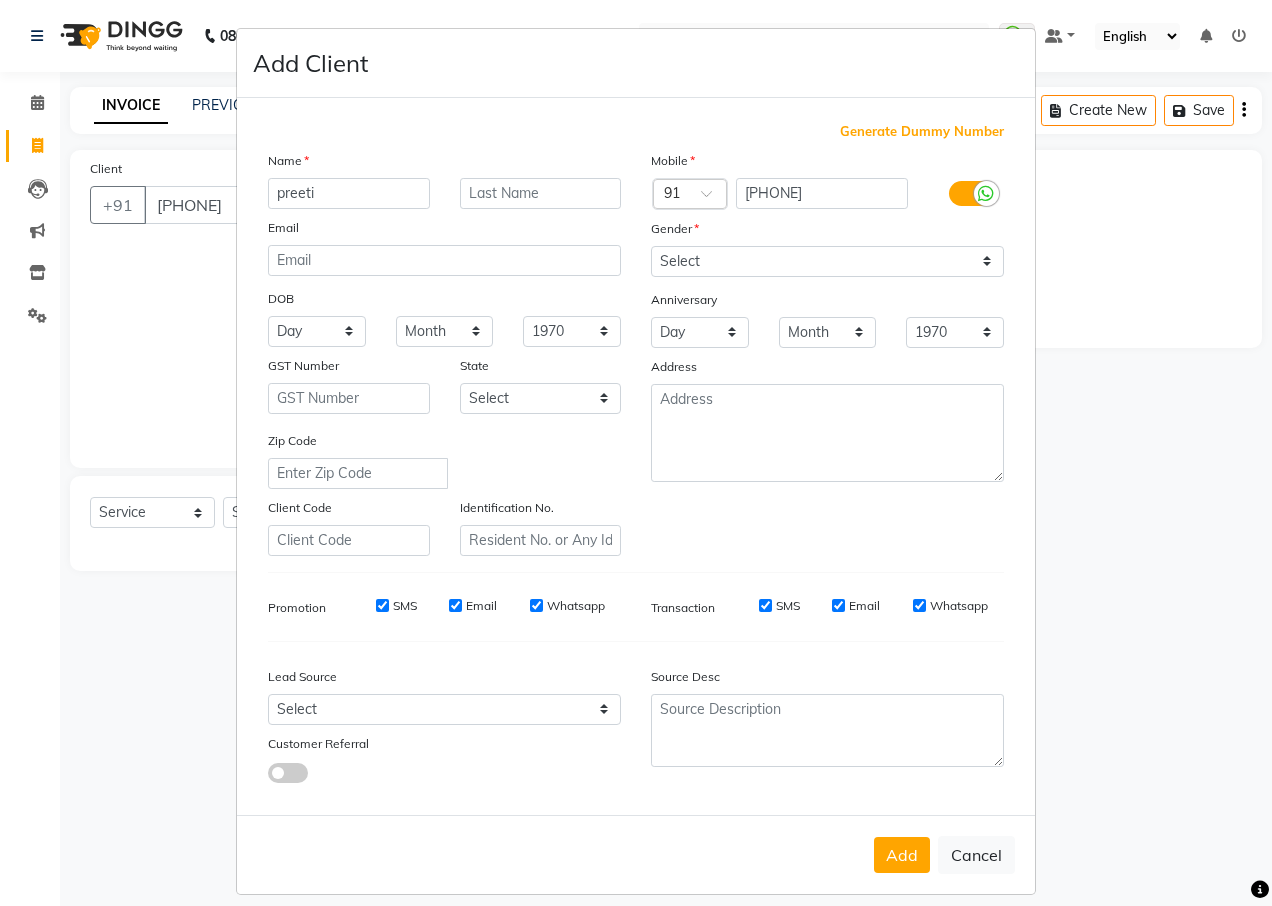 type on "preeti" 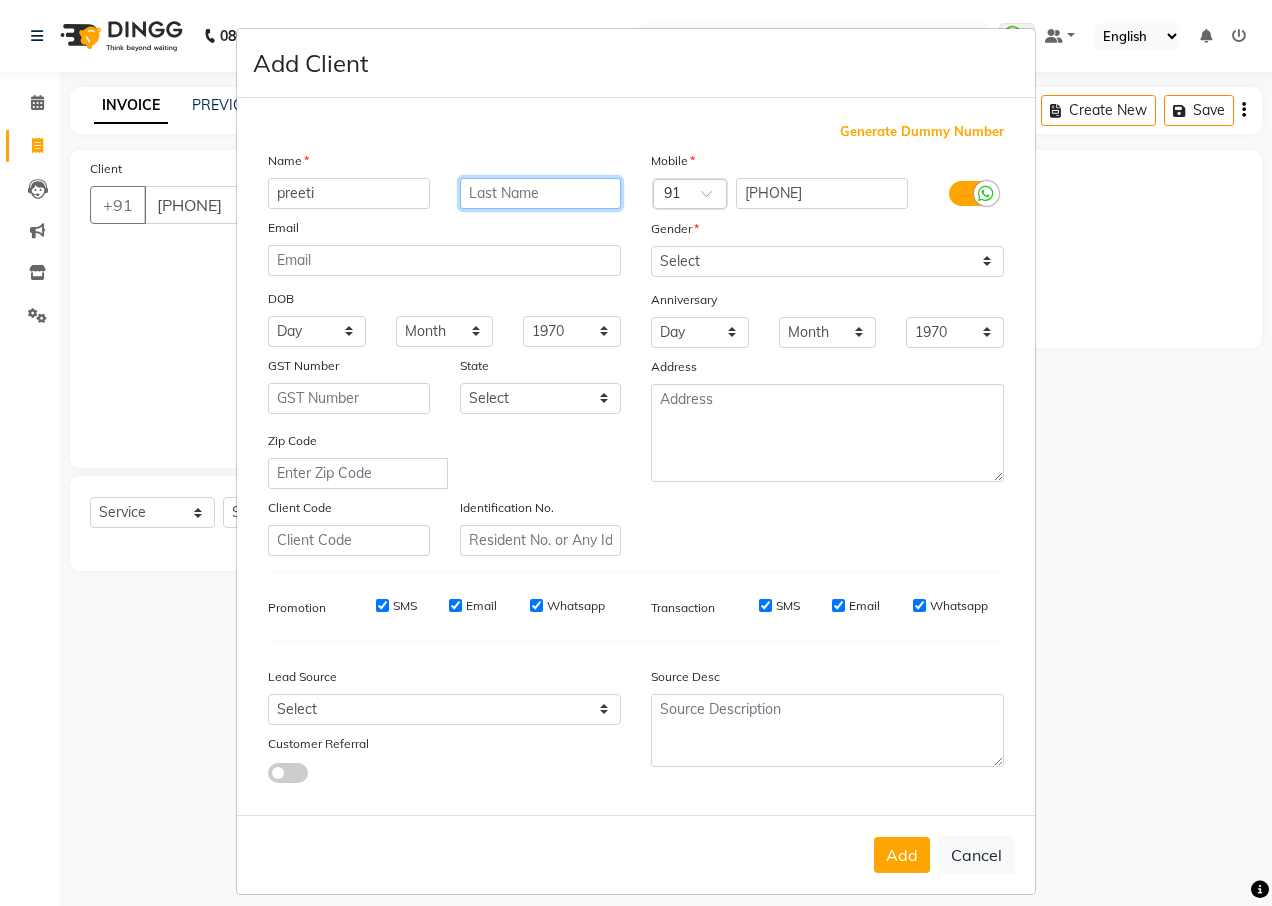 click at bounding box center (541, 193) 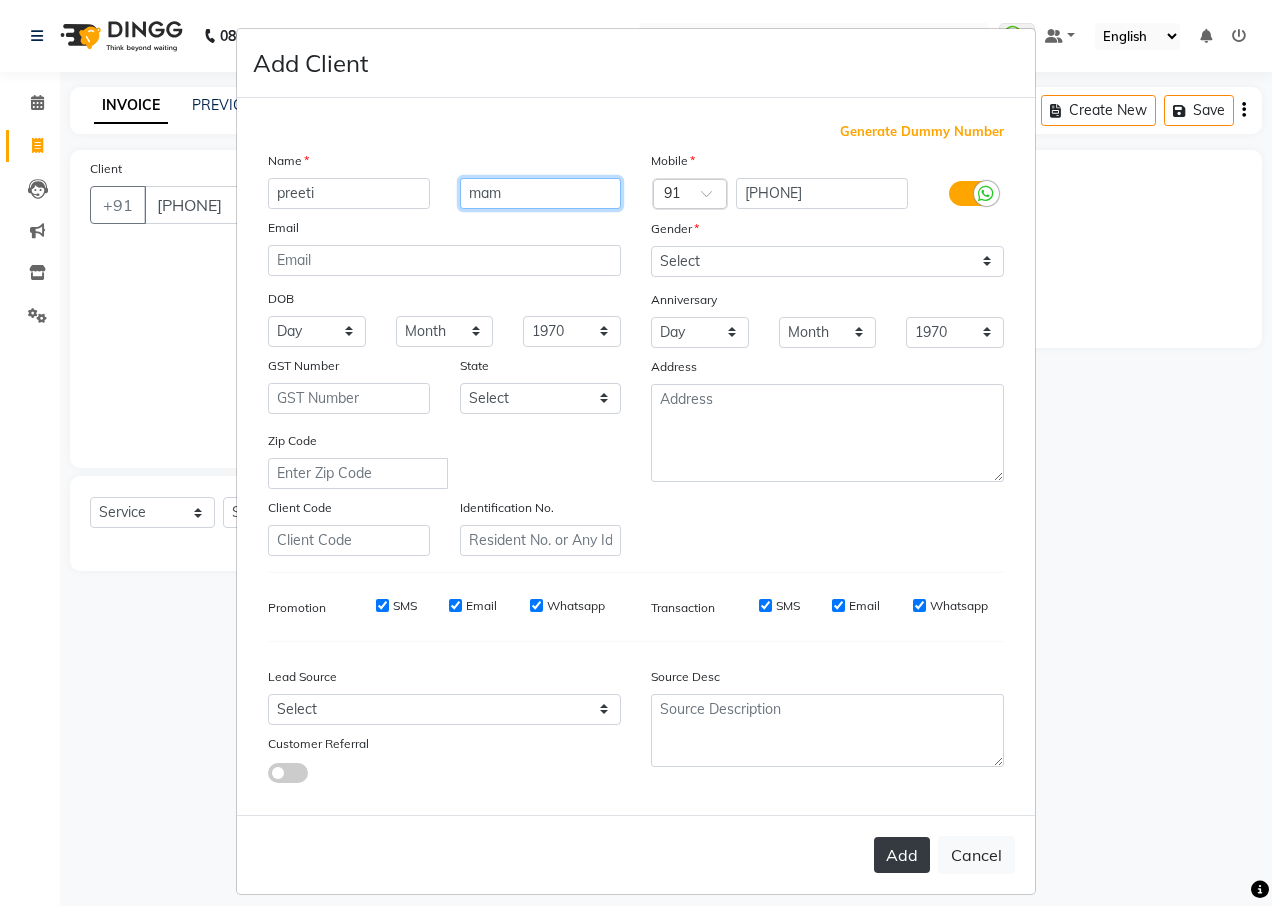 type on "mam" 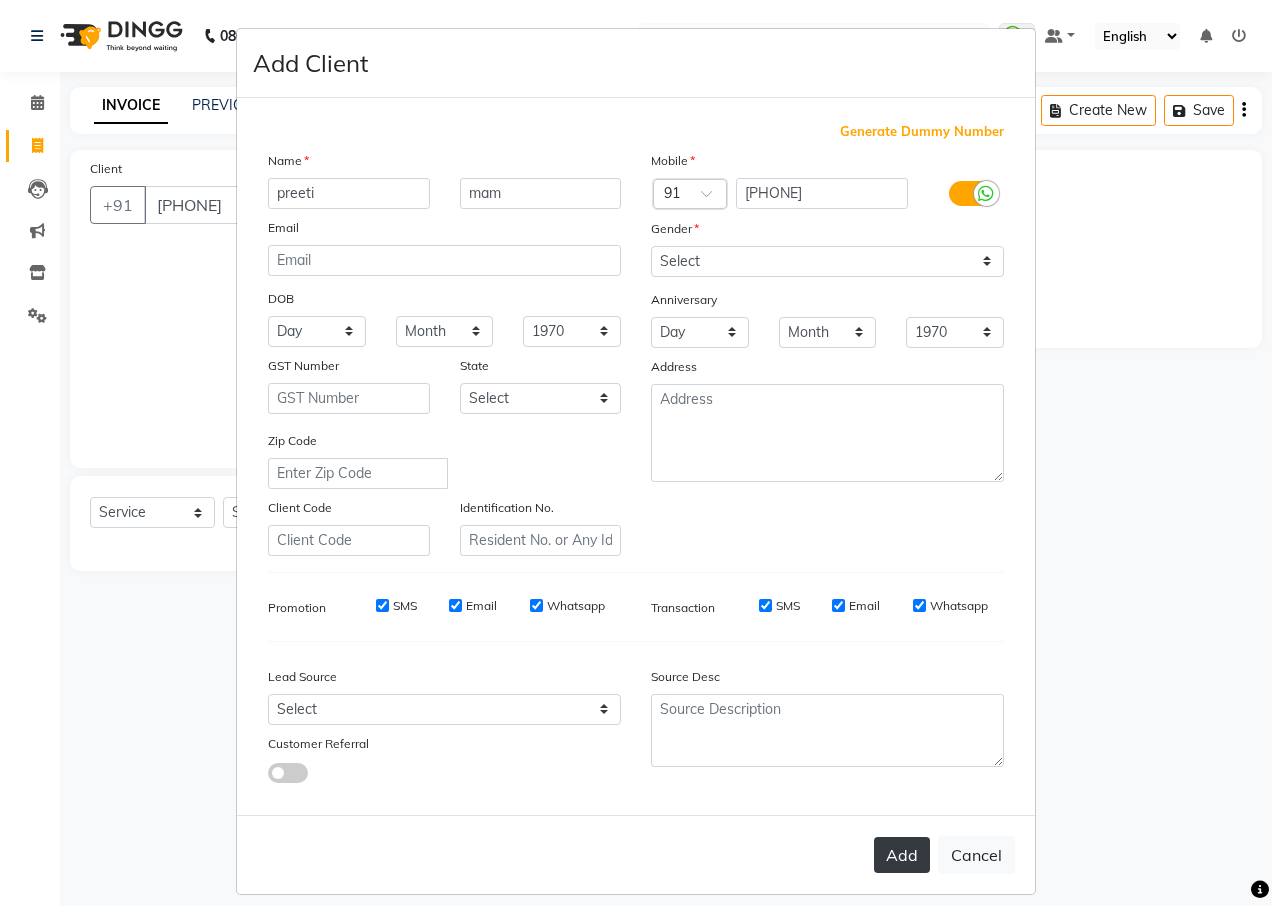 click on "Add" at bounding box center [902, 855] 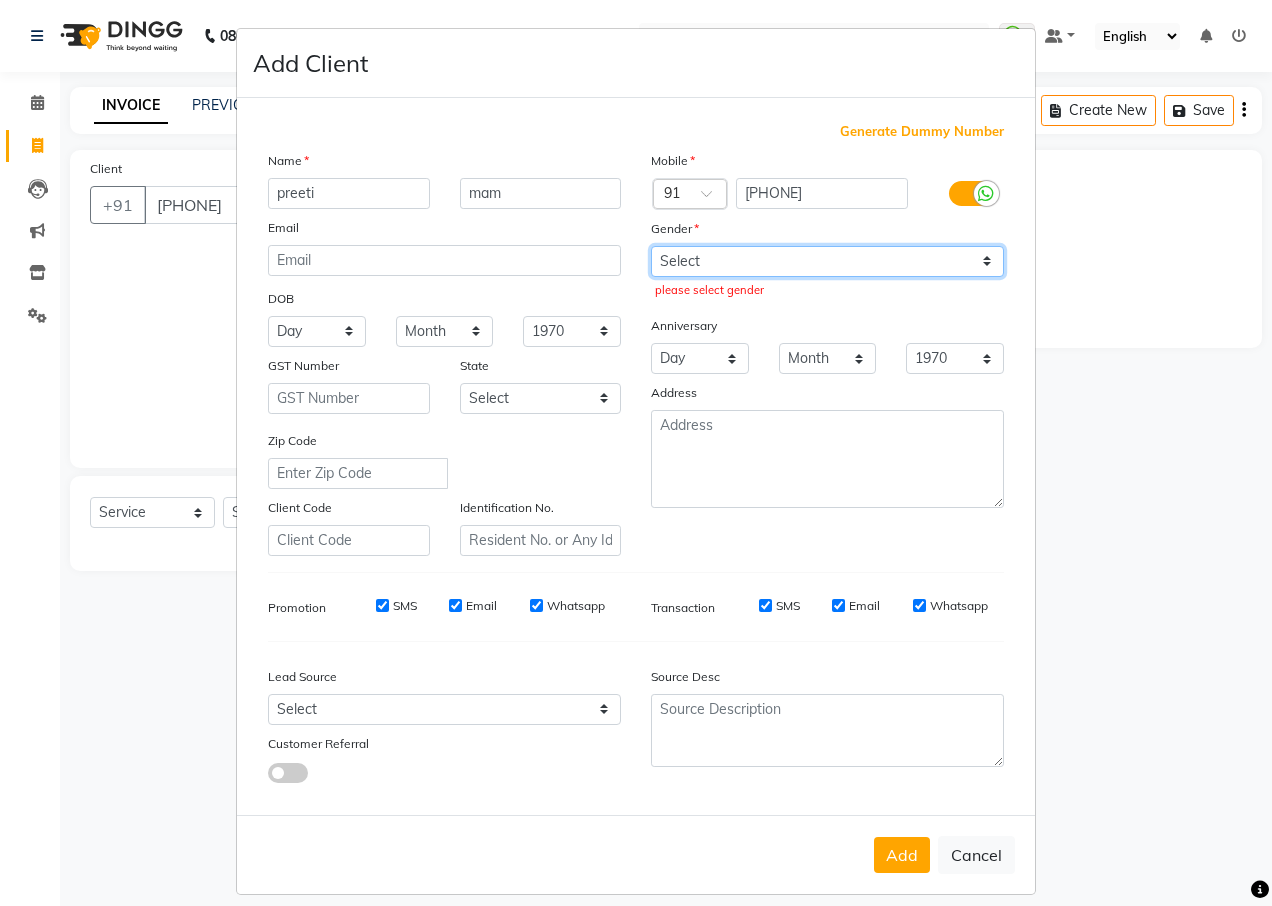 click on "Select Male Female Other Prefer Not To Say" at bounding box center [827, 261] 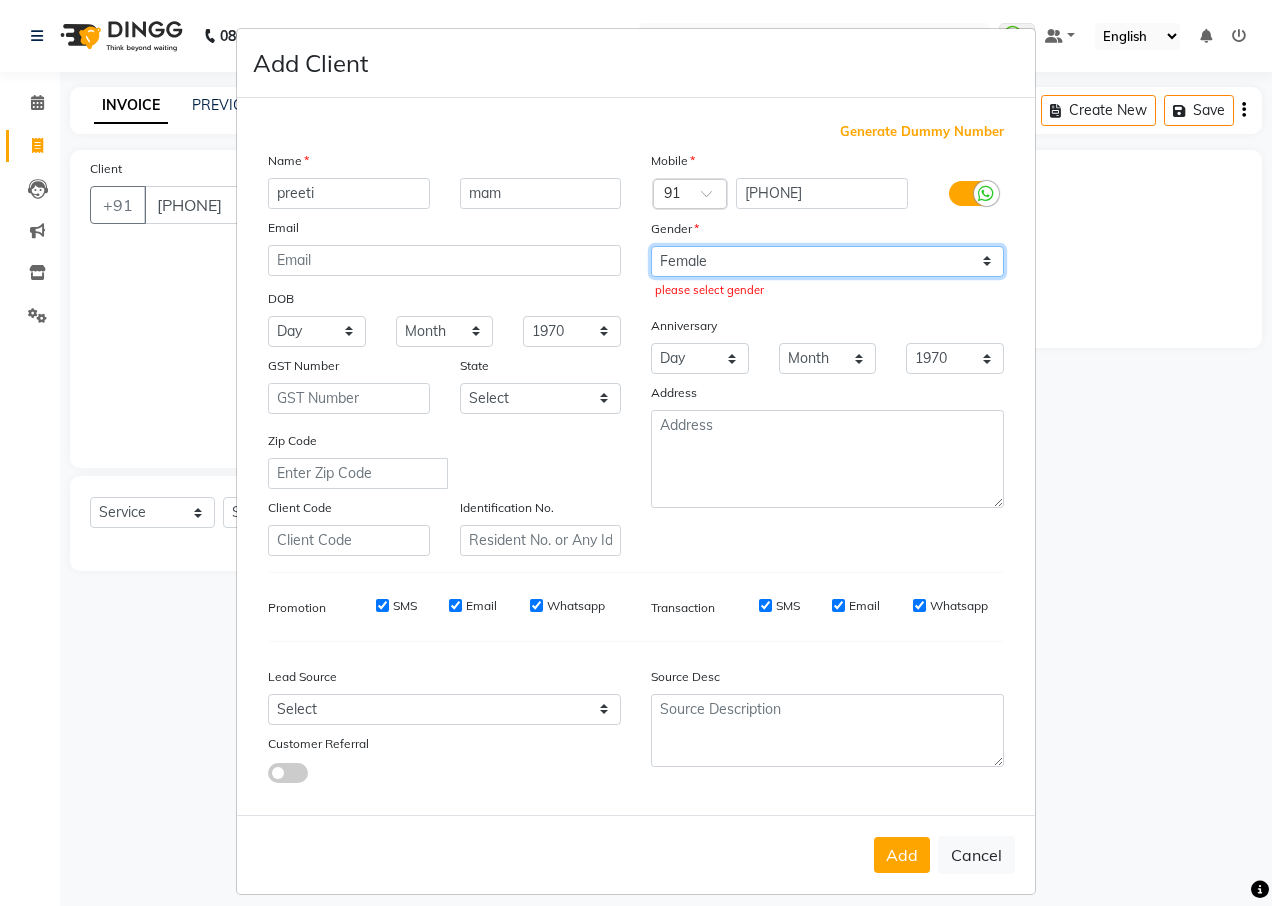 click on "Select Male Female Other Prefer Not To Say" at bounding box center [827, 261] 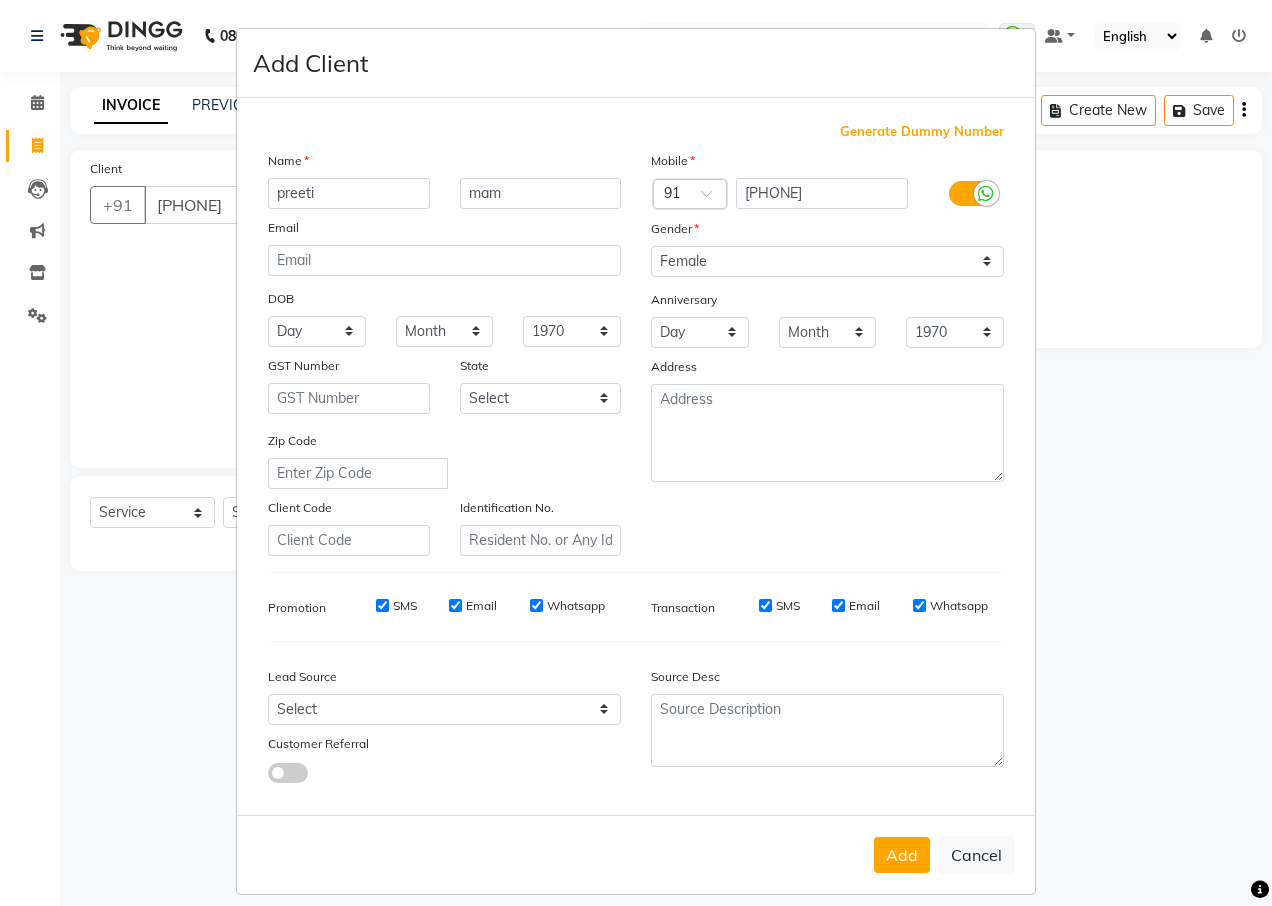 click on "Add" at bounding box center [902, 855] 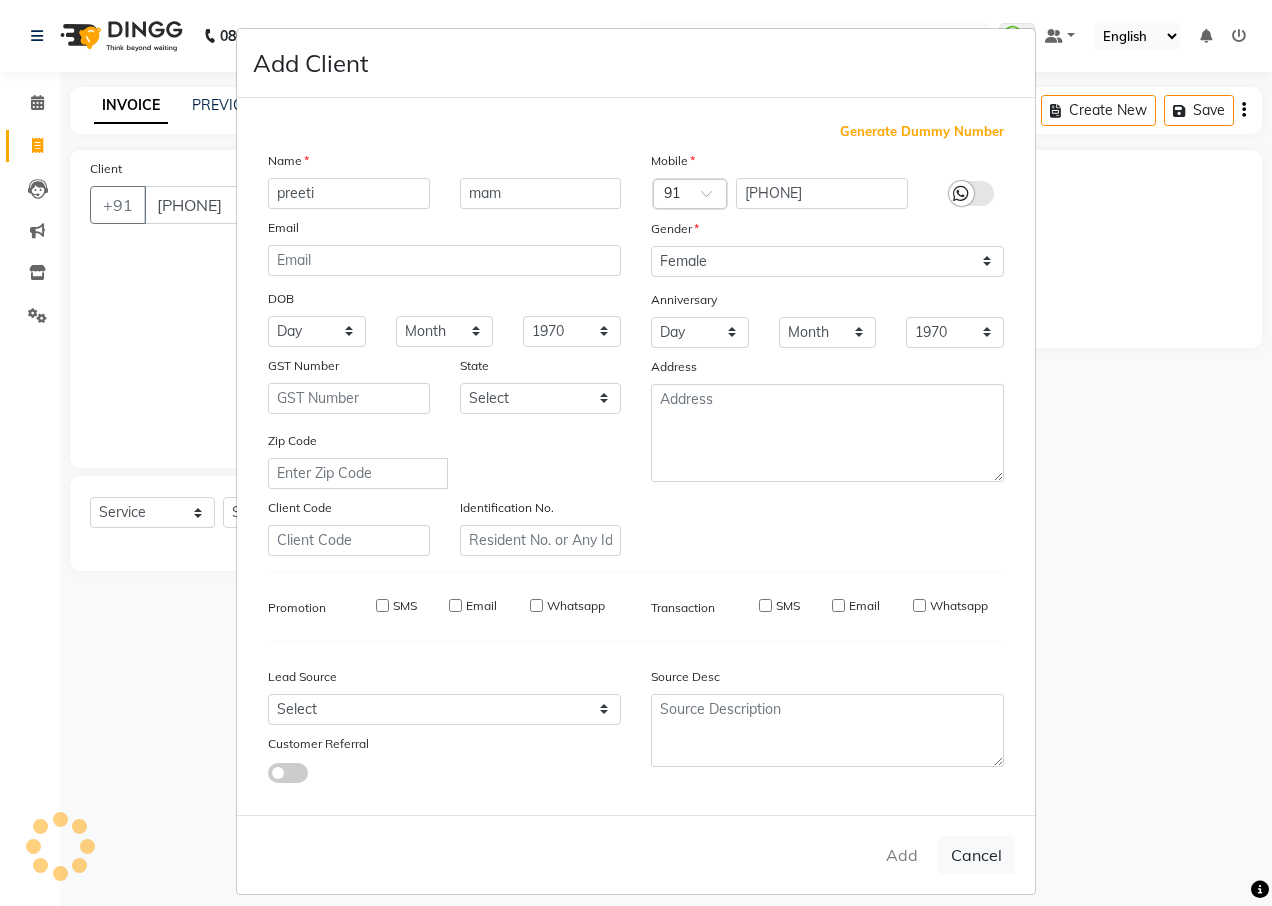 type 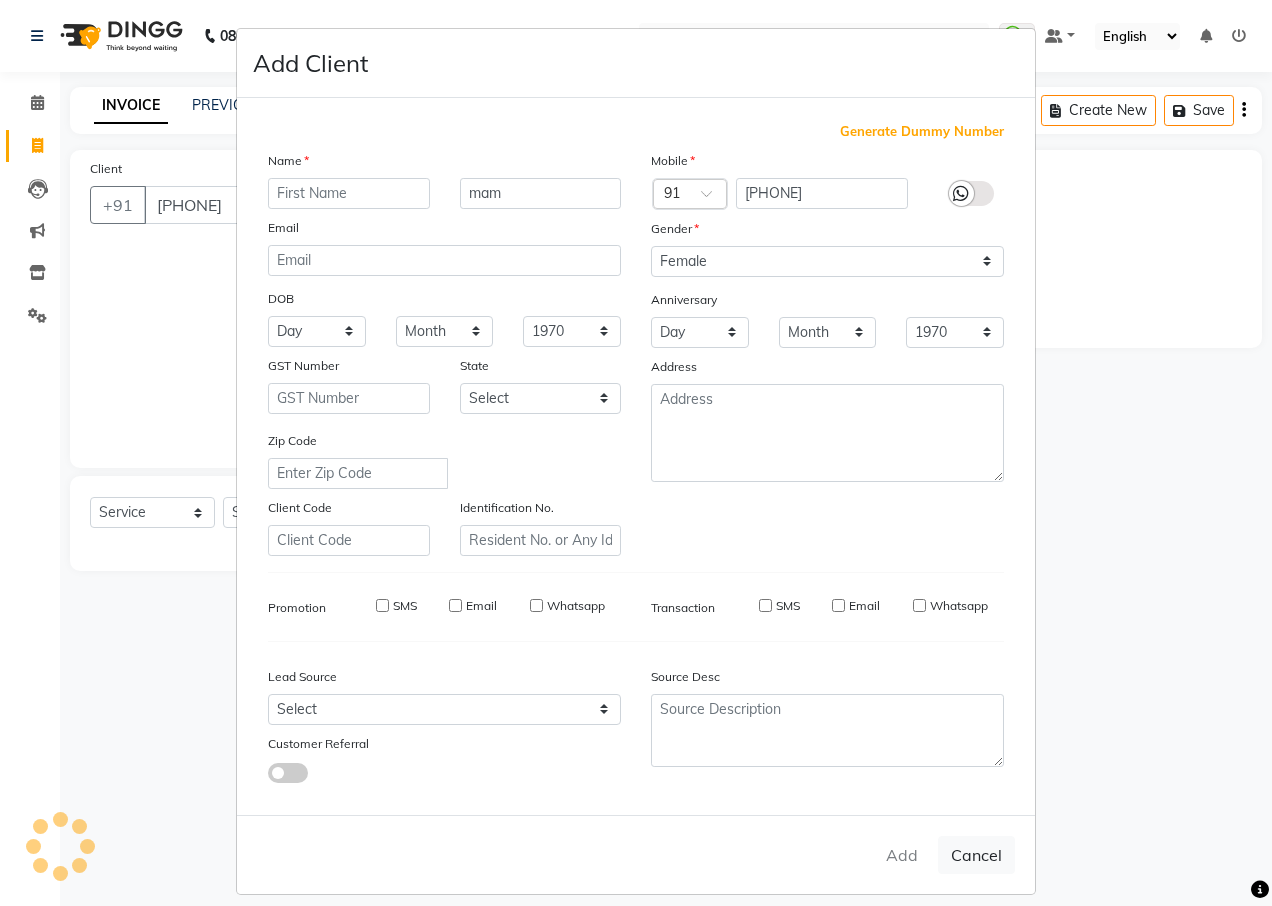 type 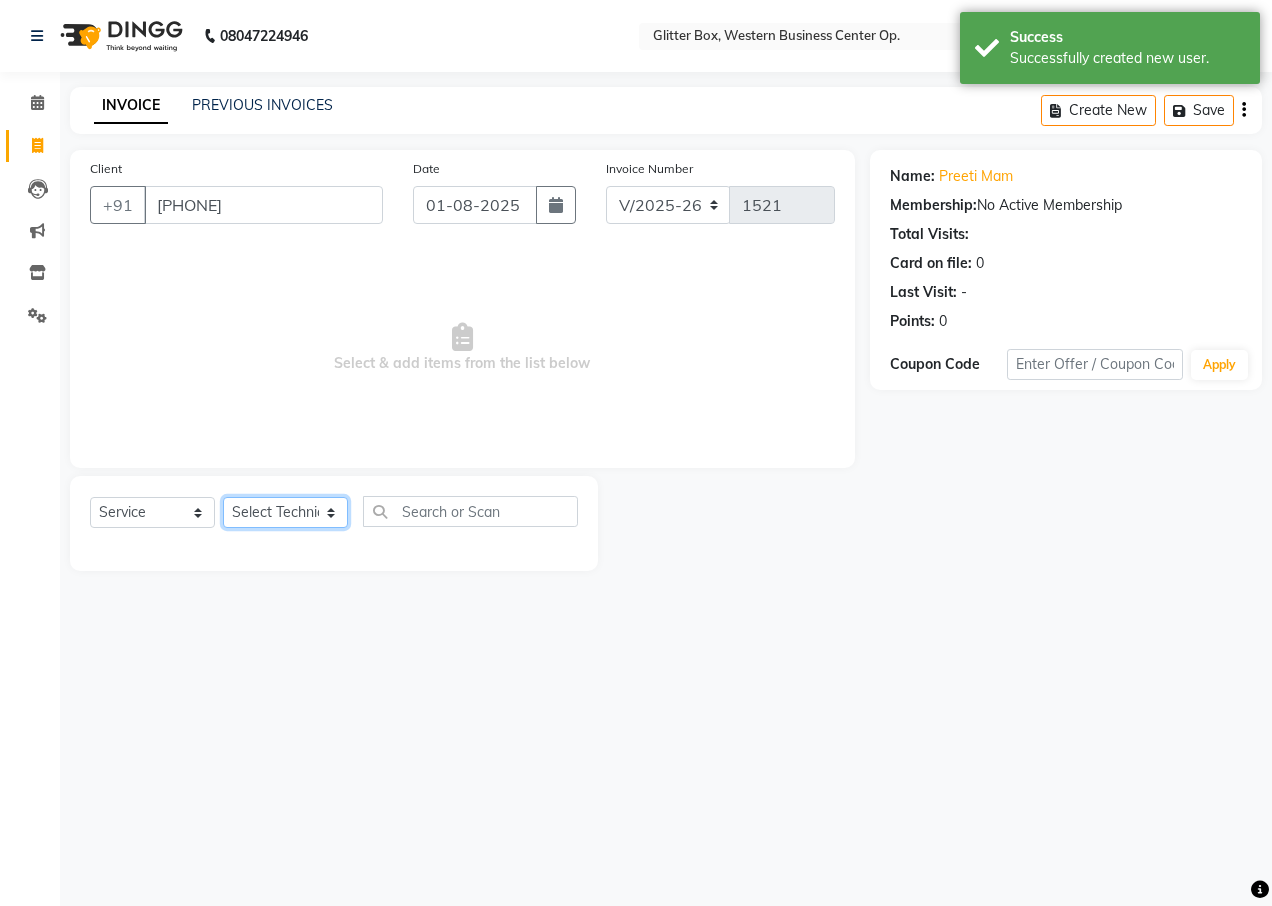 click on "Select Technician Ankita Yadav Ankit Tiwari bharat DEBNATH Govind Rana hema john Kajal Rana Kajal Rathour Katick Das kelly Nairmal Das owner Pankaj Malayya pooja Preeti makore Rupa Chettri shalu shruti shubham Suraj" 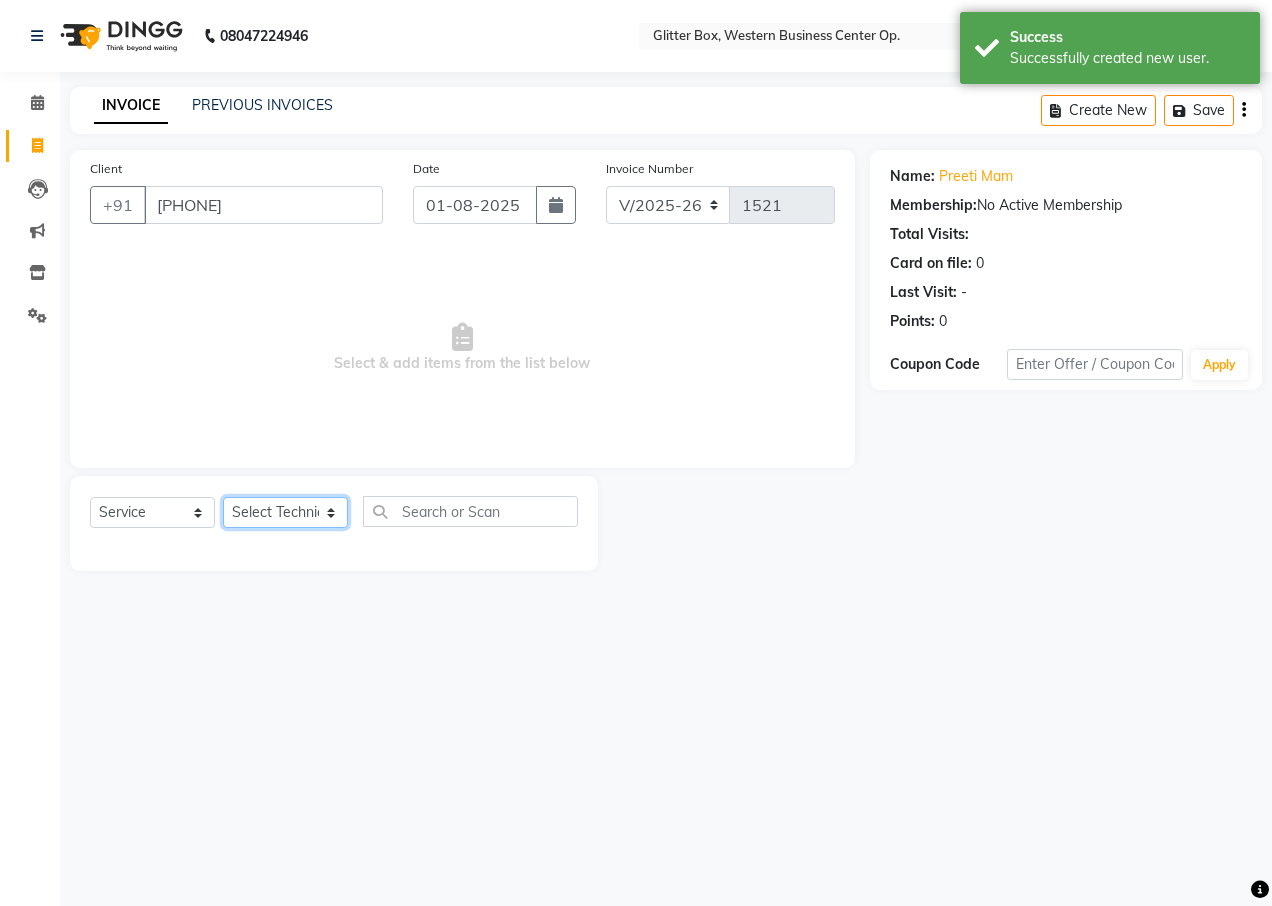 select on "49168" 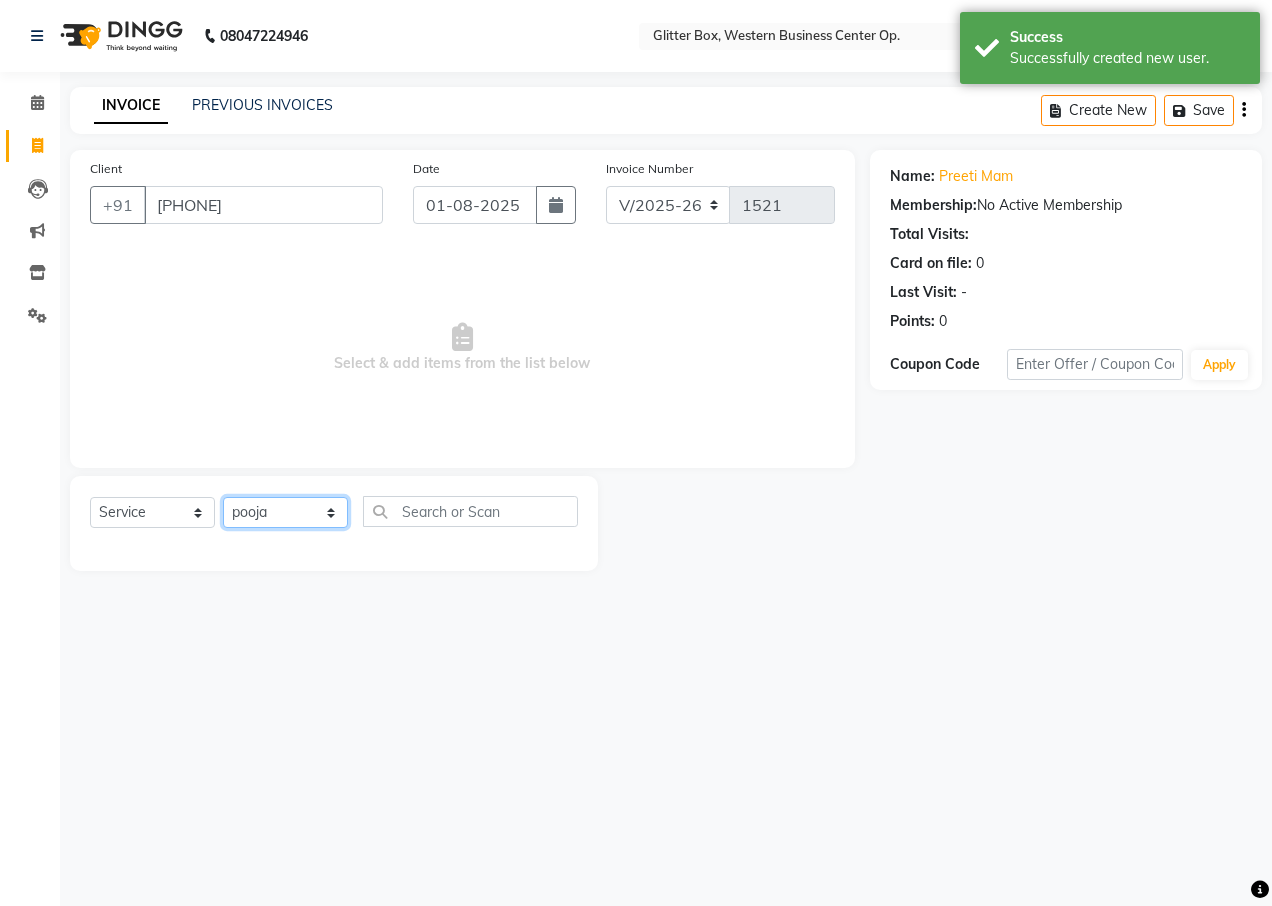 click on "Select Technician Ankita Yadav Ankit Tiwari bharat DEBNATH Govind Rana hema john Kajal Rana Kajal Rathour Katick Das kelly Nairmal Das owner Pankaj Malayya pooja Preeti makore Rupa Chettri shalu shruti shubham Suraj" 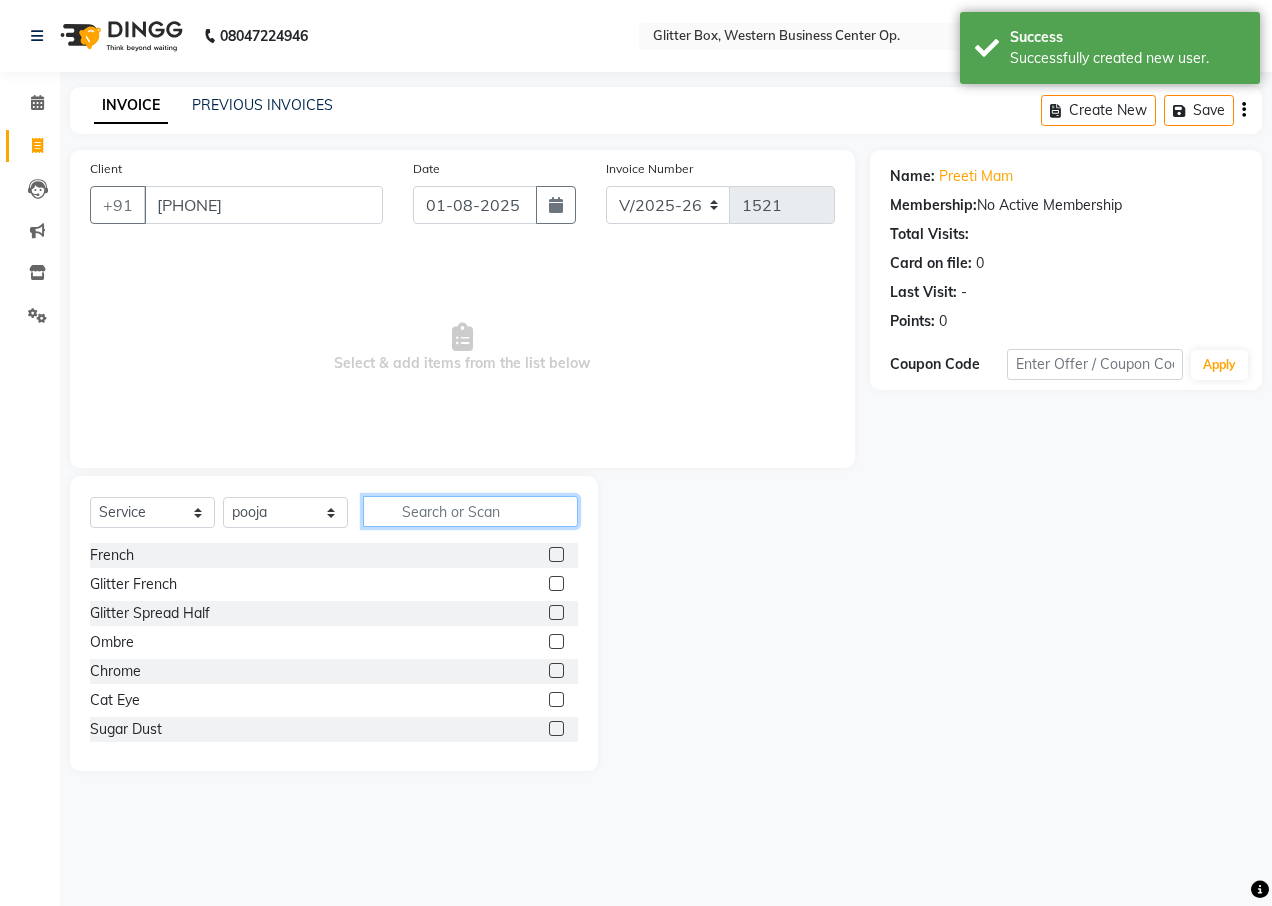 click 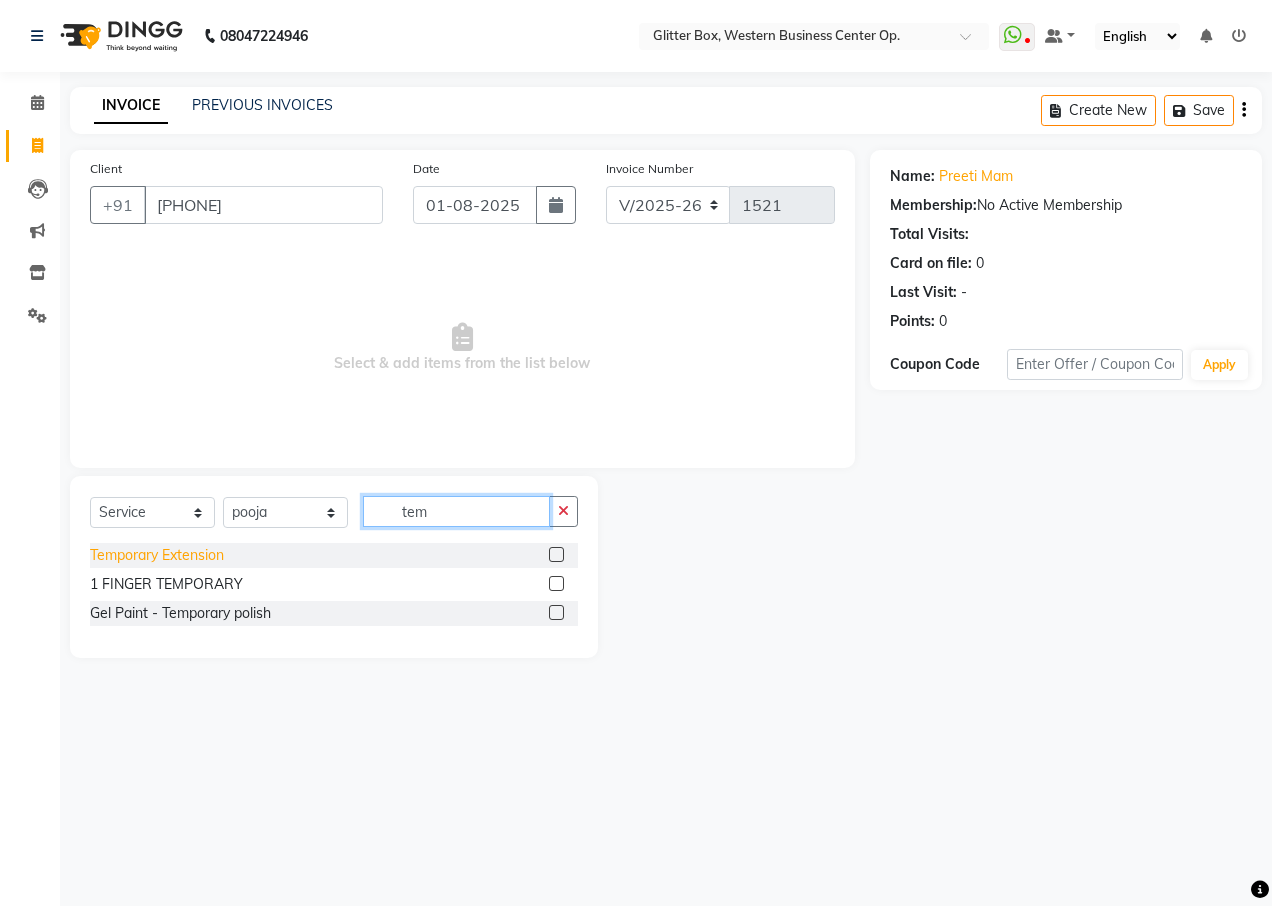type on "tem" 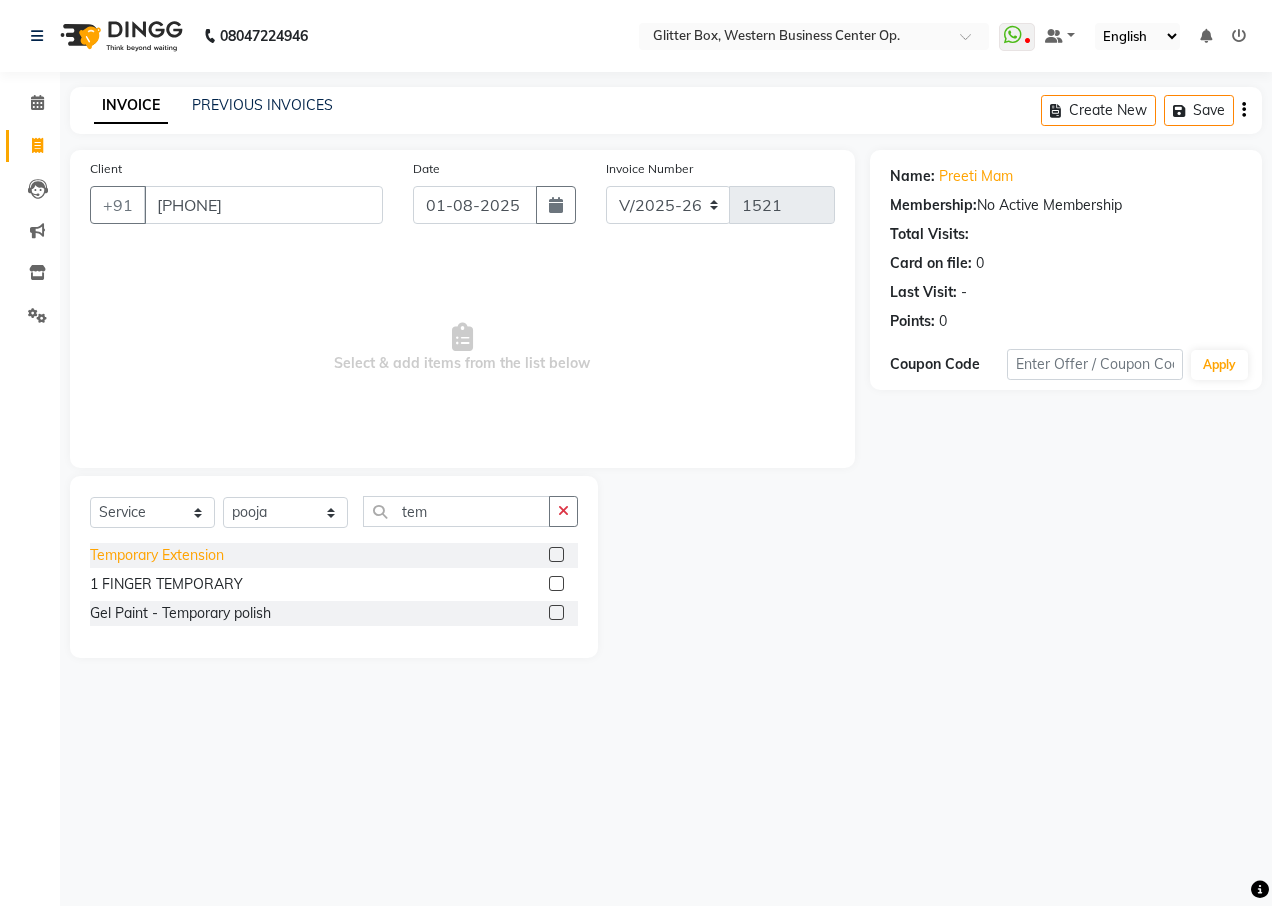 click on "Temporary Extension" 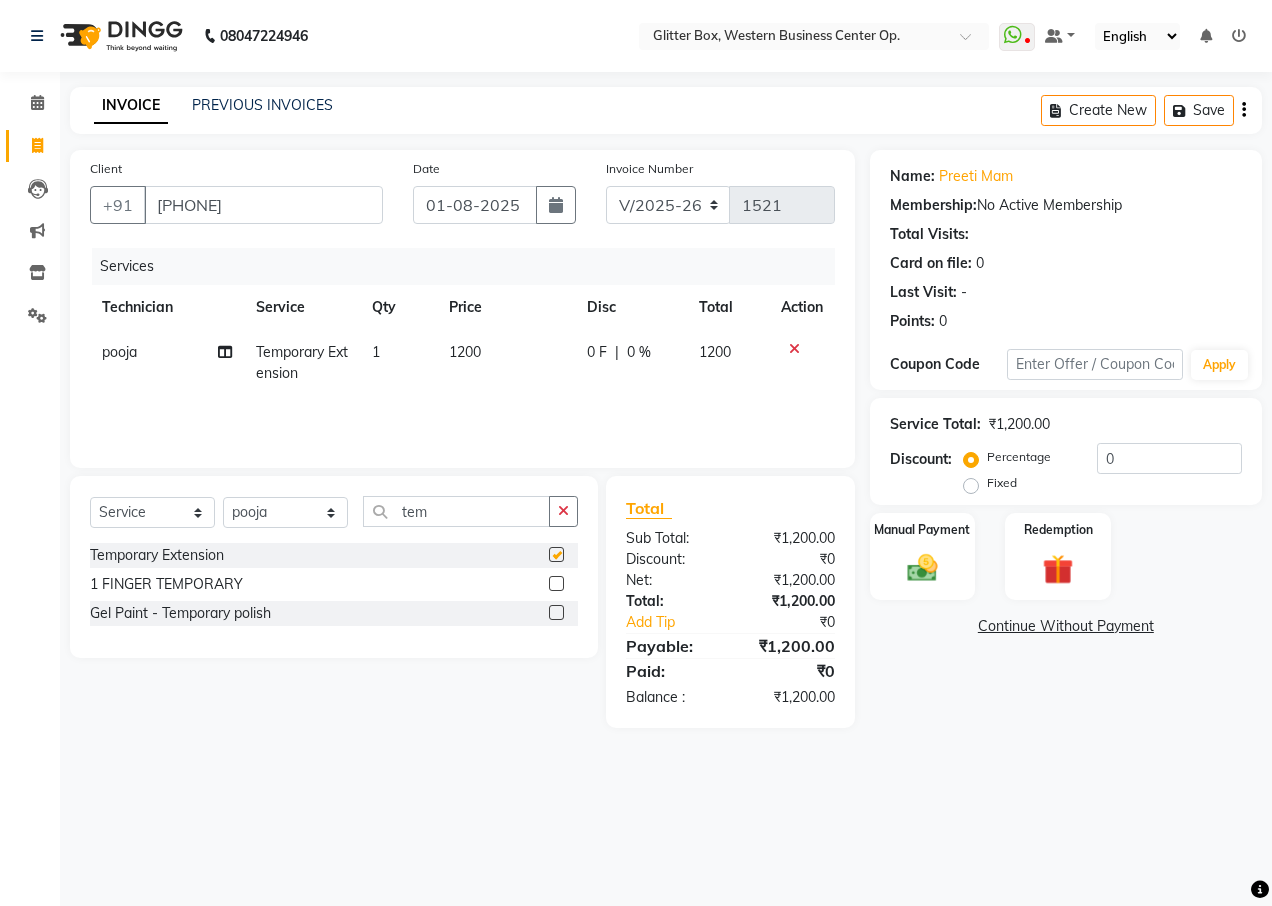 checkbox on "false" 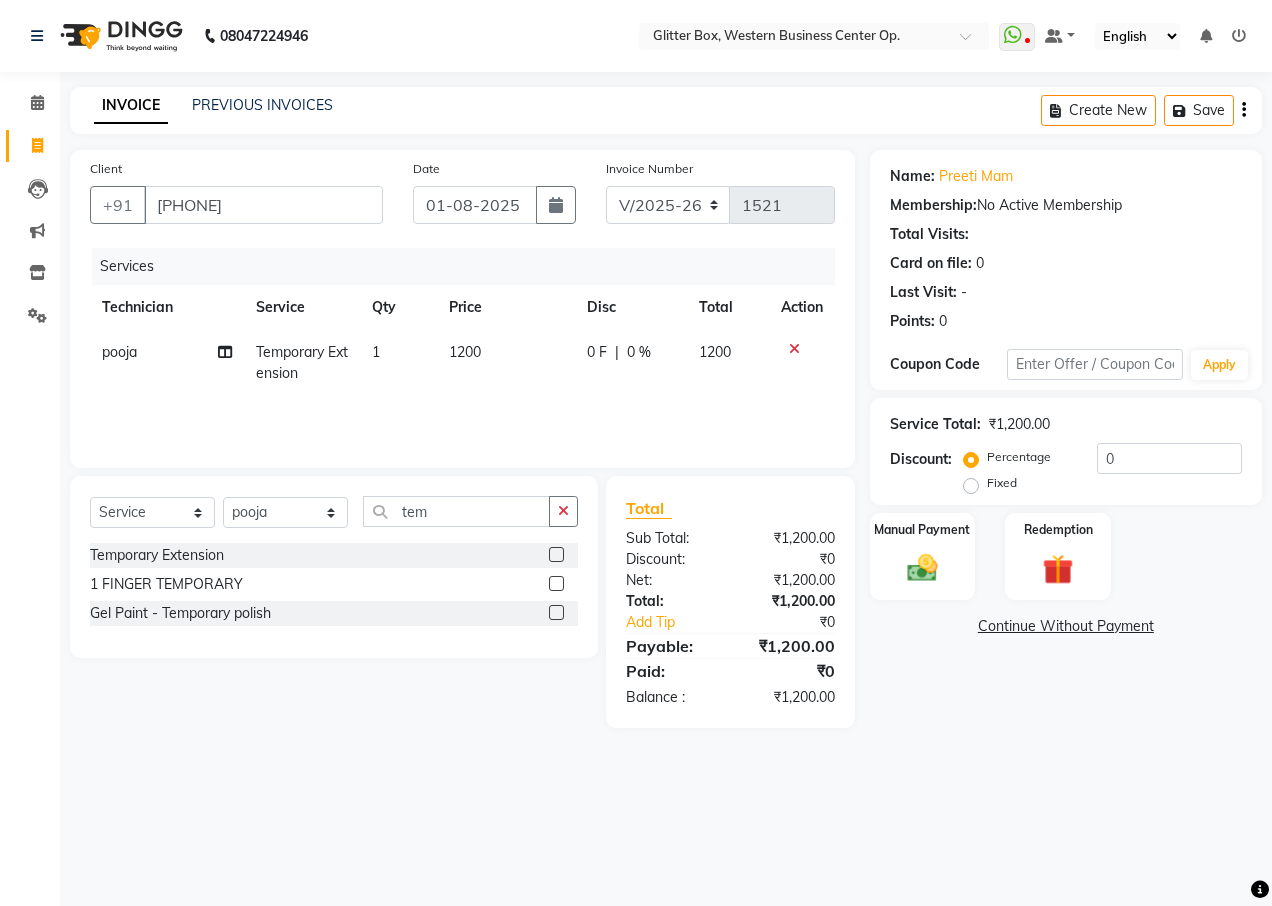drag, startPoint x: 949, startPoint y: 573, endPoint x: 965, endPoint y: 606, distance: 36.67424 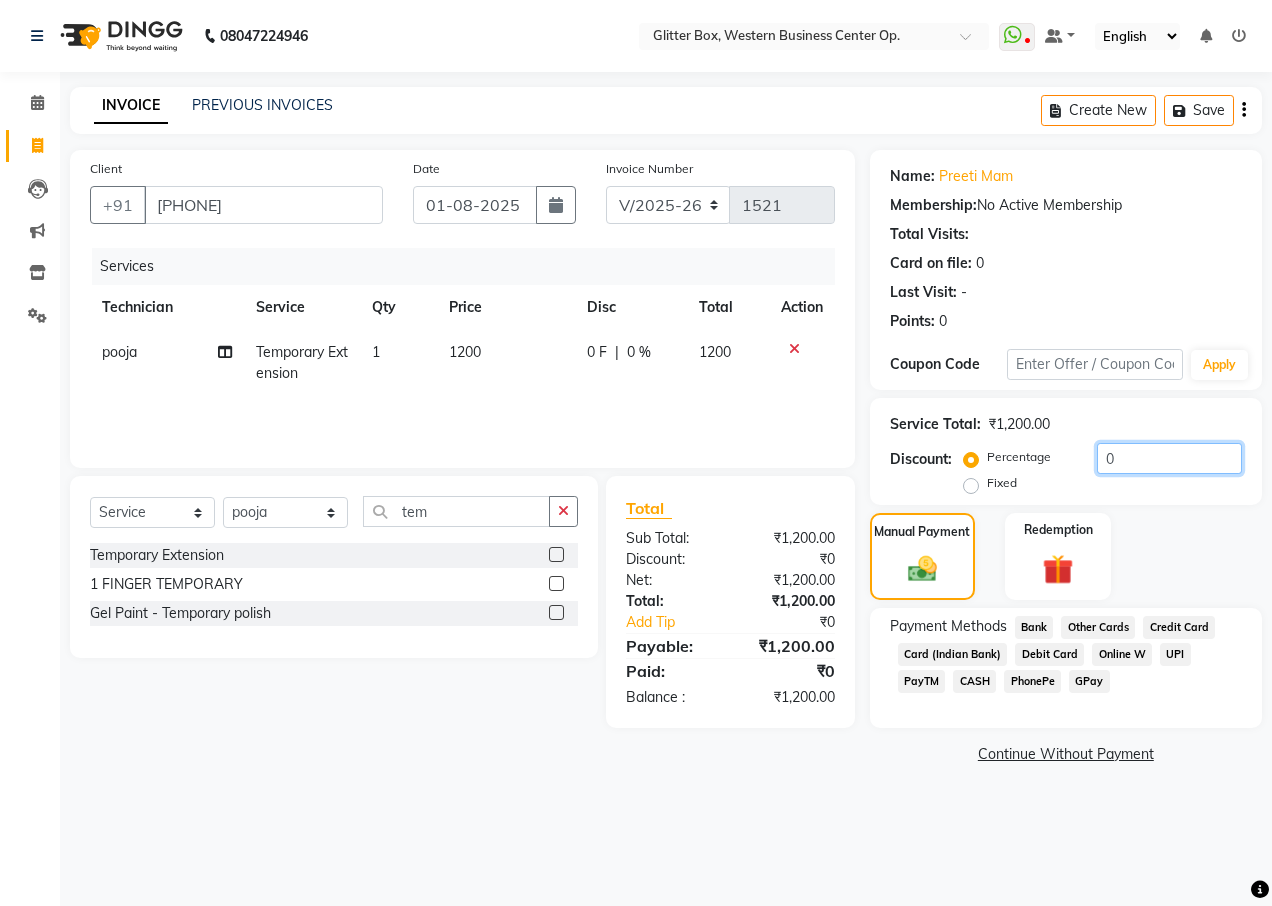 click on "0" 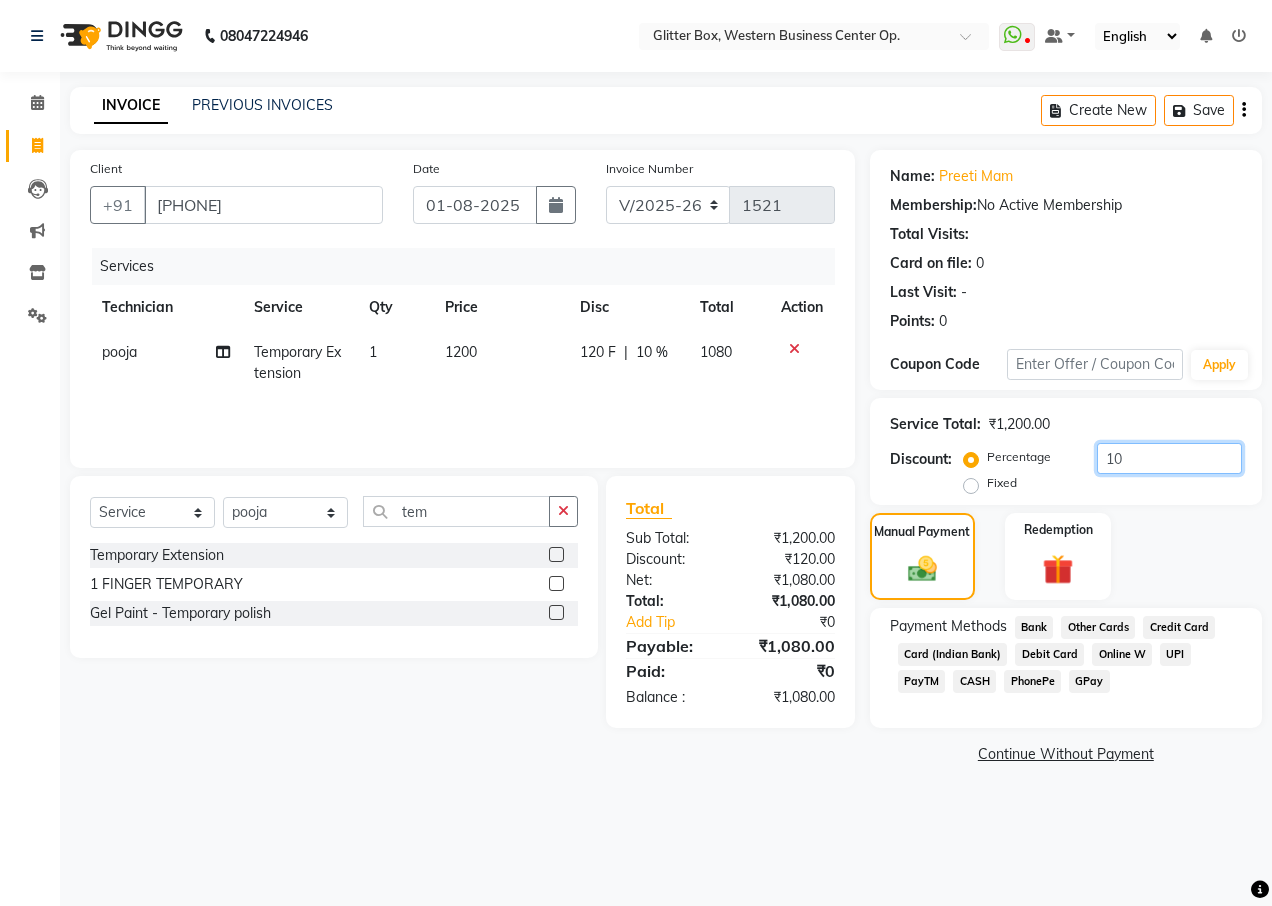 type on "10" 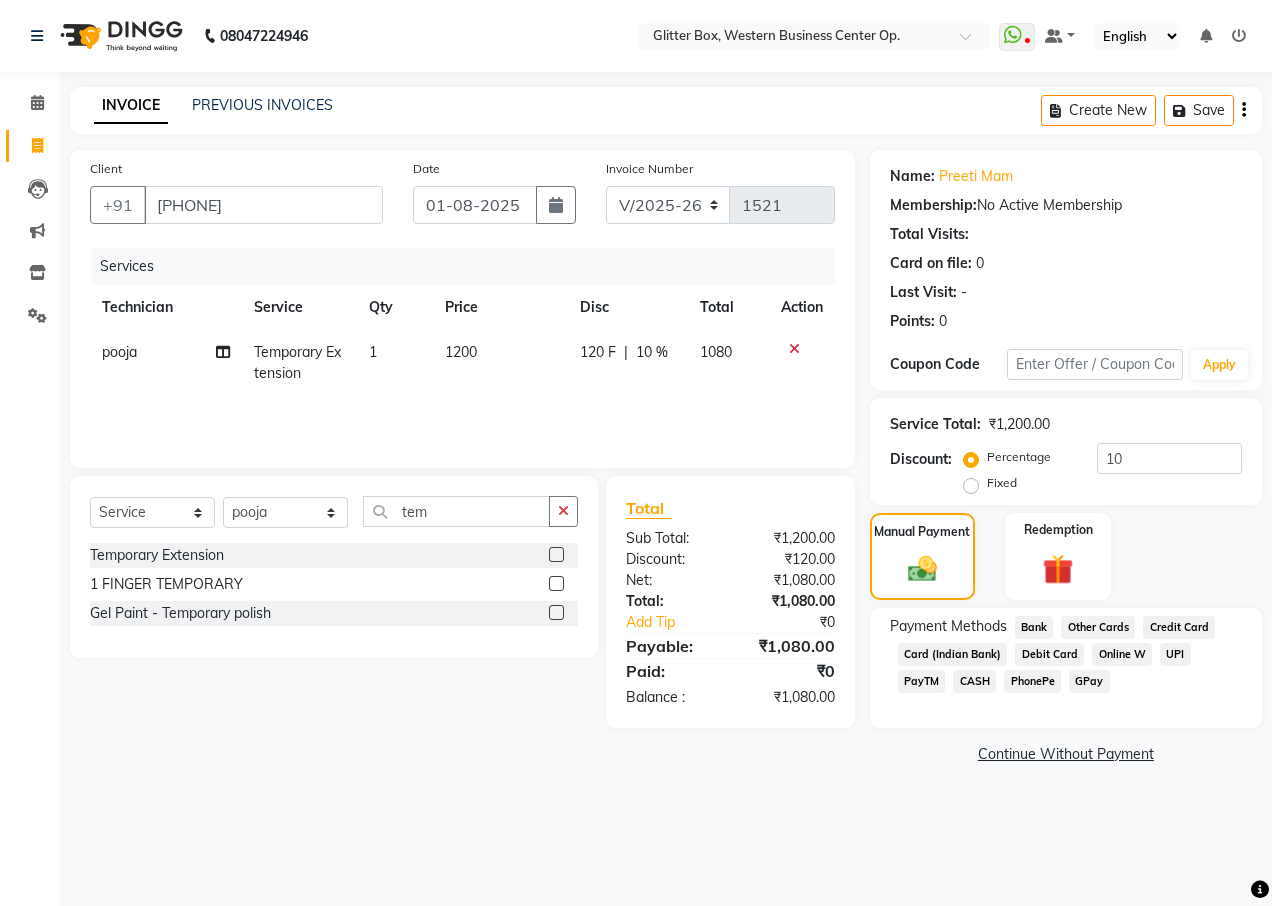 click on "UPI" 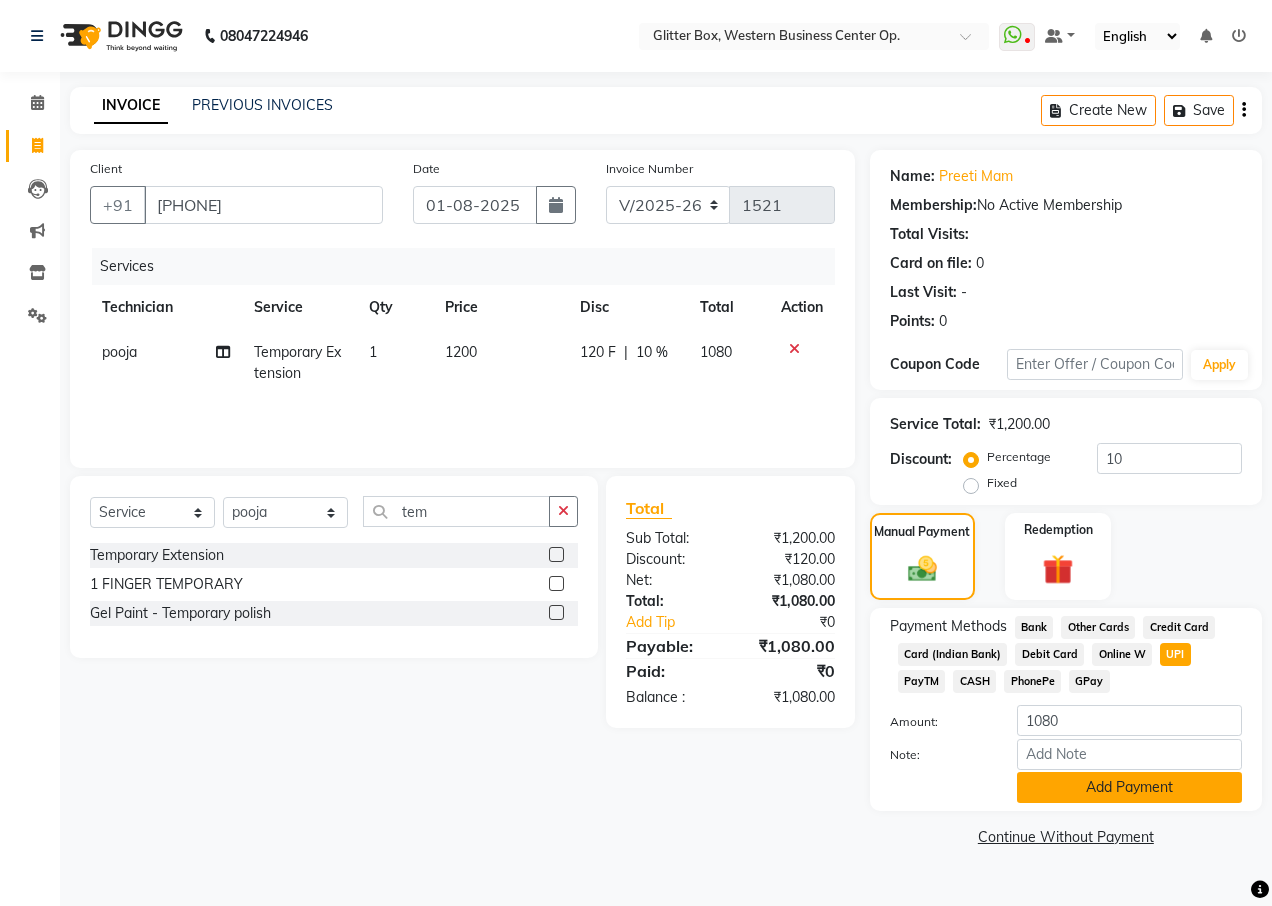click on "Add Payment" 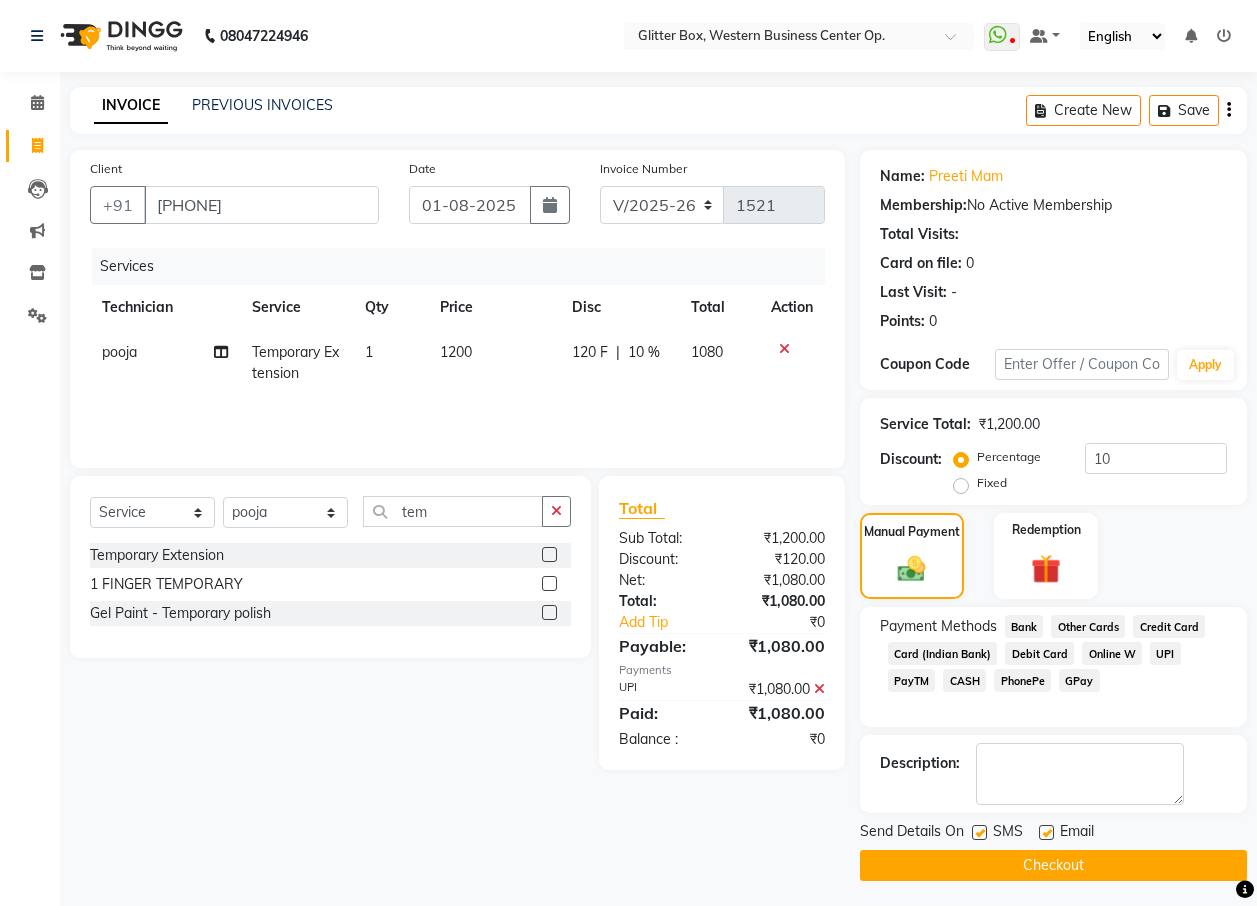 click on "Checkout" 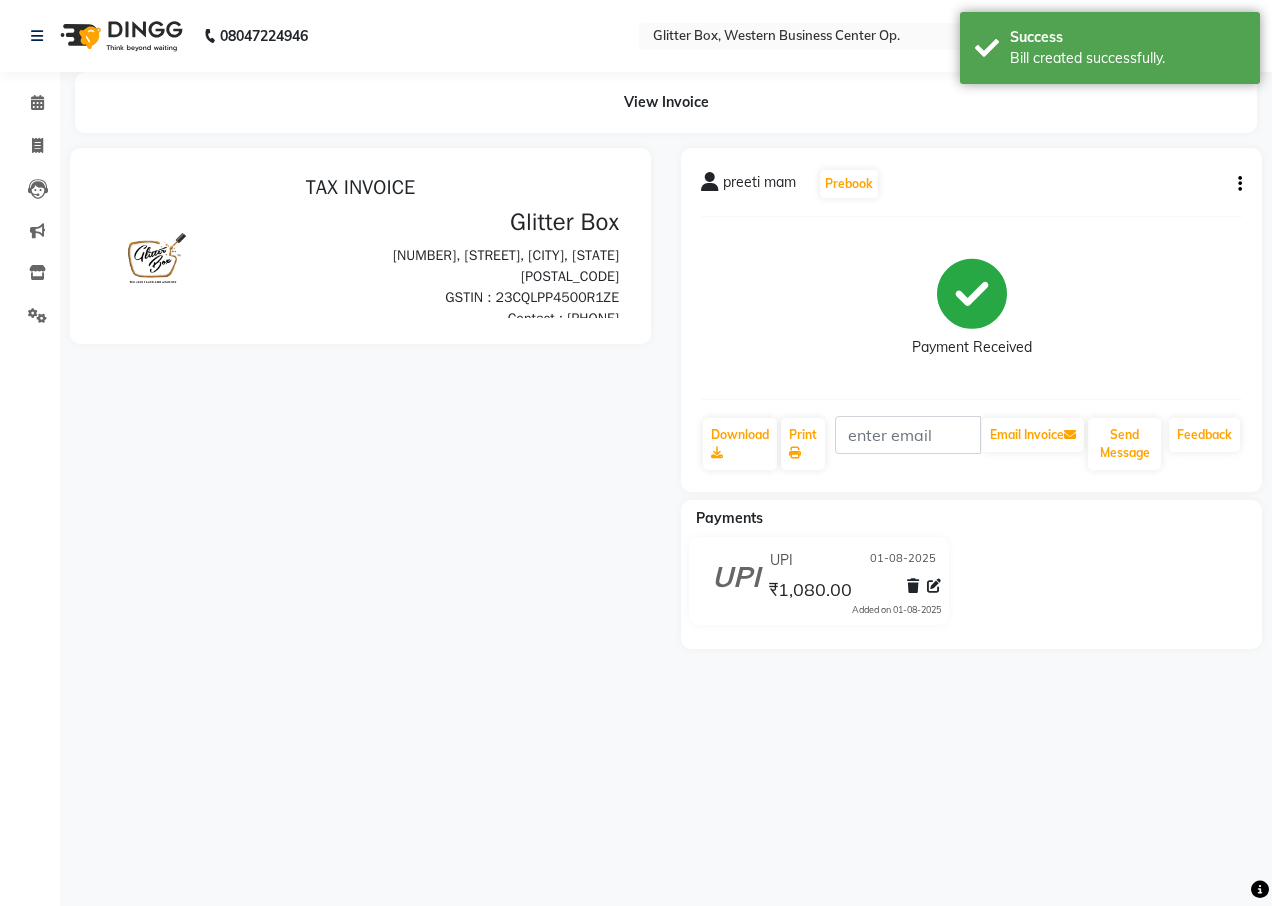 scroll, scrollTop: 0, scrollLeft: 0, axis: both 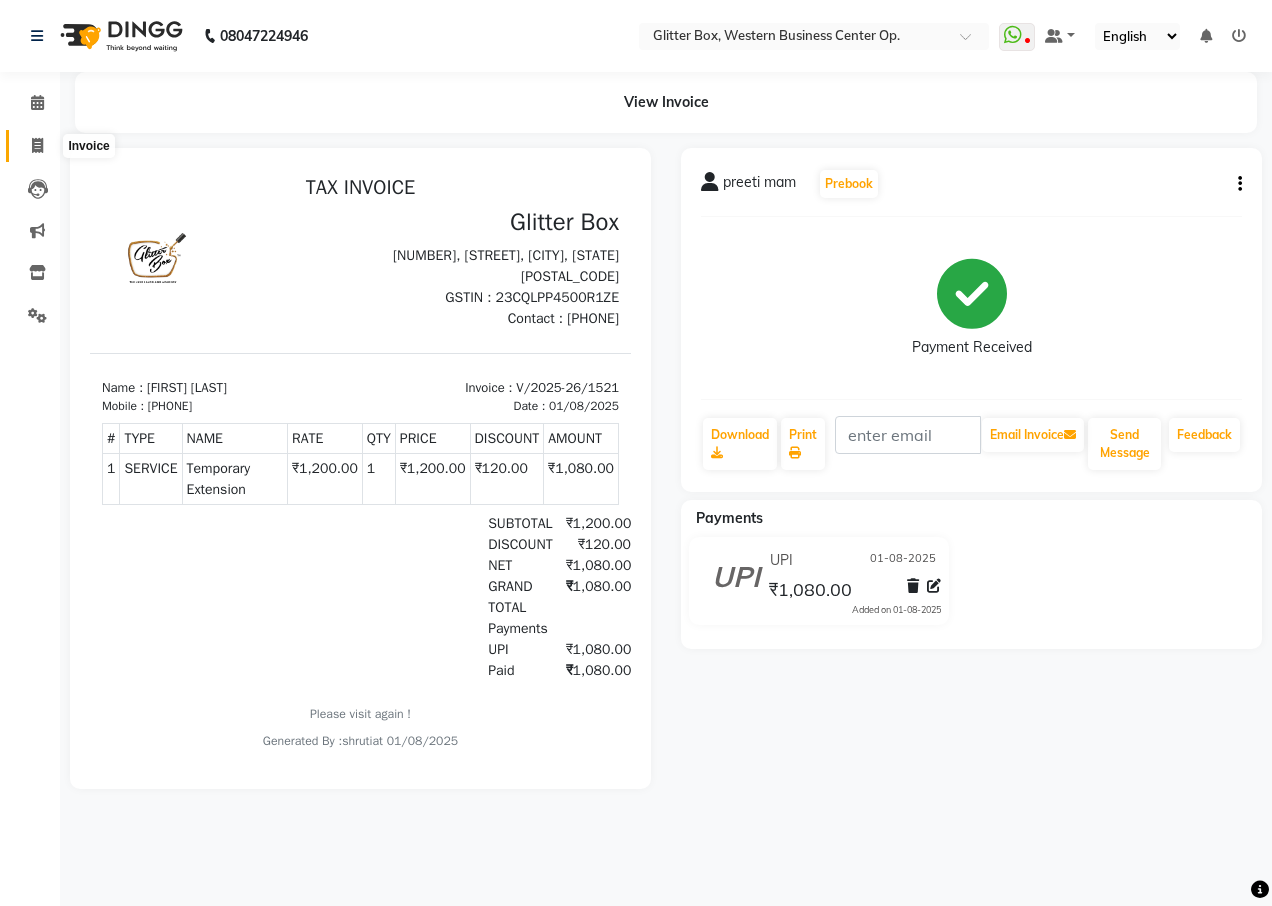 click 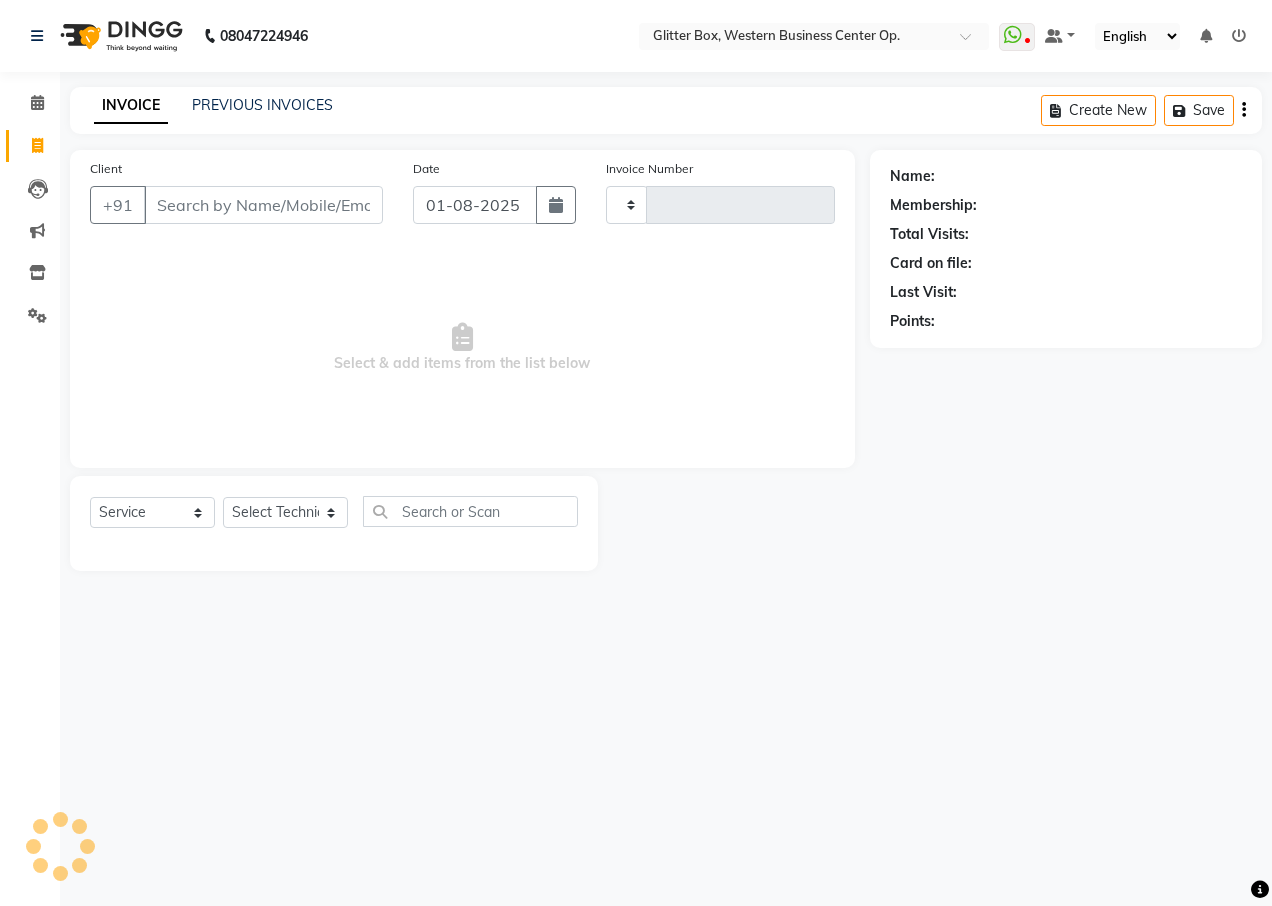 type on "1522" 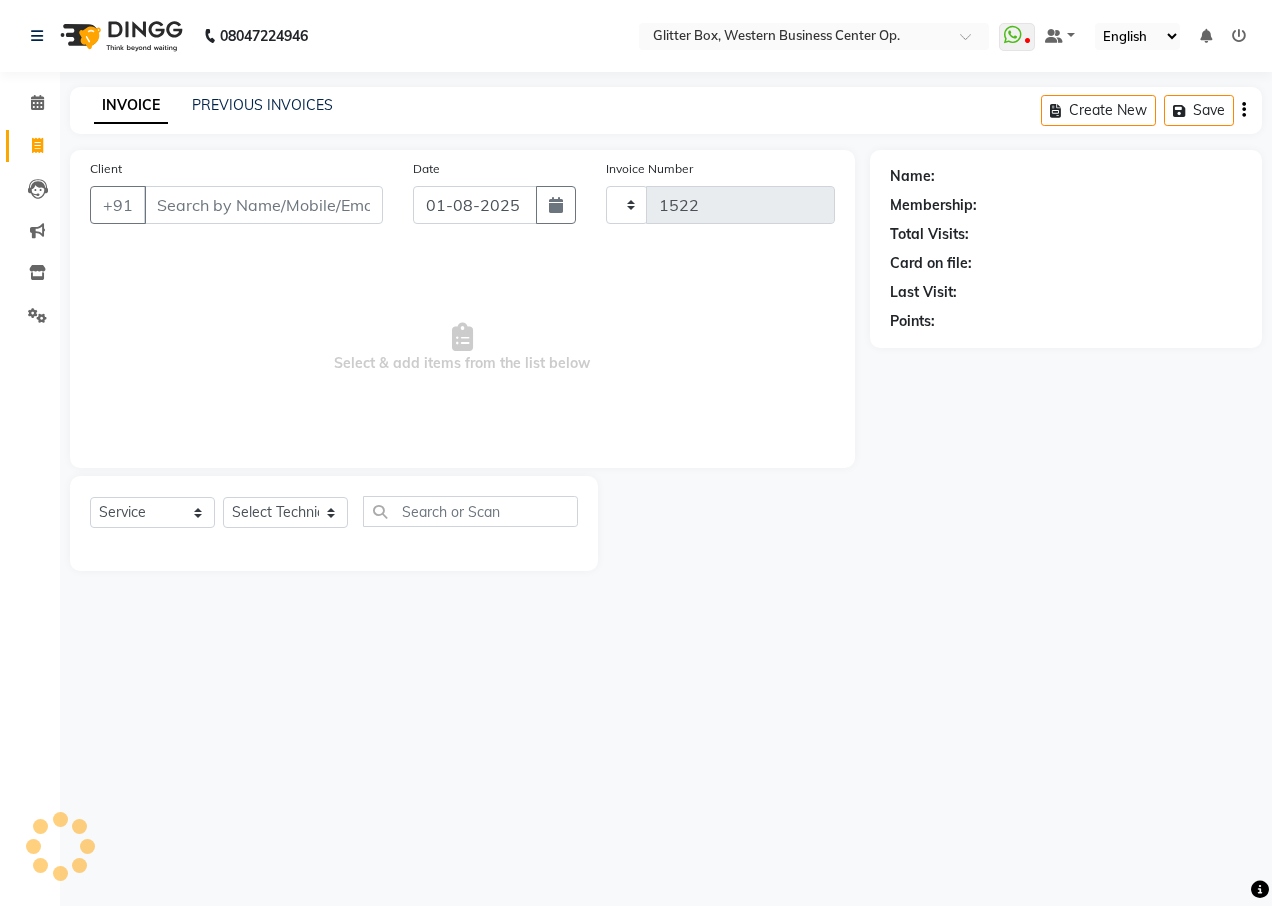 select on "5563" 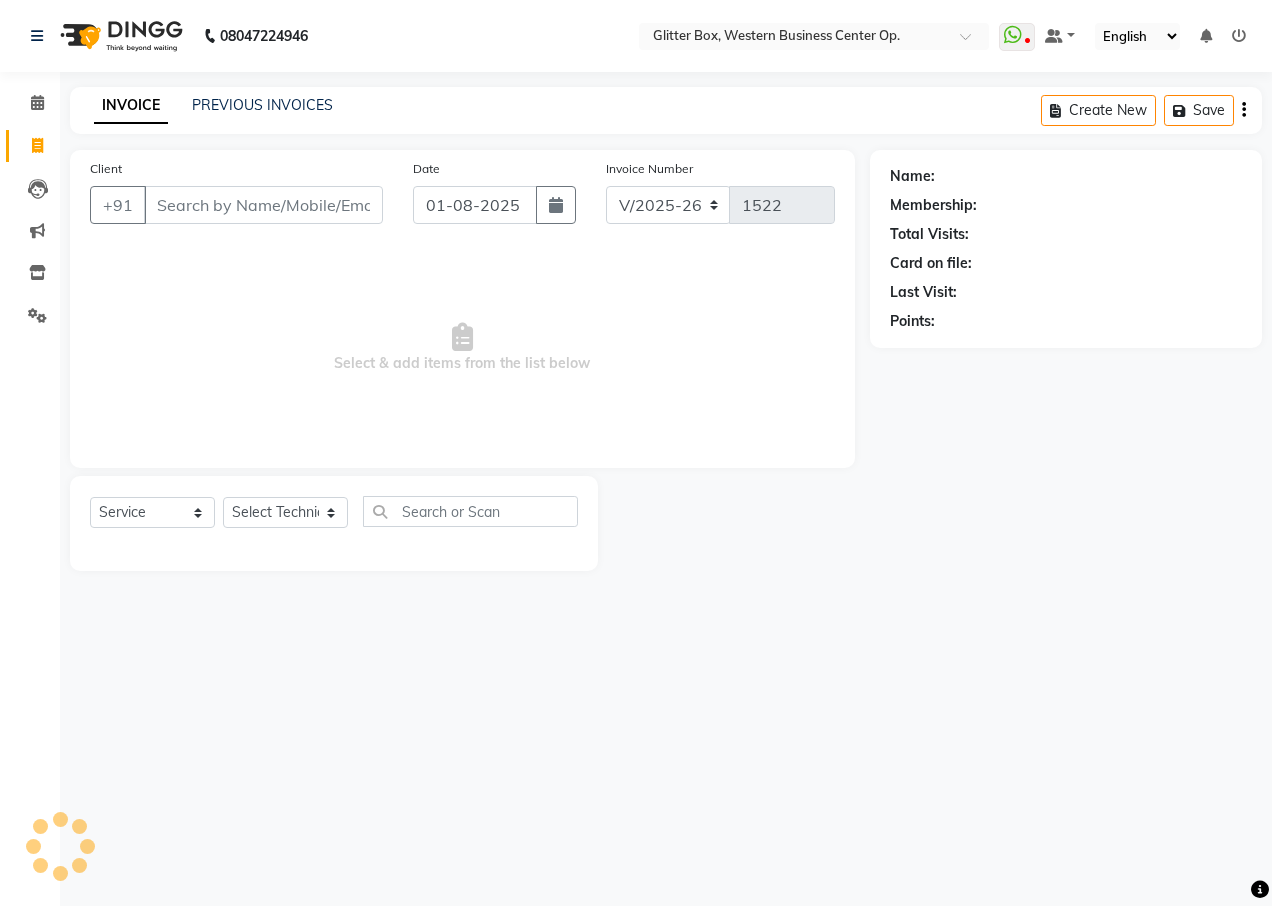 click on "Client" at bounding box center (263, 205) 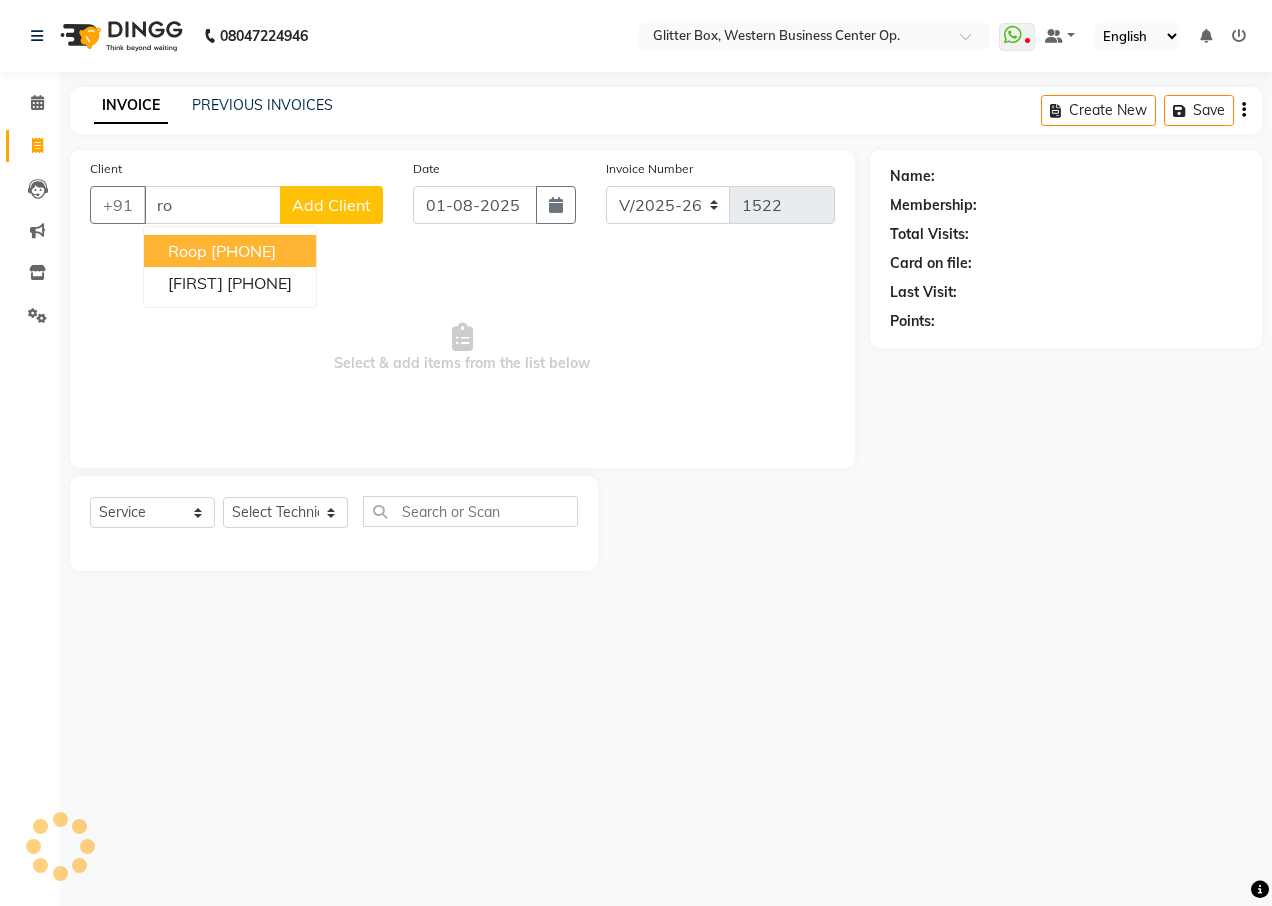 type on "r" 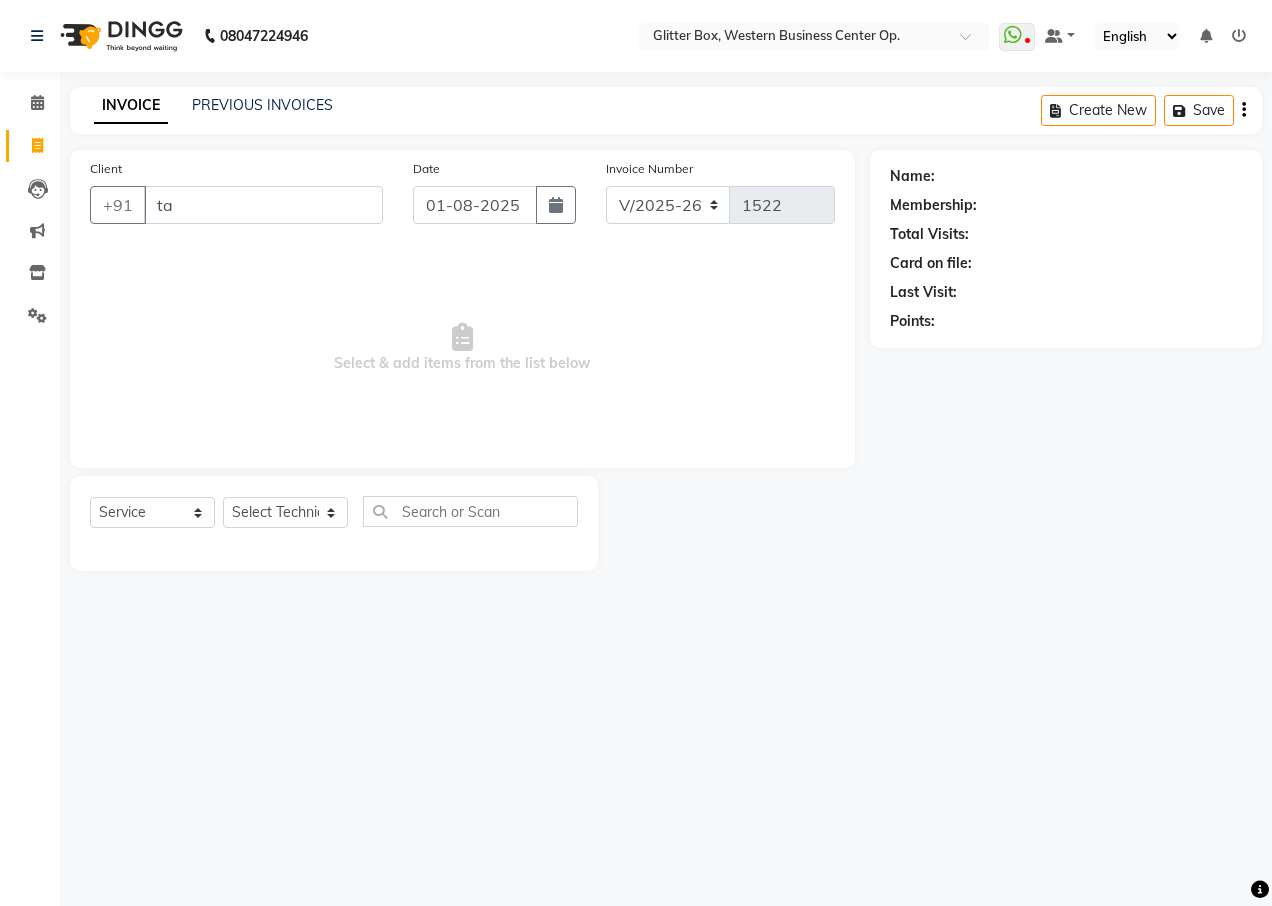 type on "t" 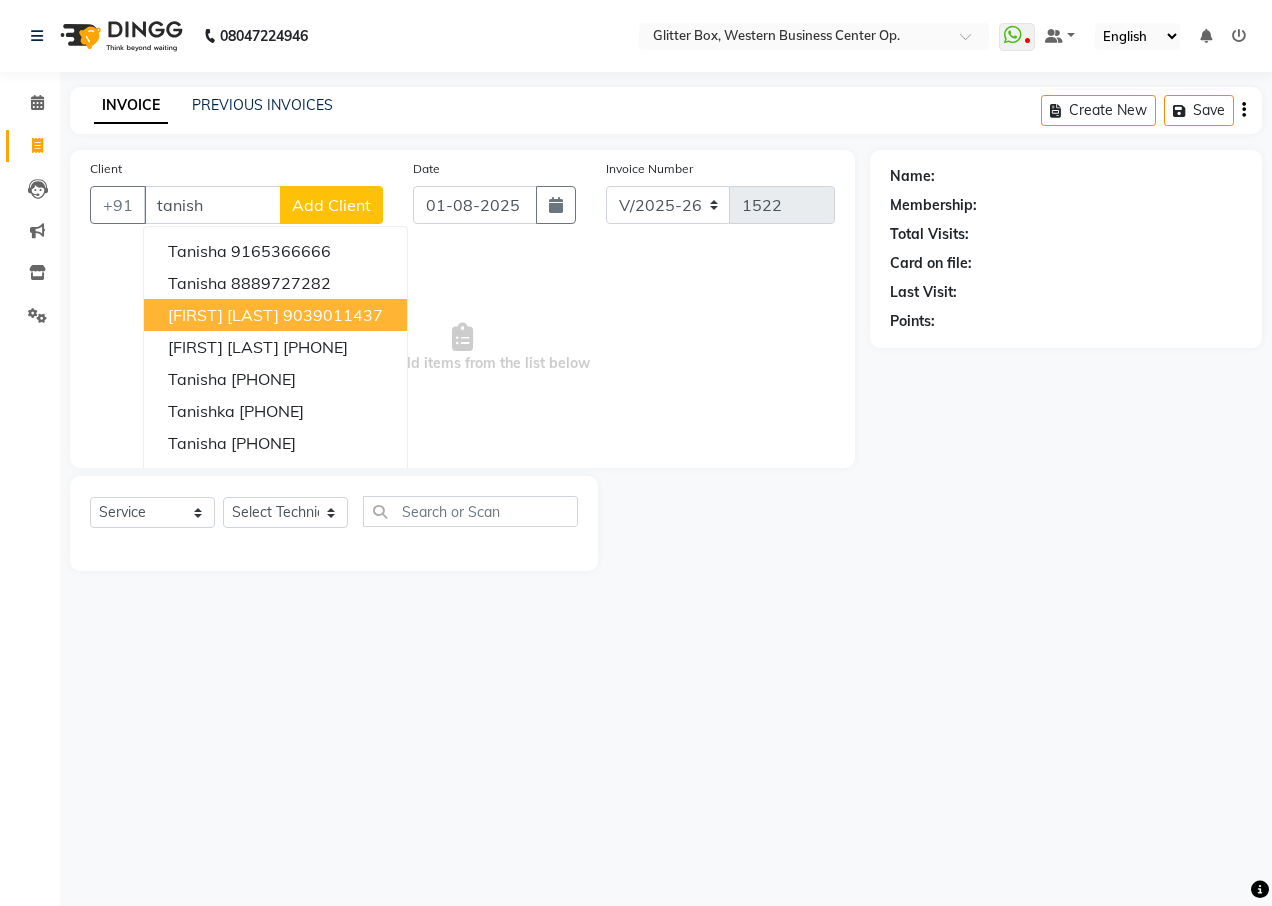 click on "[FIRST] [LAST]" at bounding box center (223, 315) 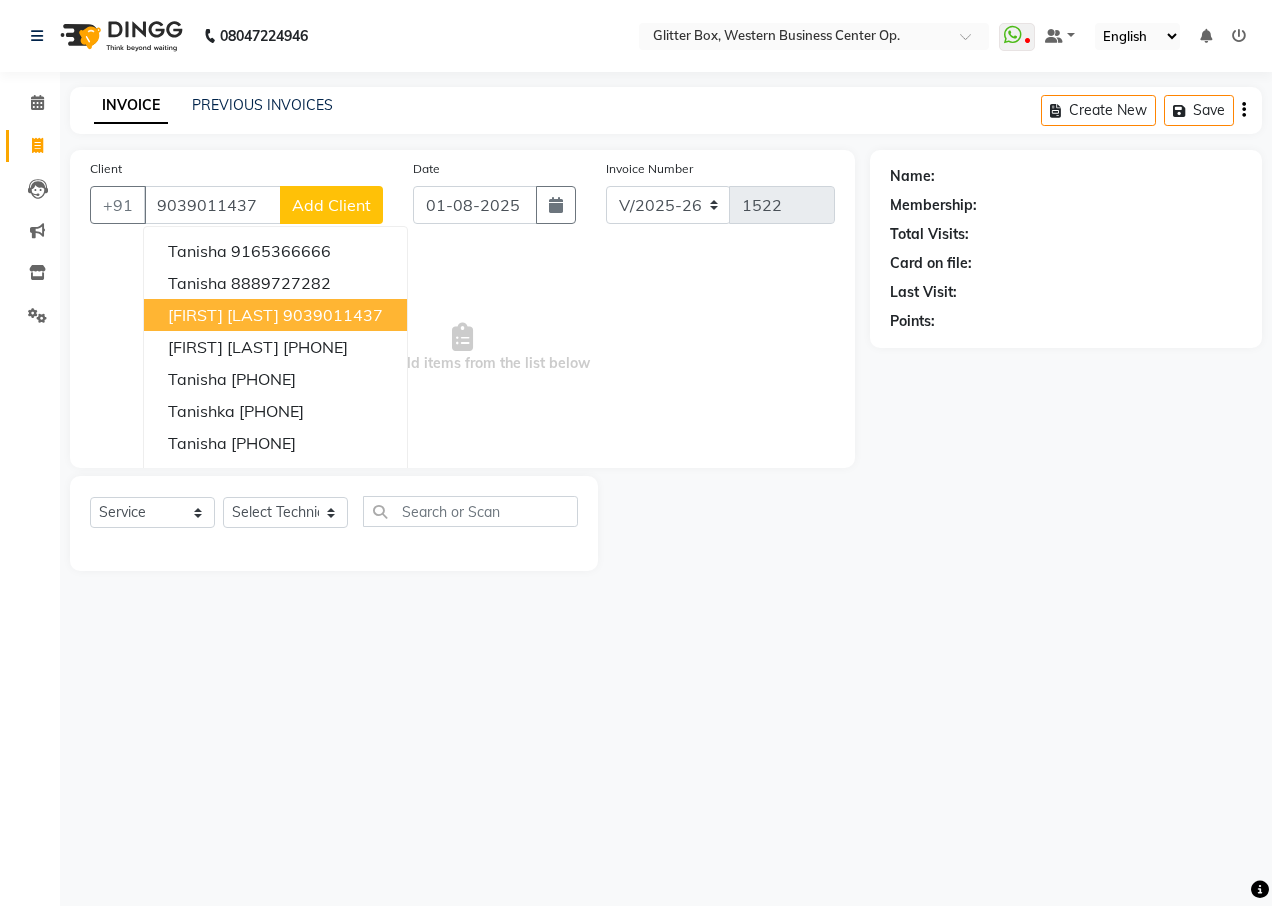 type on "9039011437" 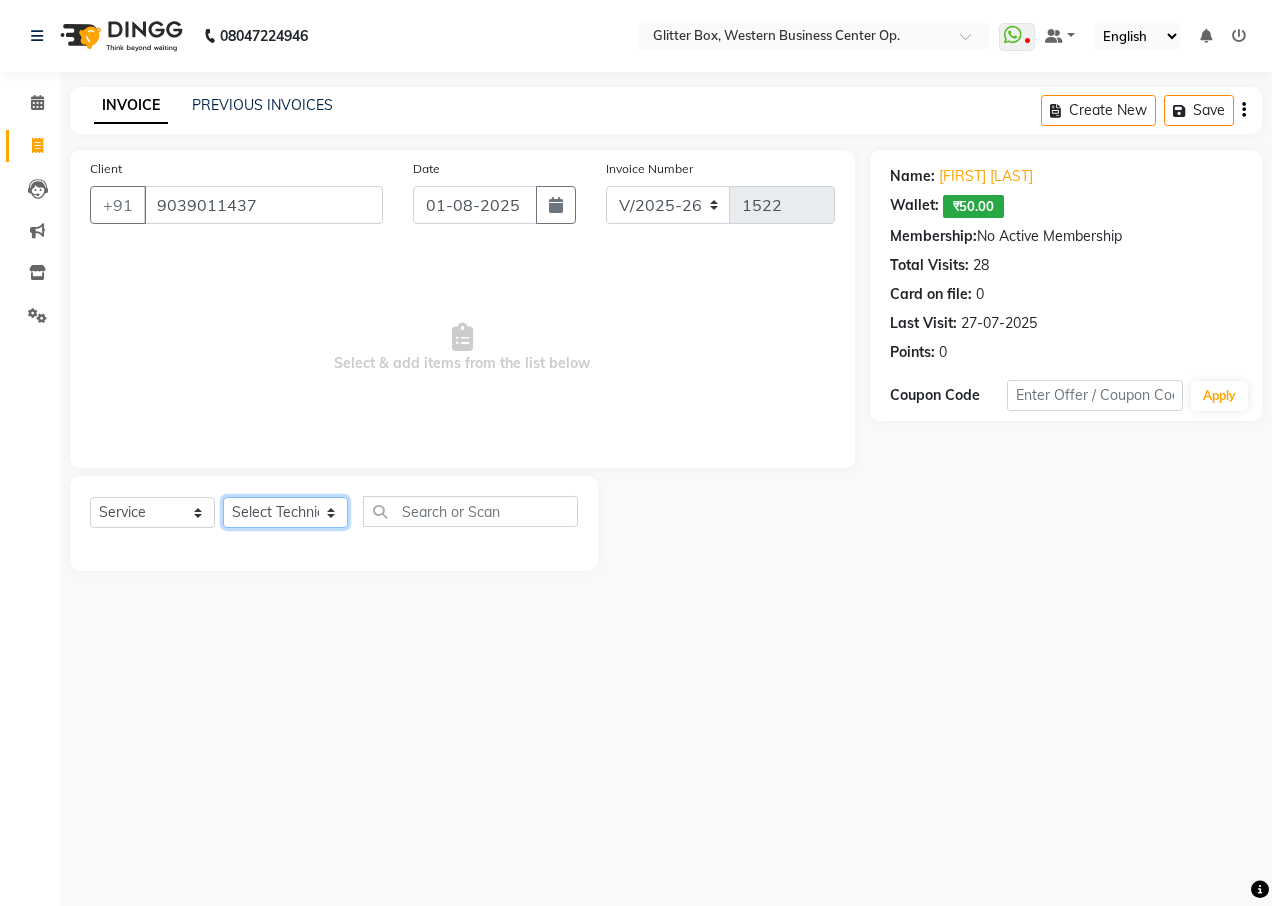 click on "Select Technician Ankita Yadav Ankit Tiwari bharat DEBNATH Govind Rana hema john Kajal Rana Kajal Rathour Katick Das kelly Nairmal Das owner Pankaj Malayya pooja Preeti makore Rupa Chettri shalu shruti shubham Suraj" 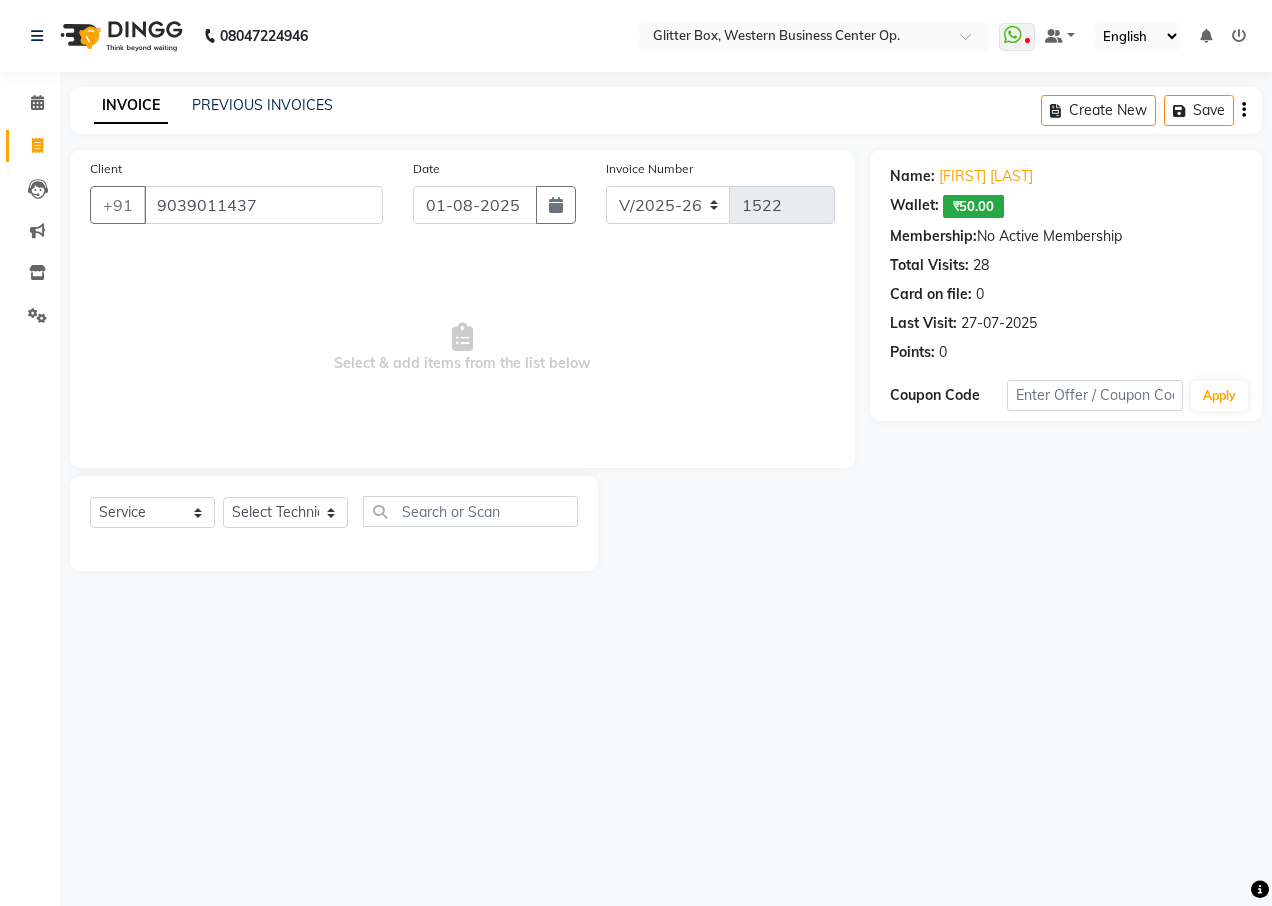 click on "Select & add items from the list below" at bounding box center (462, 348) 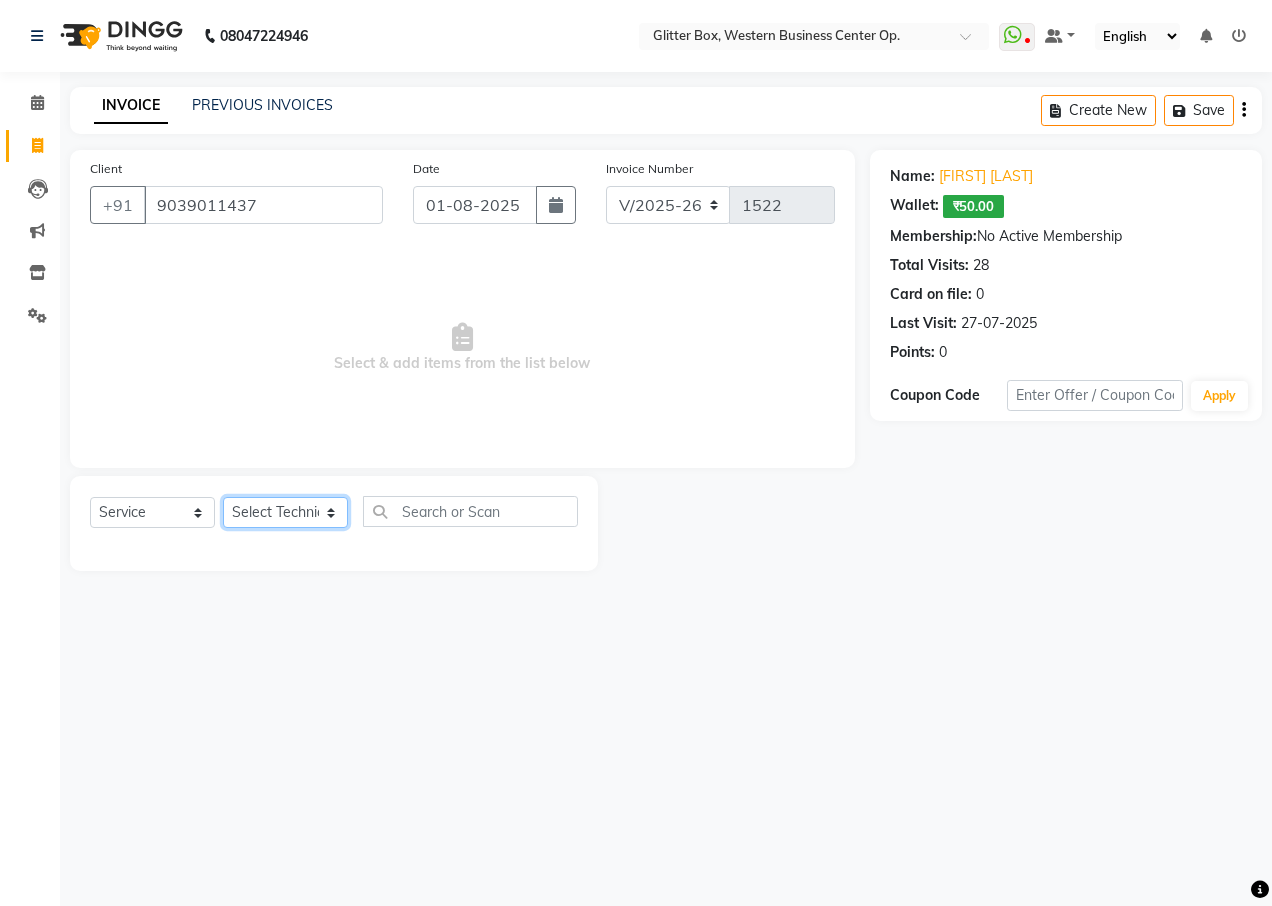 click on "Select Technician Ankita Yadav Ankit Tiwari bharat DEBNATH Govind Rana hema john Kajal Rana Kajal Rathour Katick Das kelly Nairmal Das owner Pankaj Malayya pooja Preeti makore Rupa Chettri shalu shruti shubham Suraj" 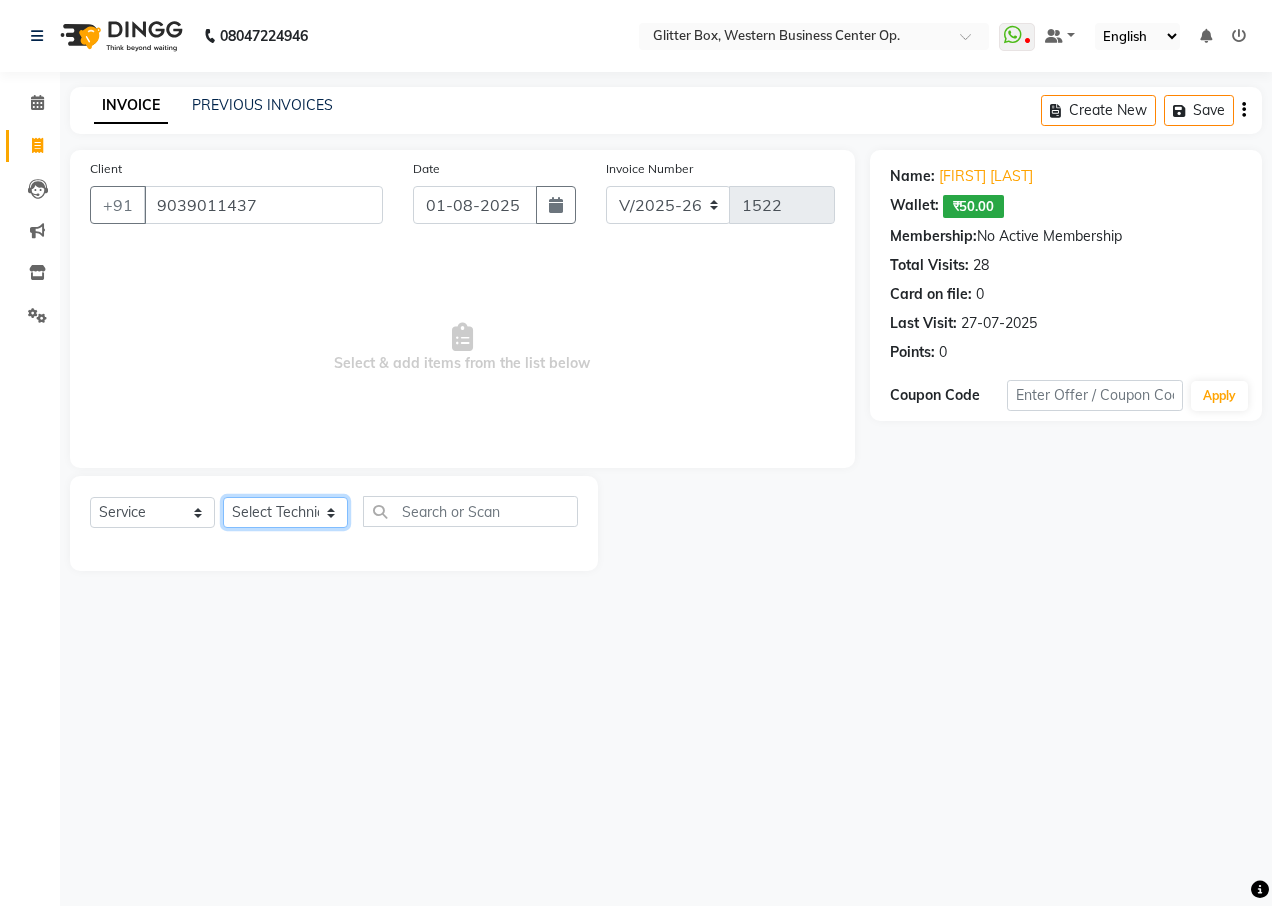 select on "71114" 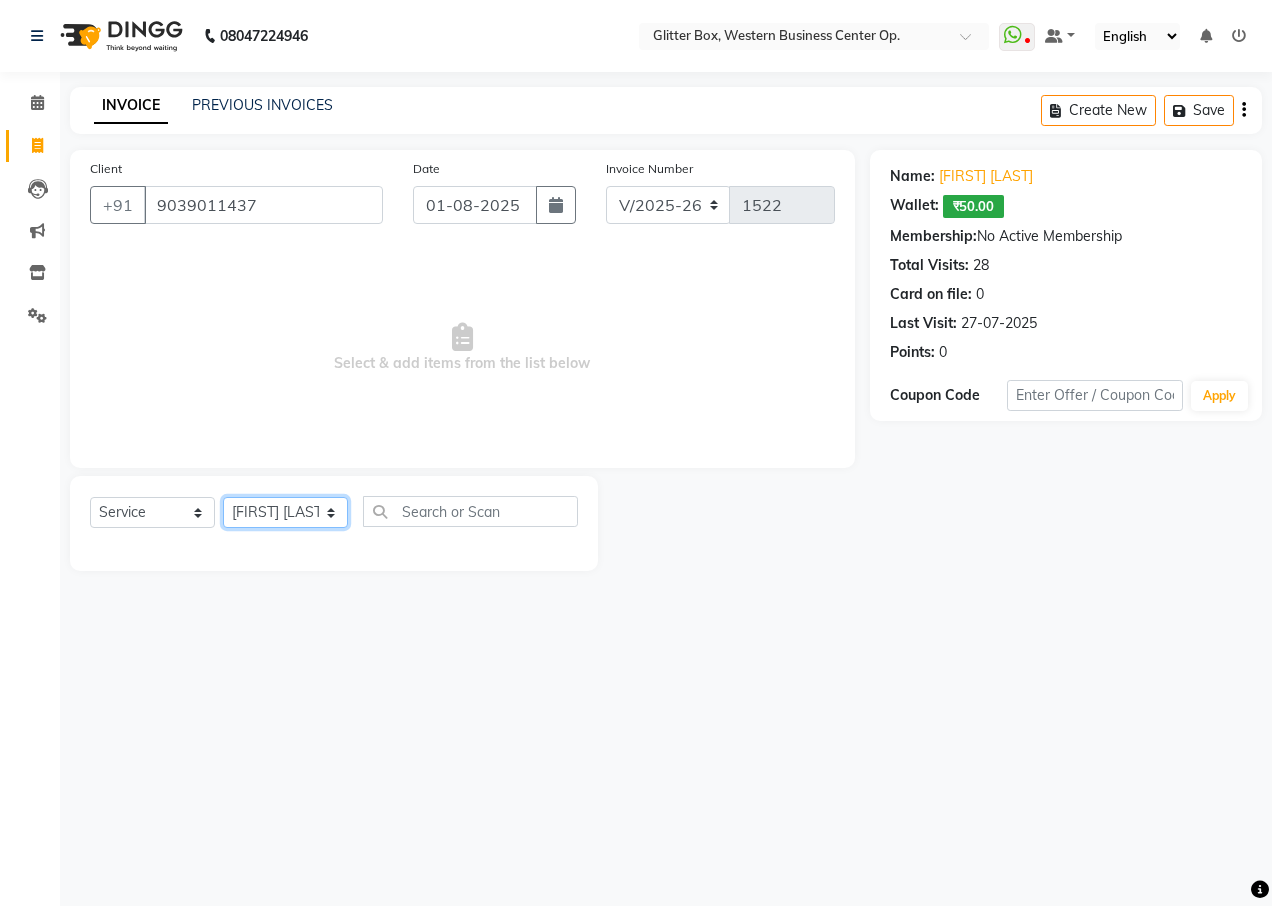 click on "Select Technician Ankita Yadav Ankit Tiwari bharat DEBNATH Govind Rana hema john Kajal Rana Kajal Rathour Katick Das kelly Nairmal Das owner Pankaj Malayya pooja Preeti makore Rupa Chettri shalu shruti shubham Suraj" 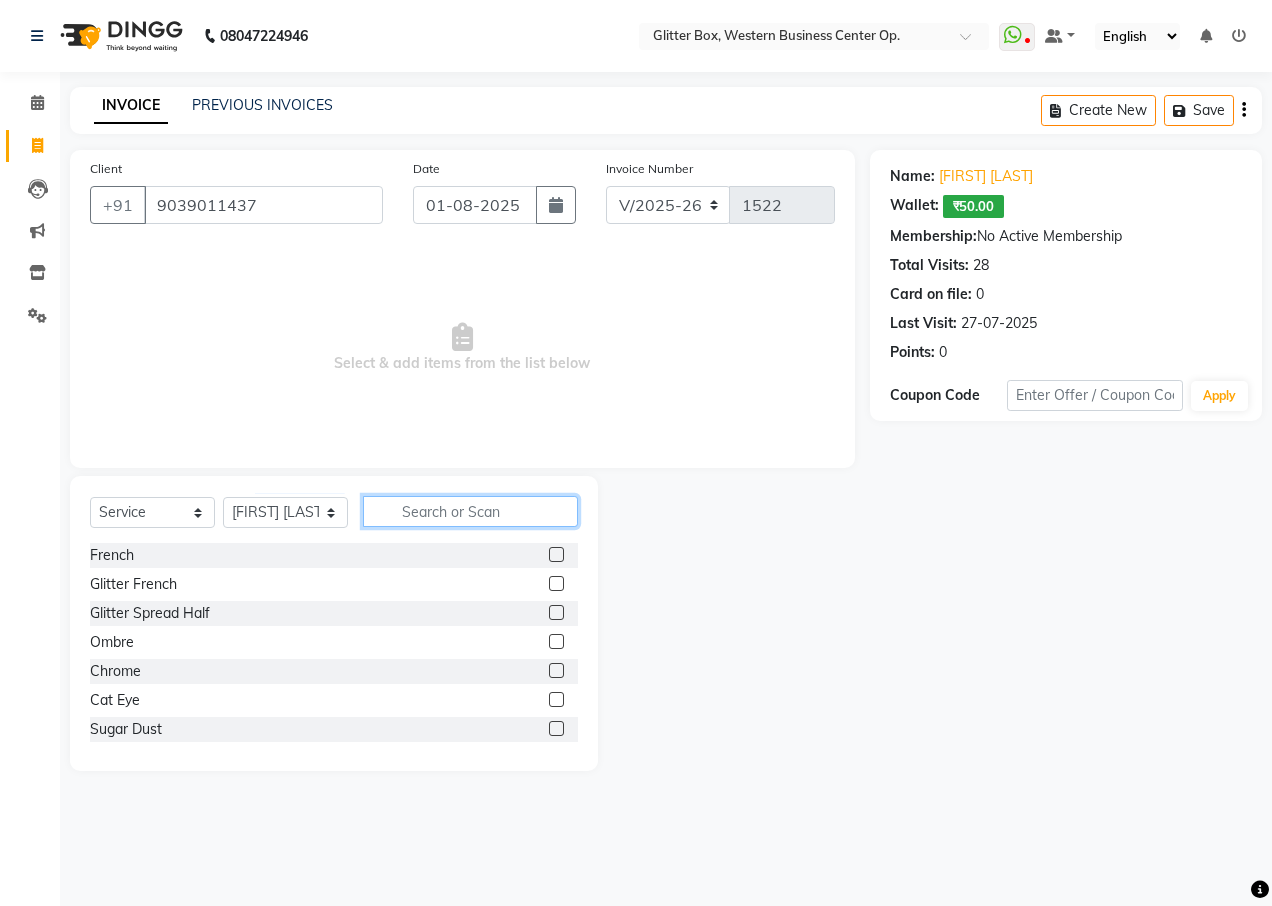 drag, startPoint x: 423, startPoint y: 508, endPoint x: 392, endPoint y: 507, distance: 31.016125 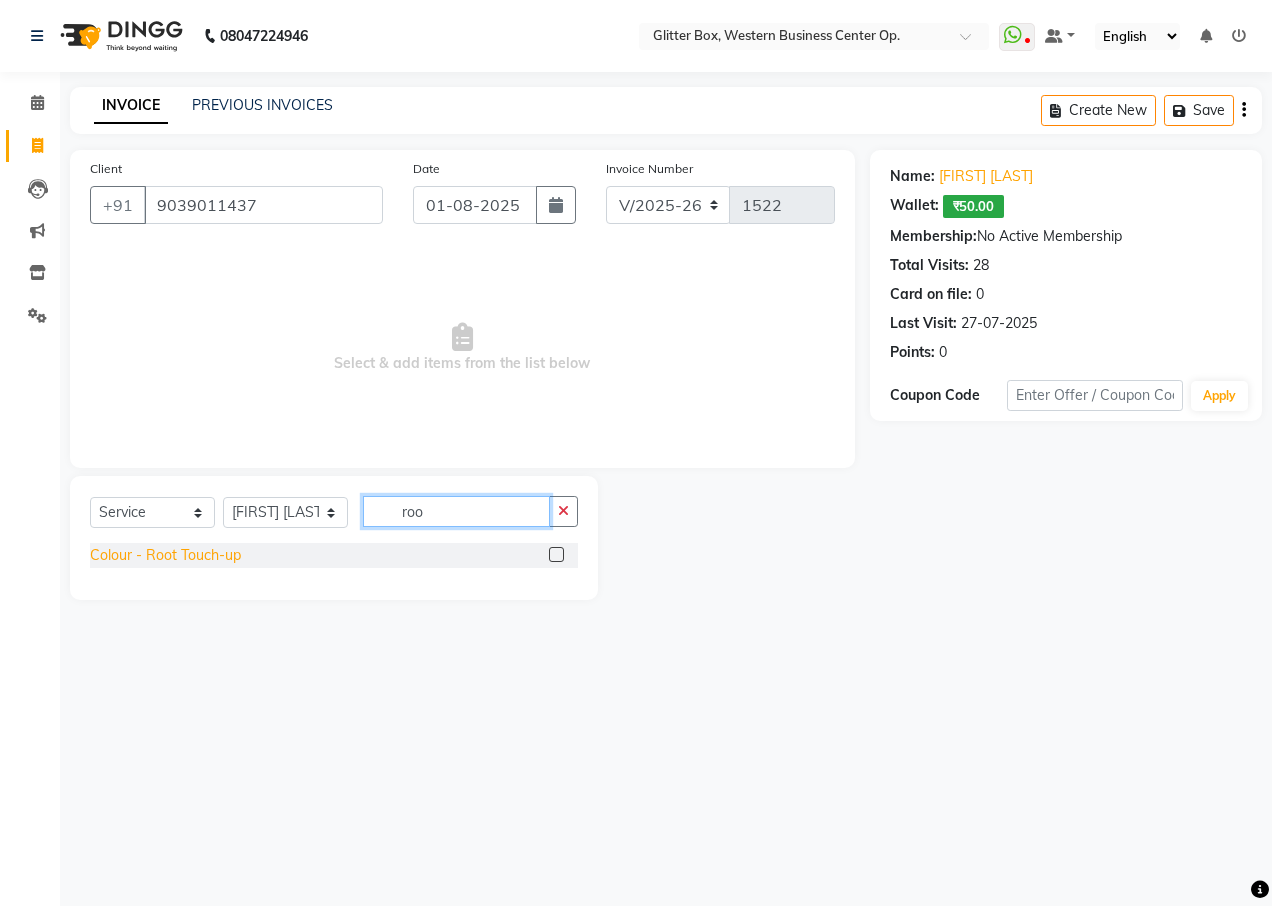 type on "roo" 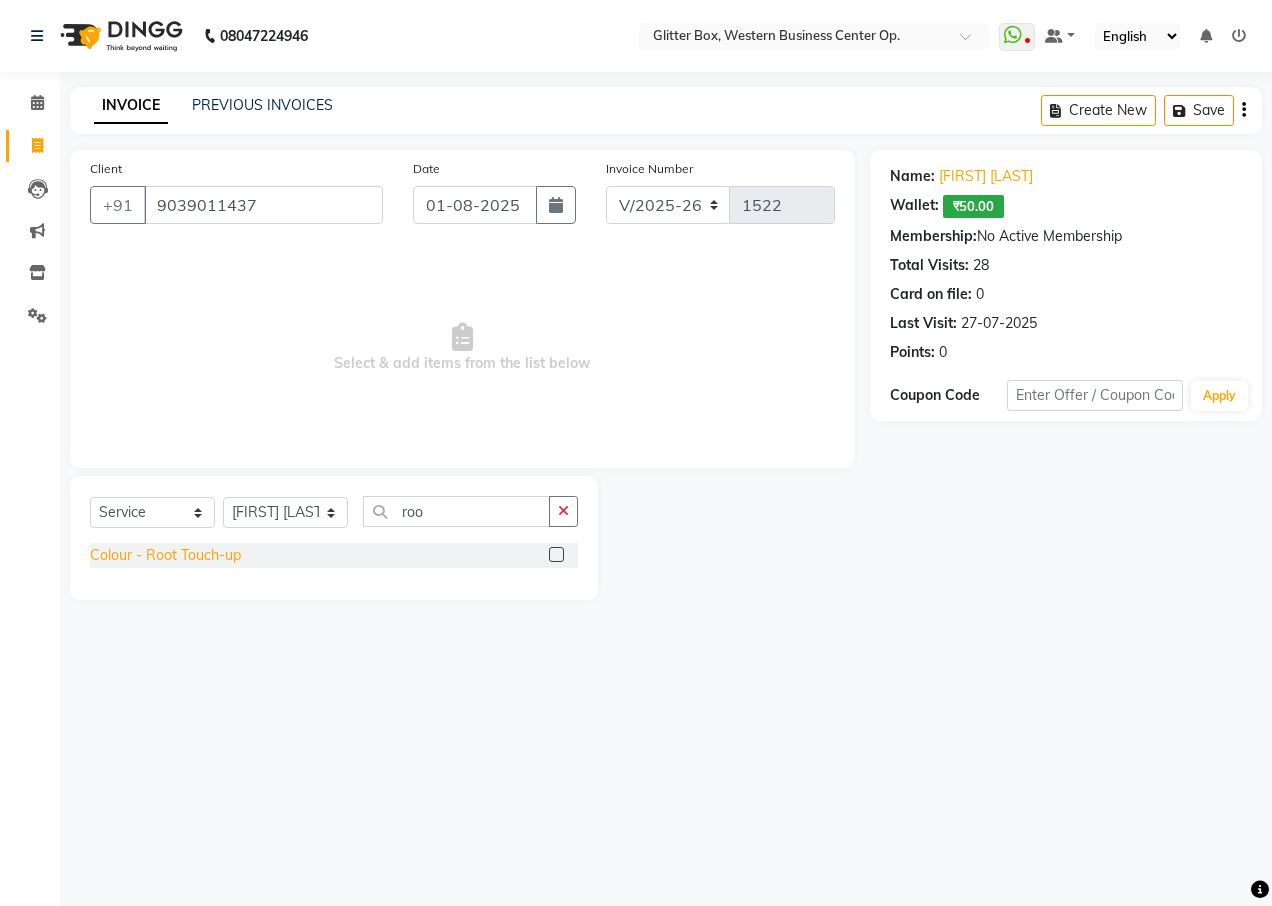 click on "Colour  - Root Touch-up" 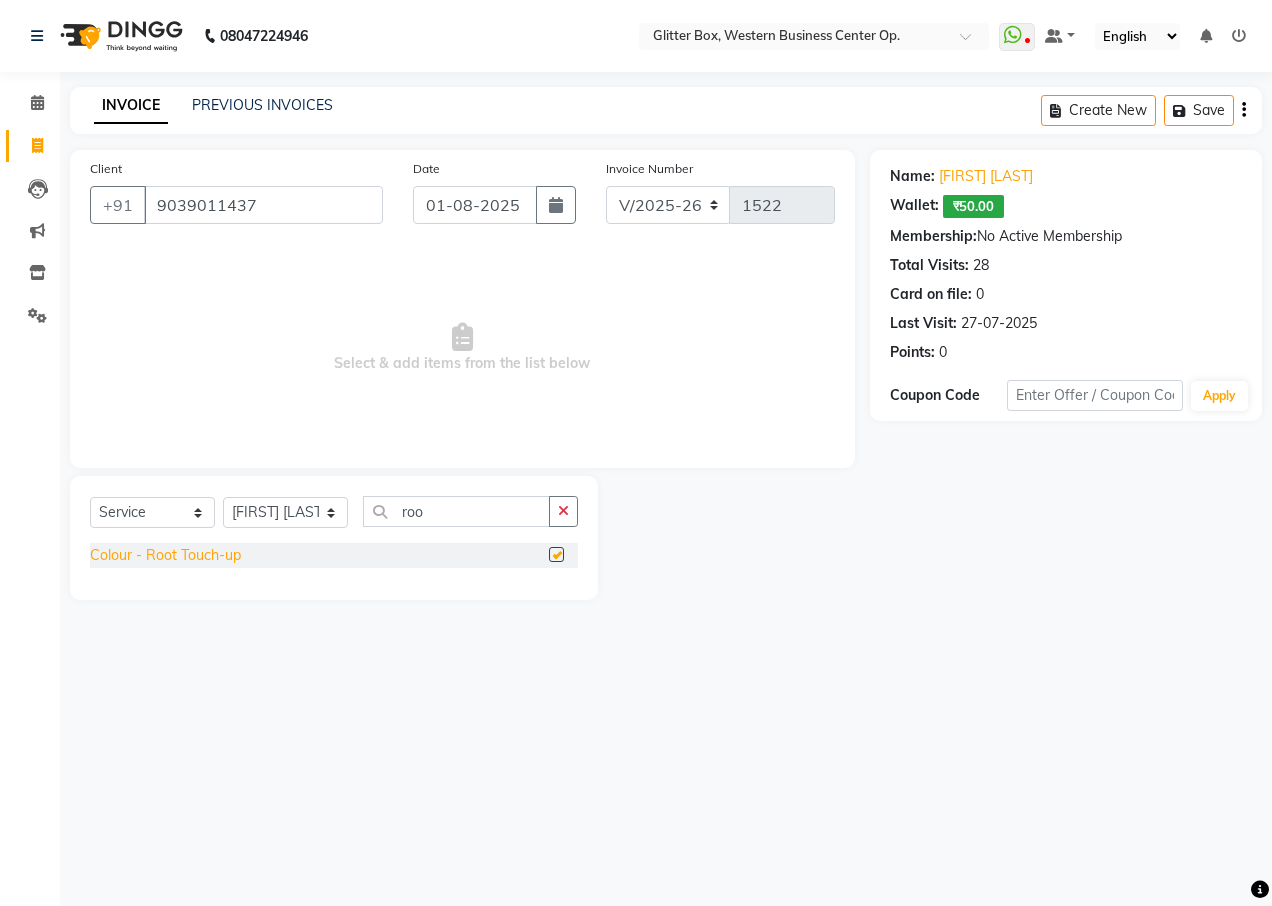checkbox on "false" 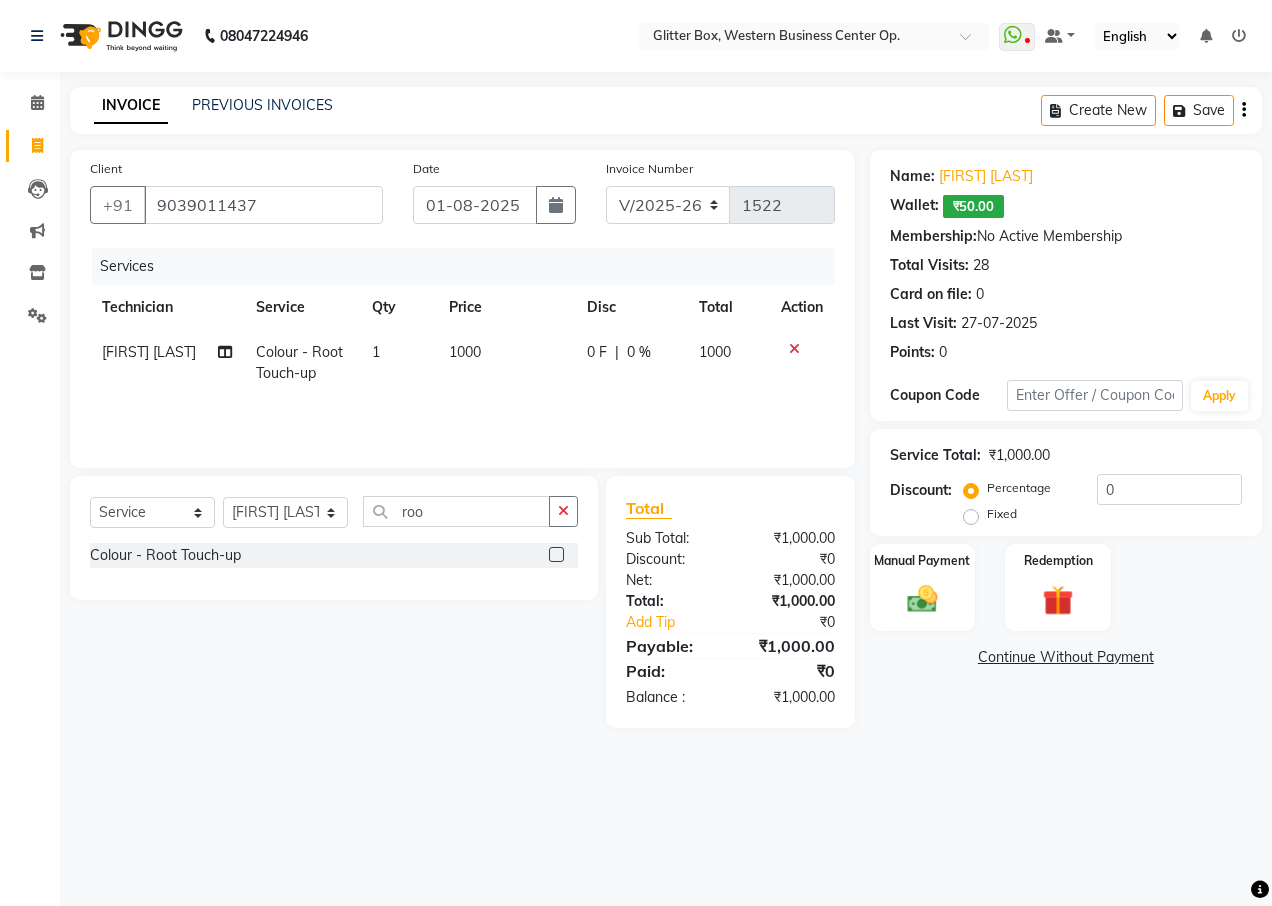 drag, startPoint x: 464, startPoint y: 350, endPoint x: 503, endPoint y: 361, distance: 40.5216 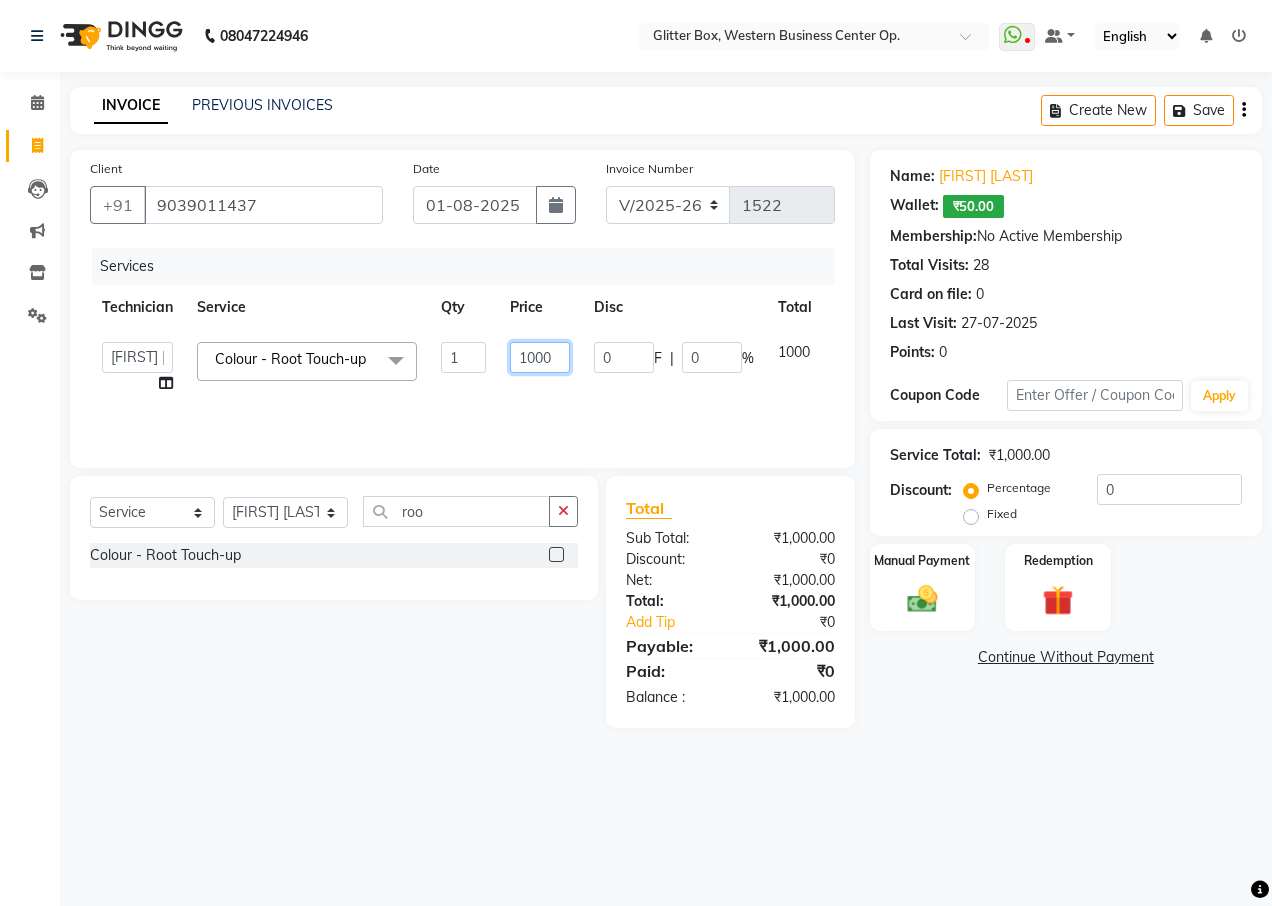 click on "1000" 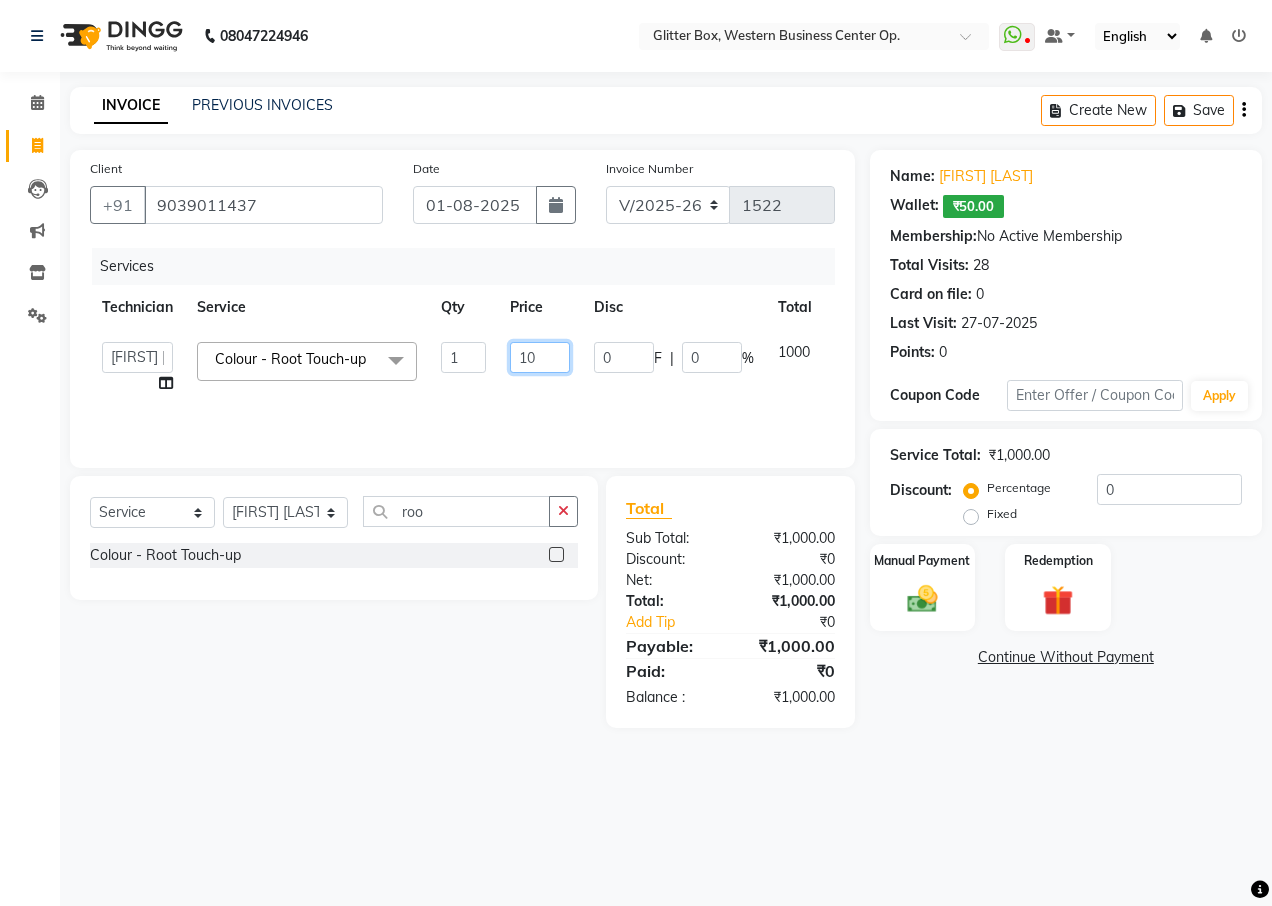 type on "1" 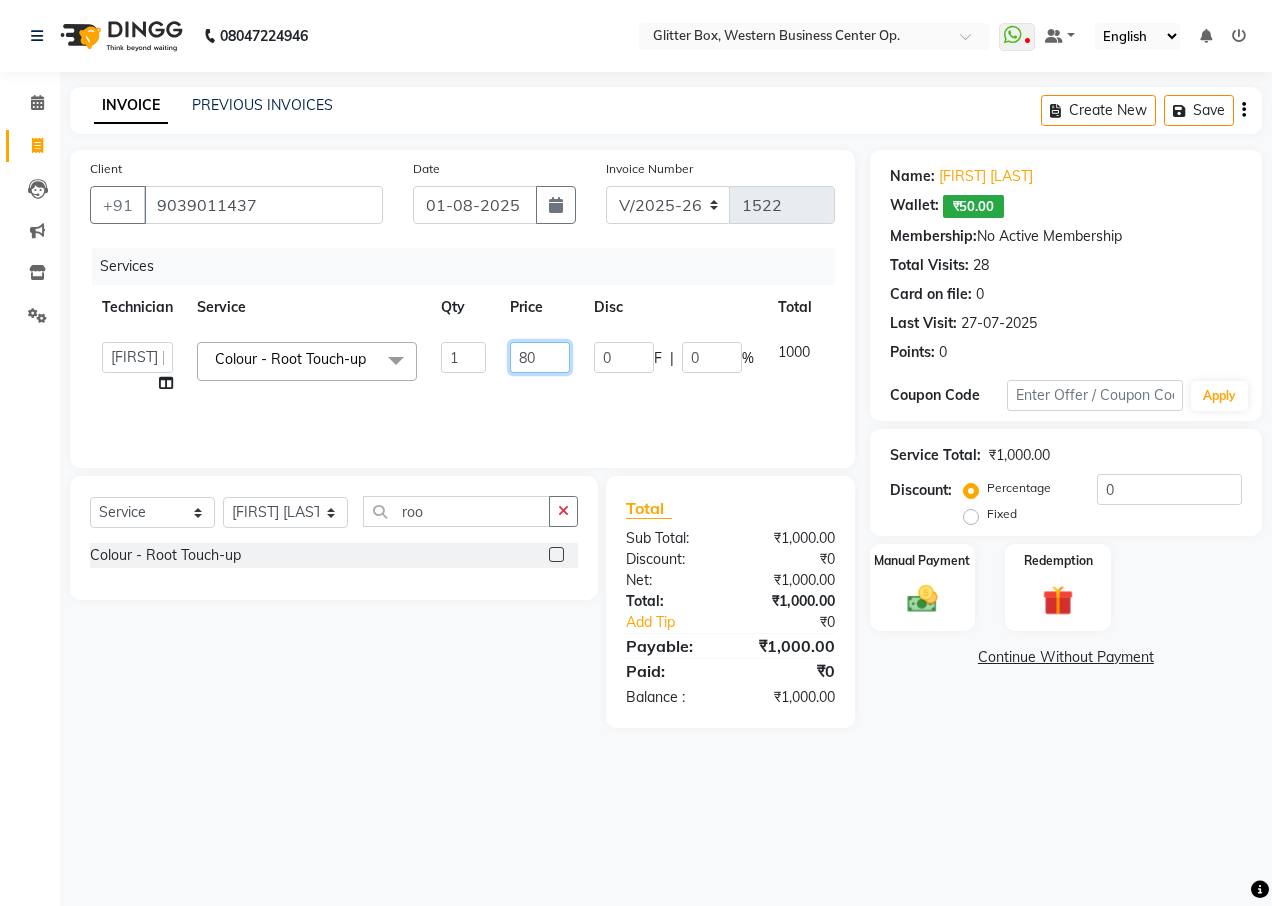 type on "800" 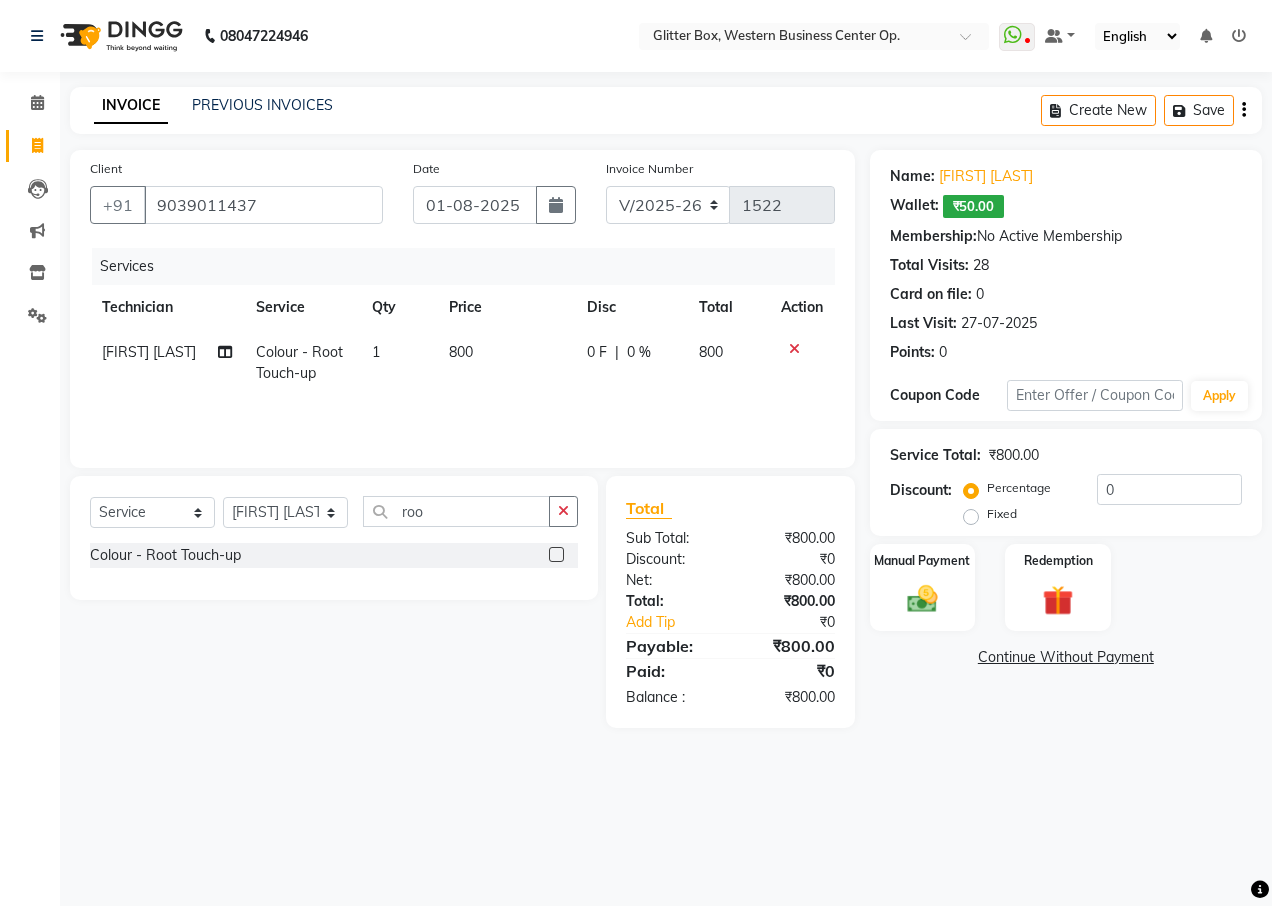 click on "Services Technician Service Qty Price Disc Total Action [FIRST] [LAST] Colour  - Root Touch-up 1 800 0 F | 0 % 800" 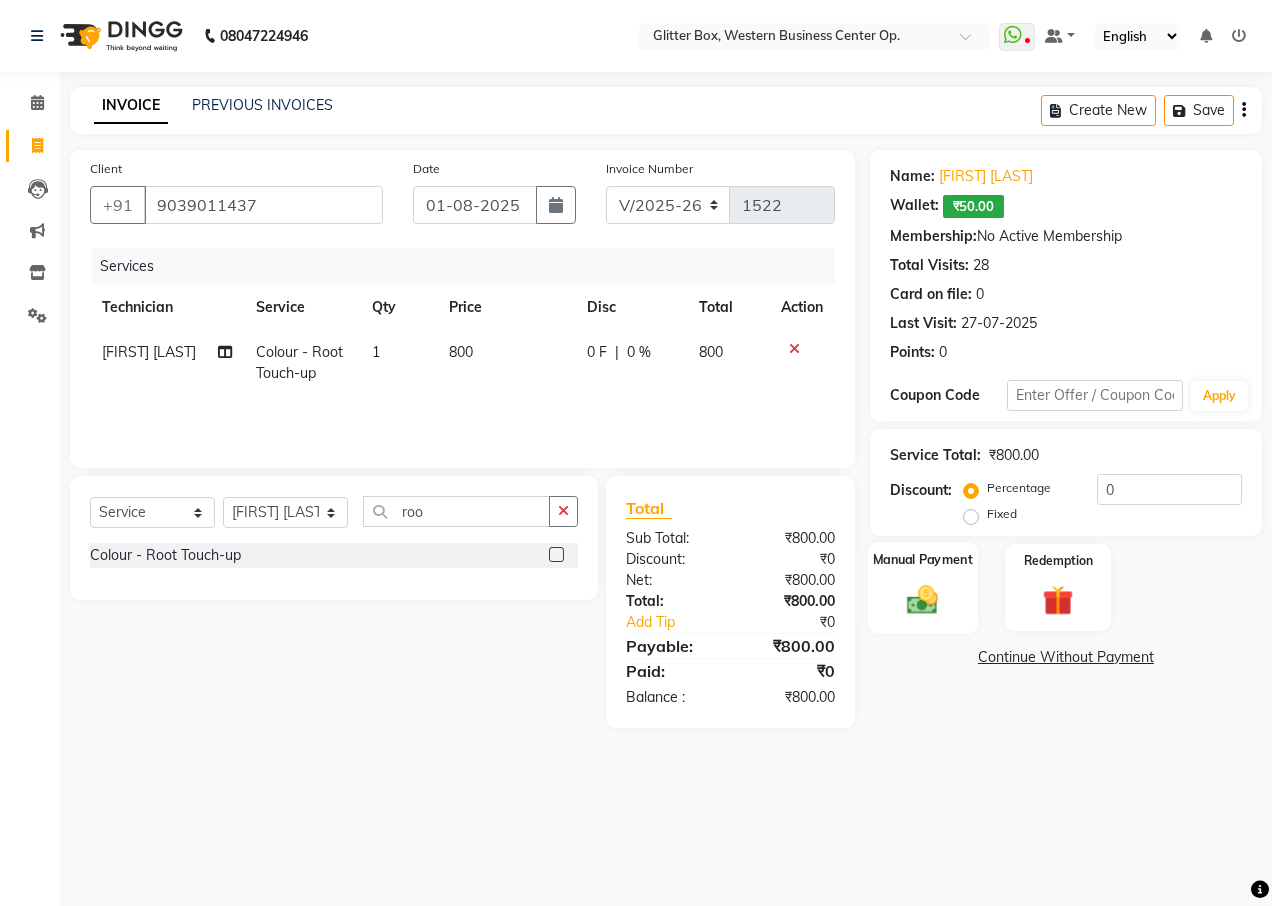 click on "Manual Payment" 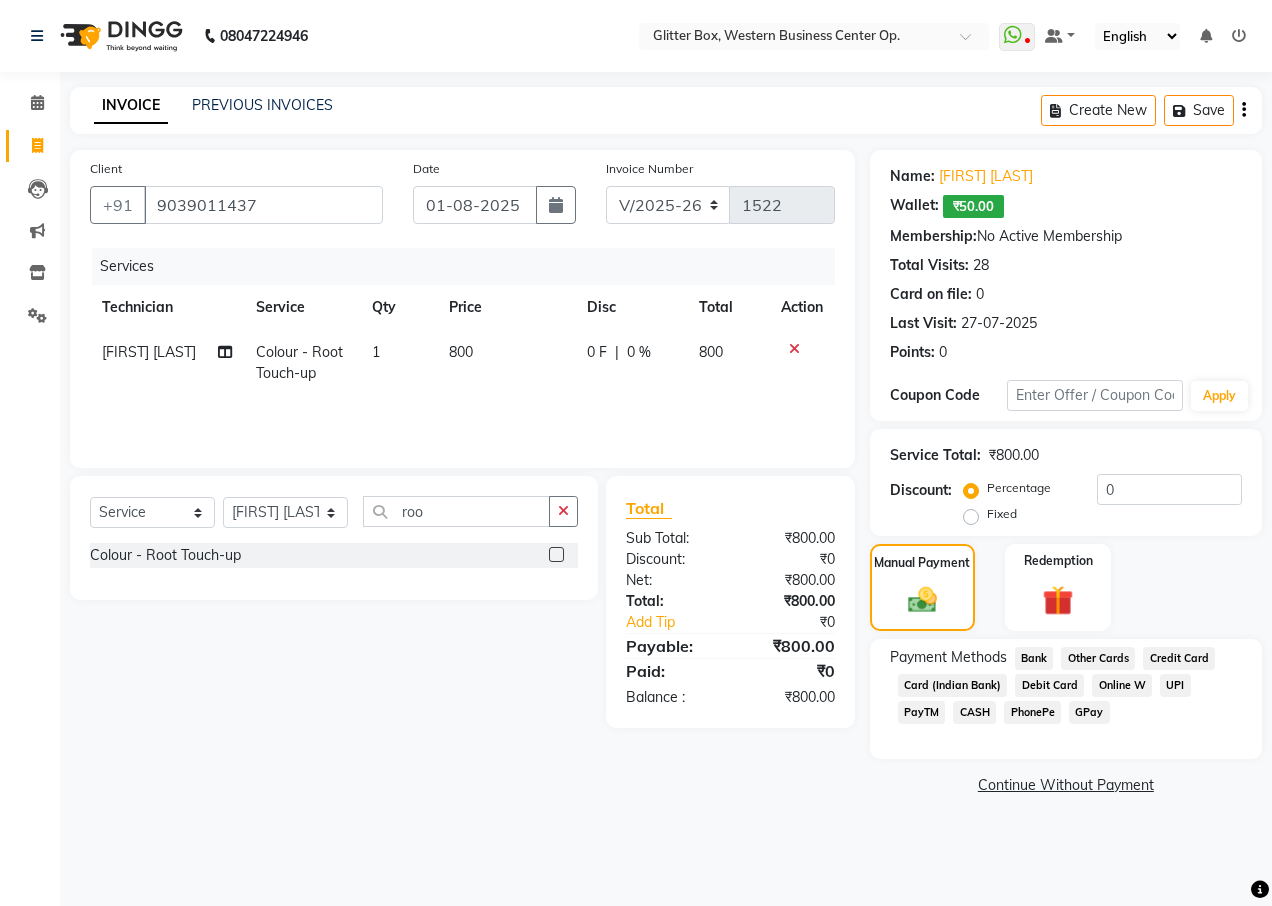 click on "CASH" 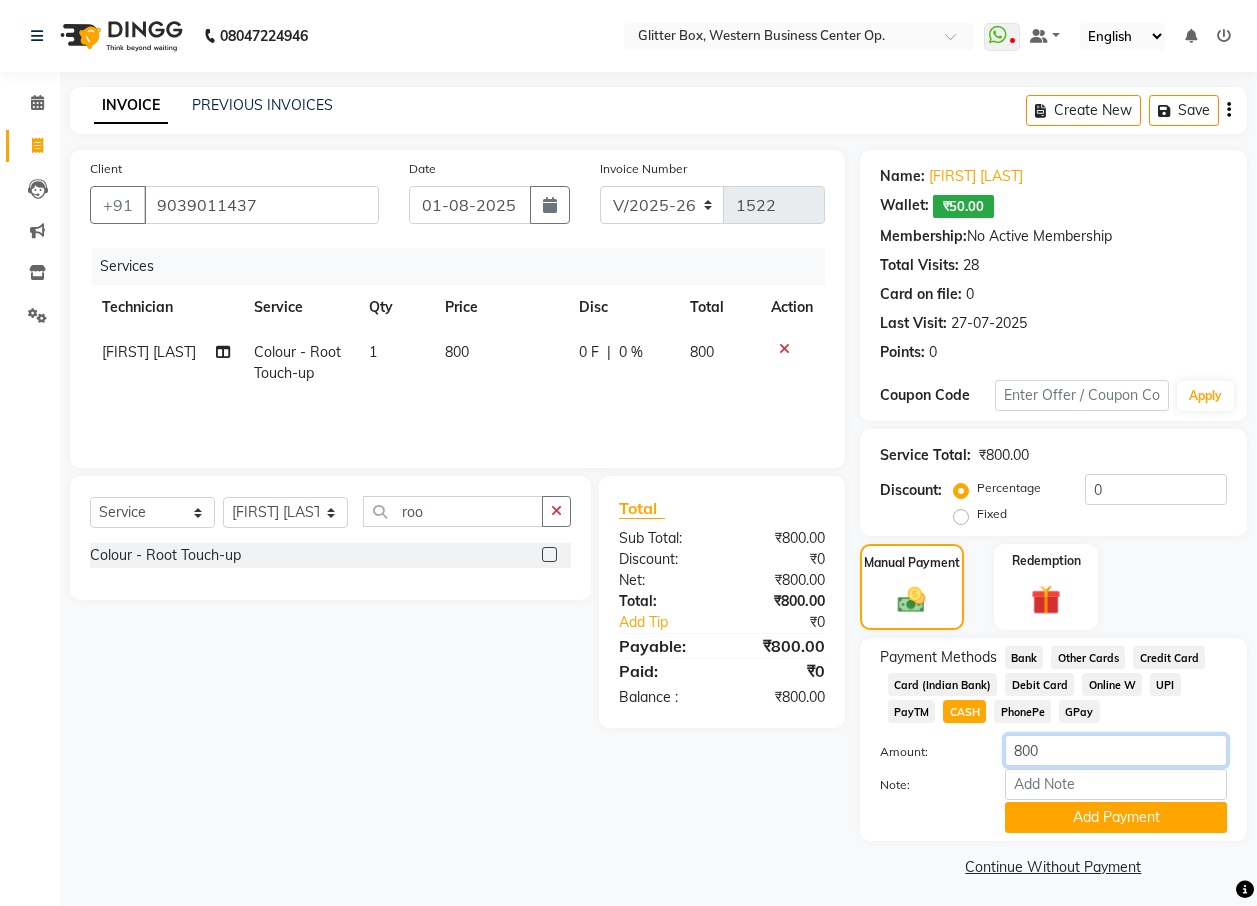 click on "800" 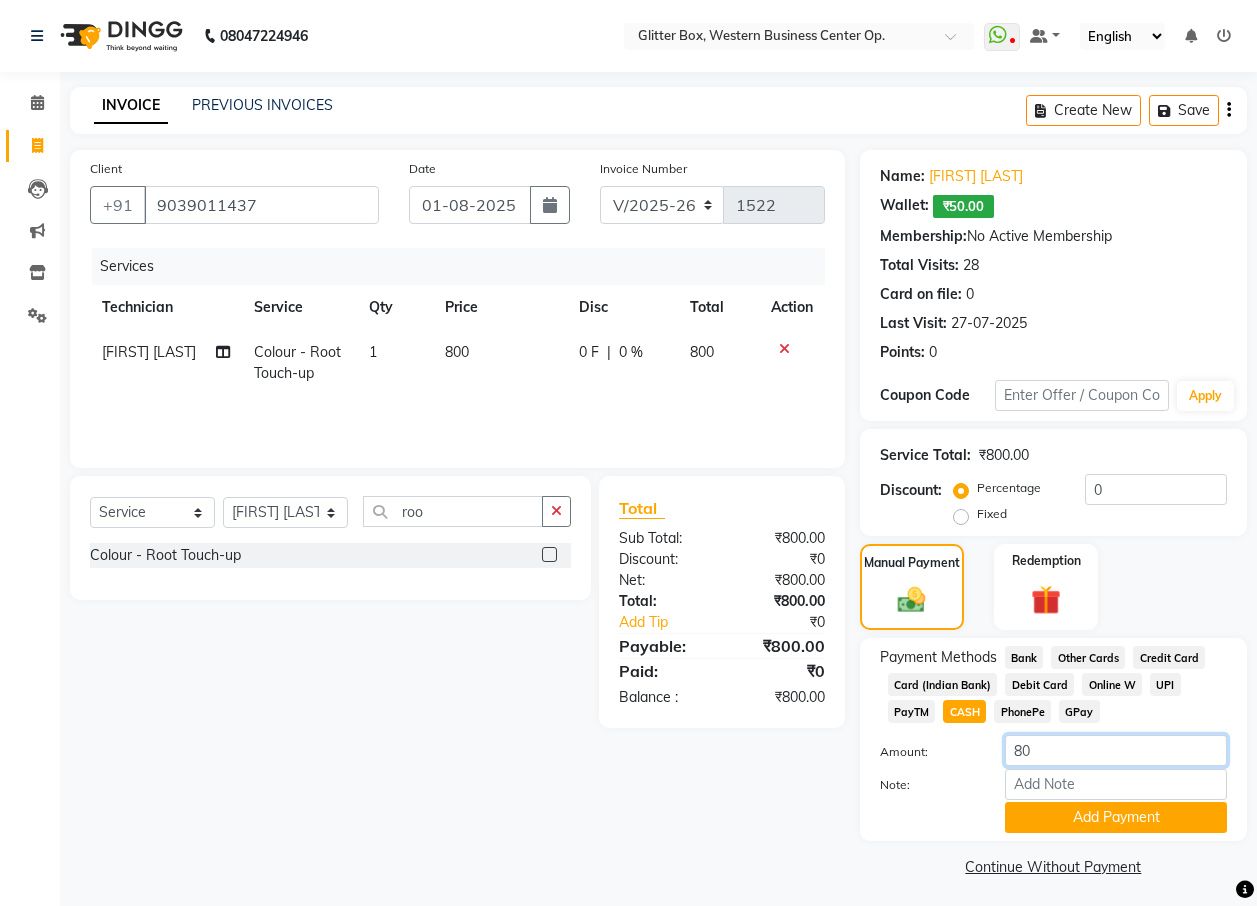 type on "8" 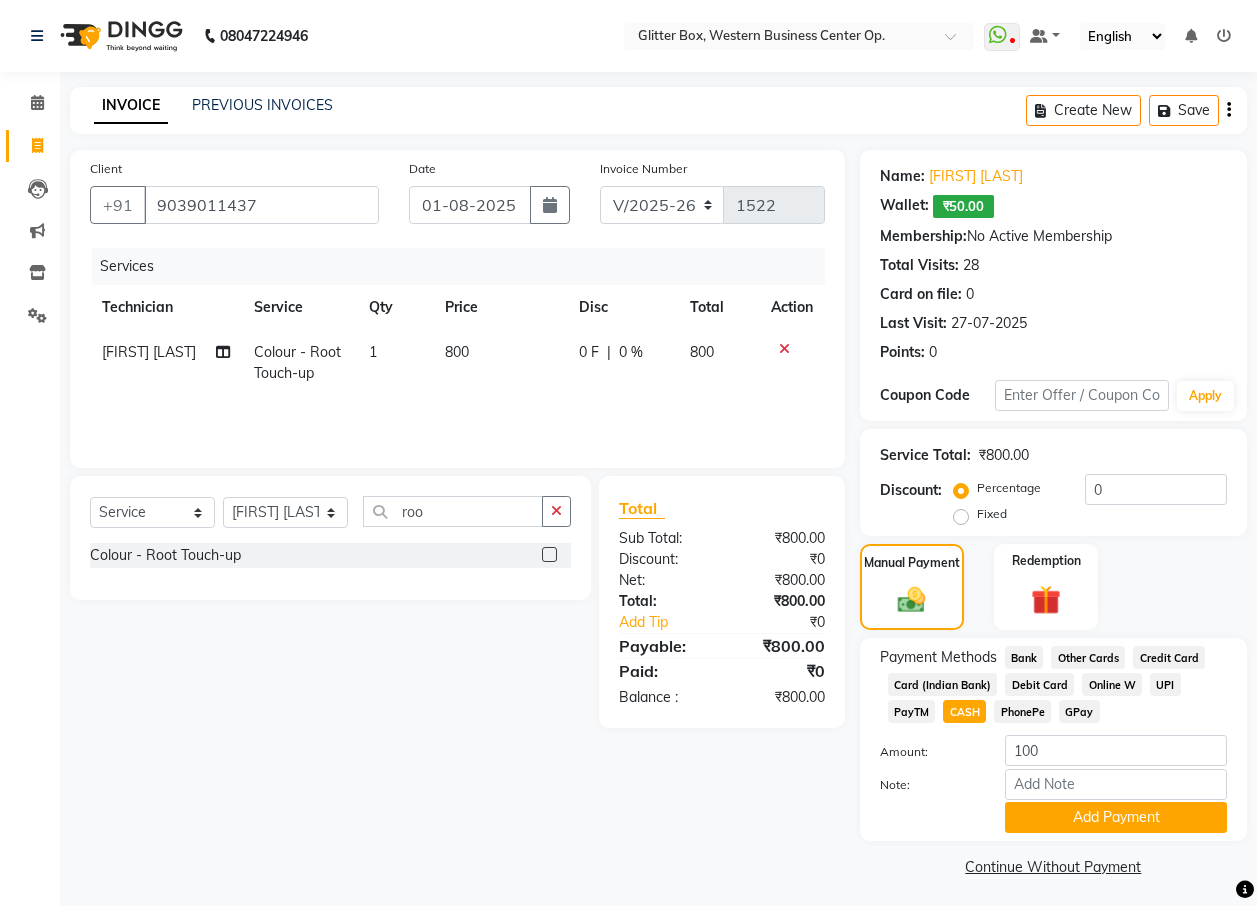 drag, startPoint x: 844, startPoint y: 439, endPoint x: 856, endPoint y: 524, distance: 85.84288 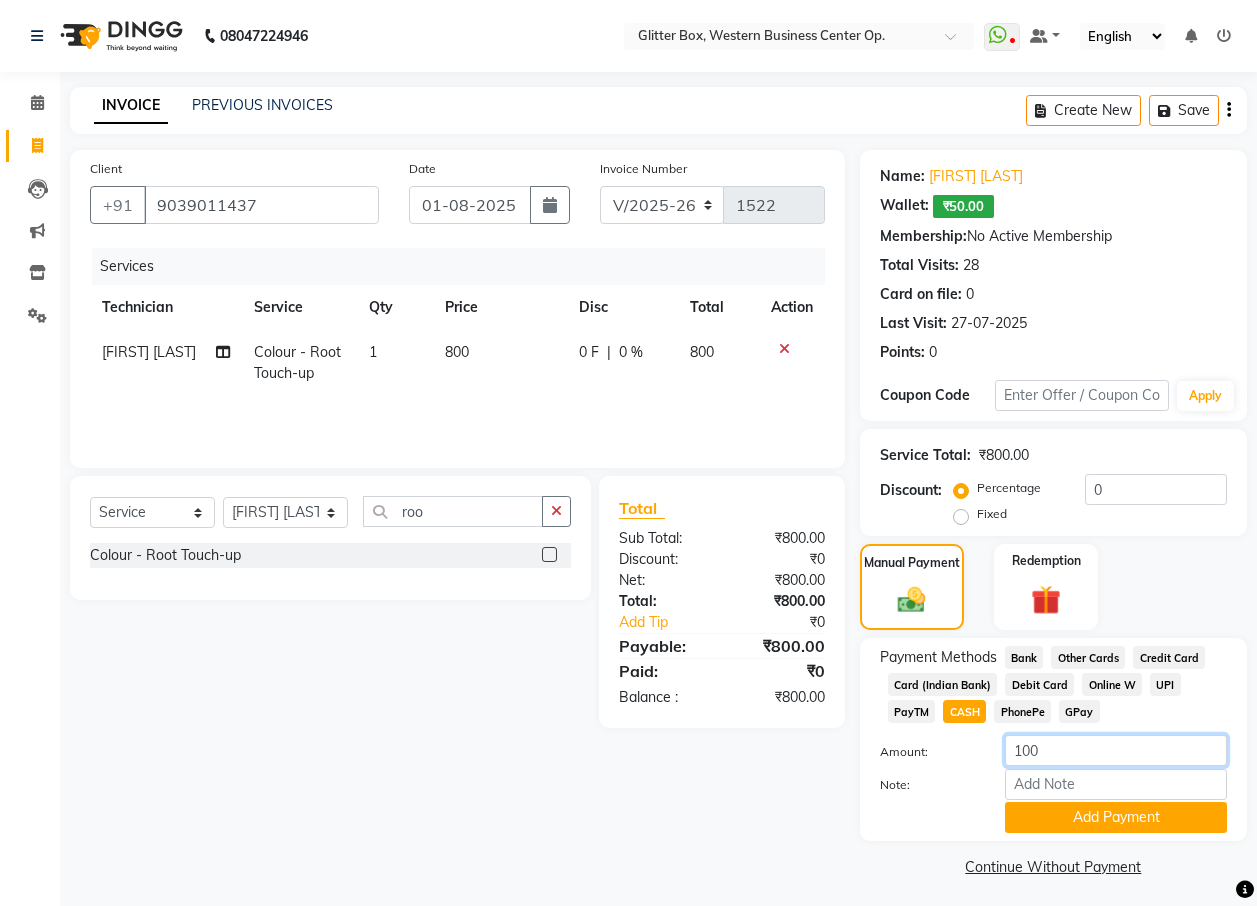 click on "100" 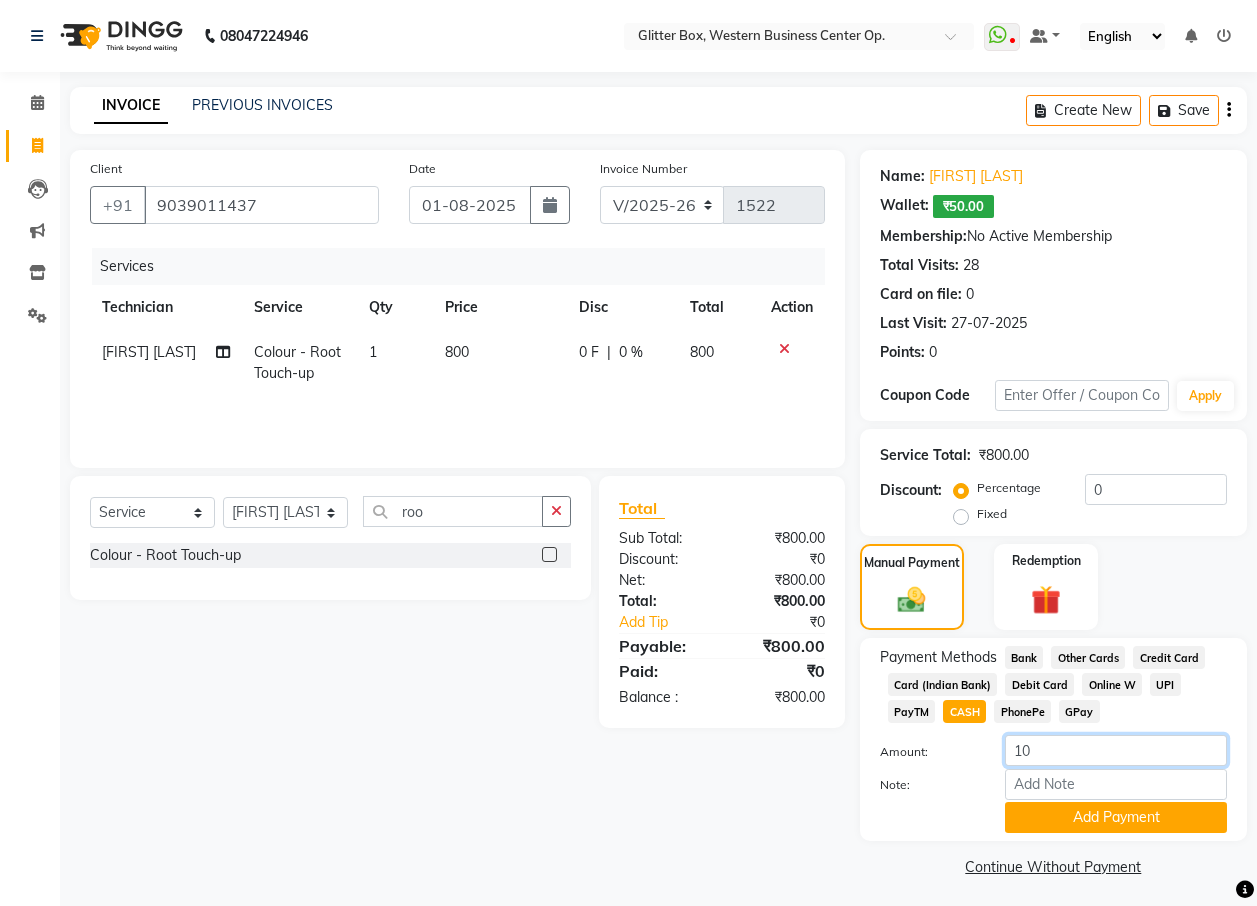 type on "1" 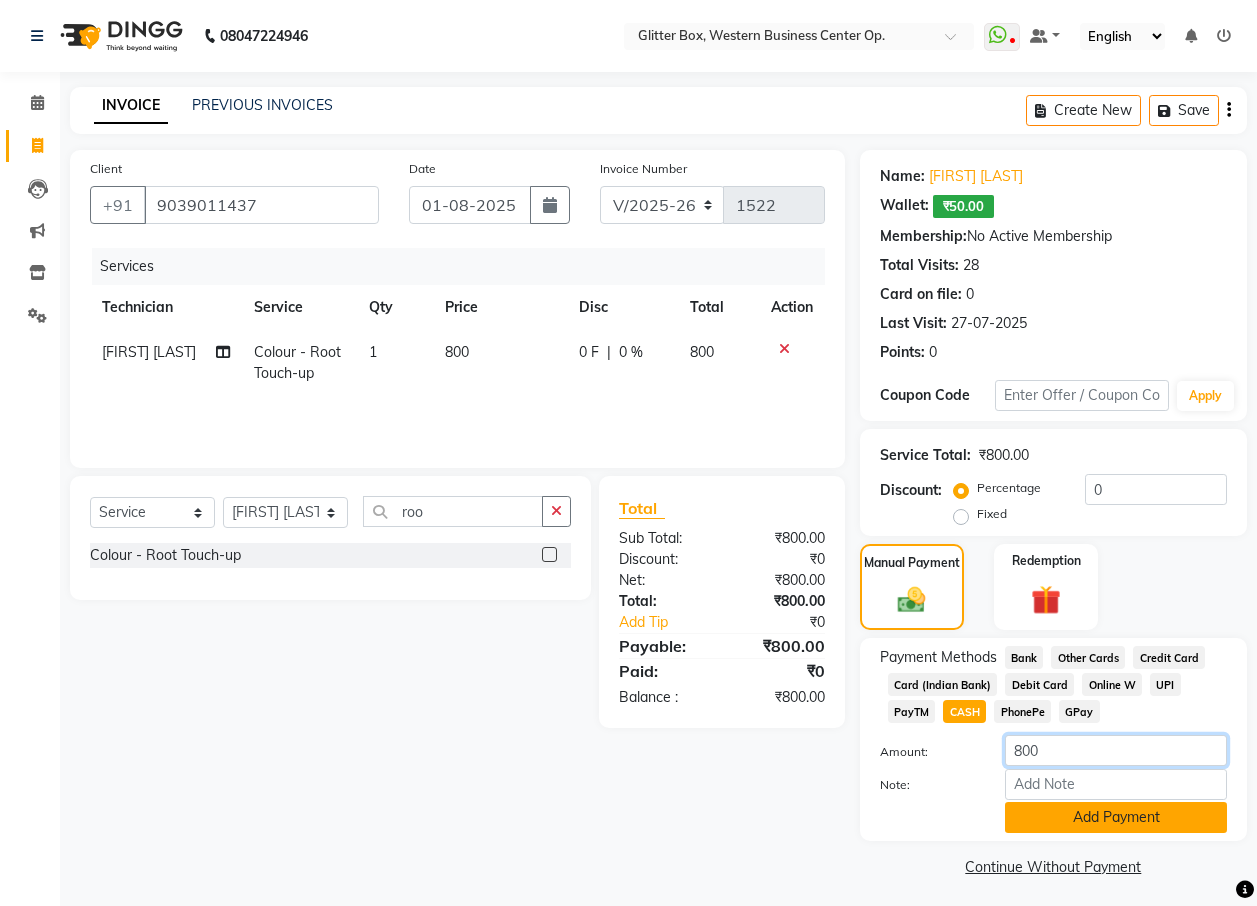 type on "800" 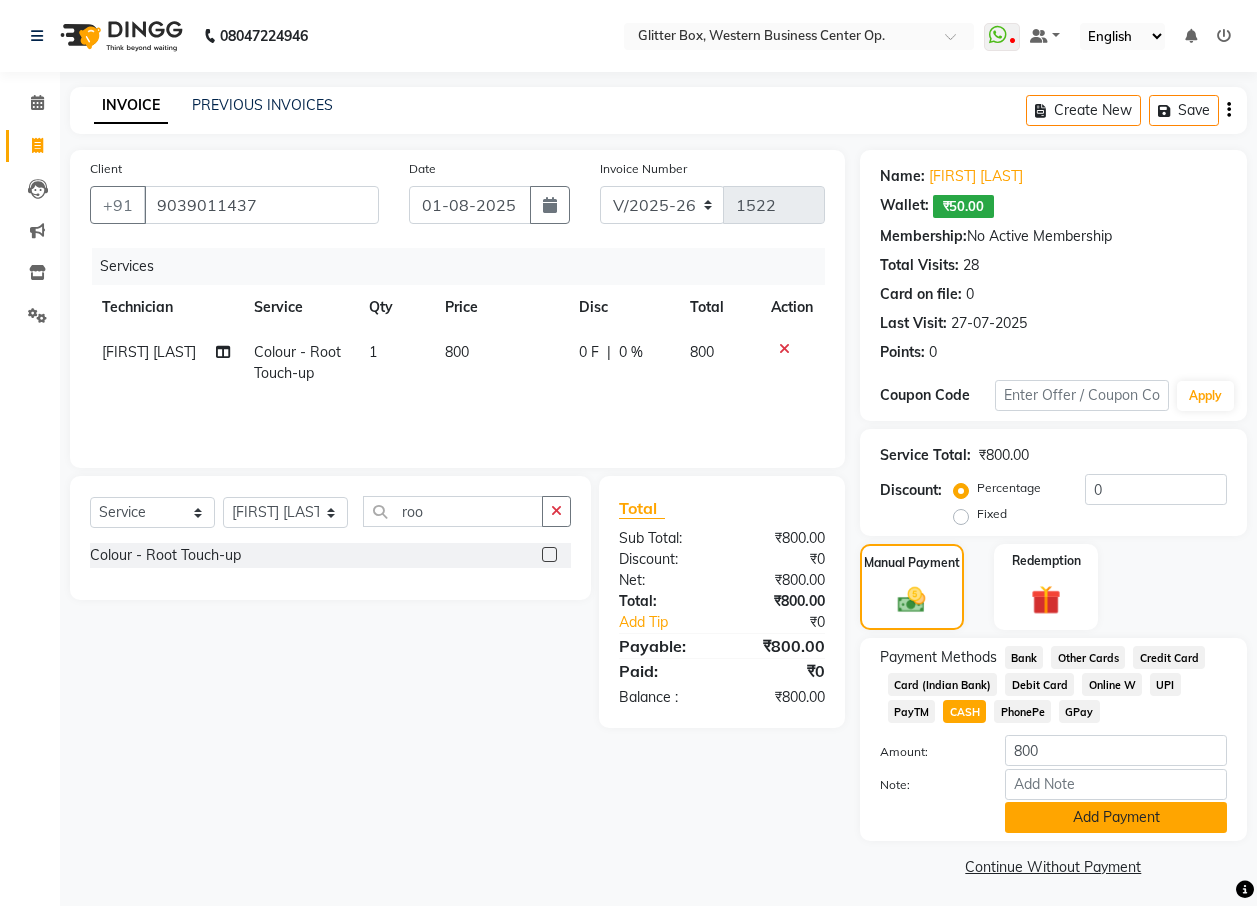 click on "Add Payment" 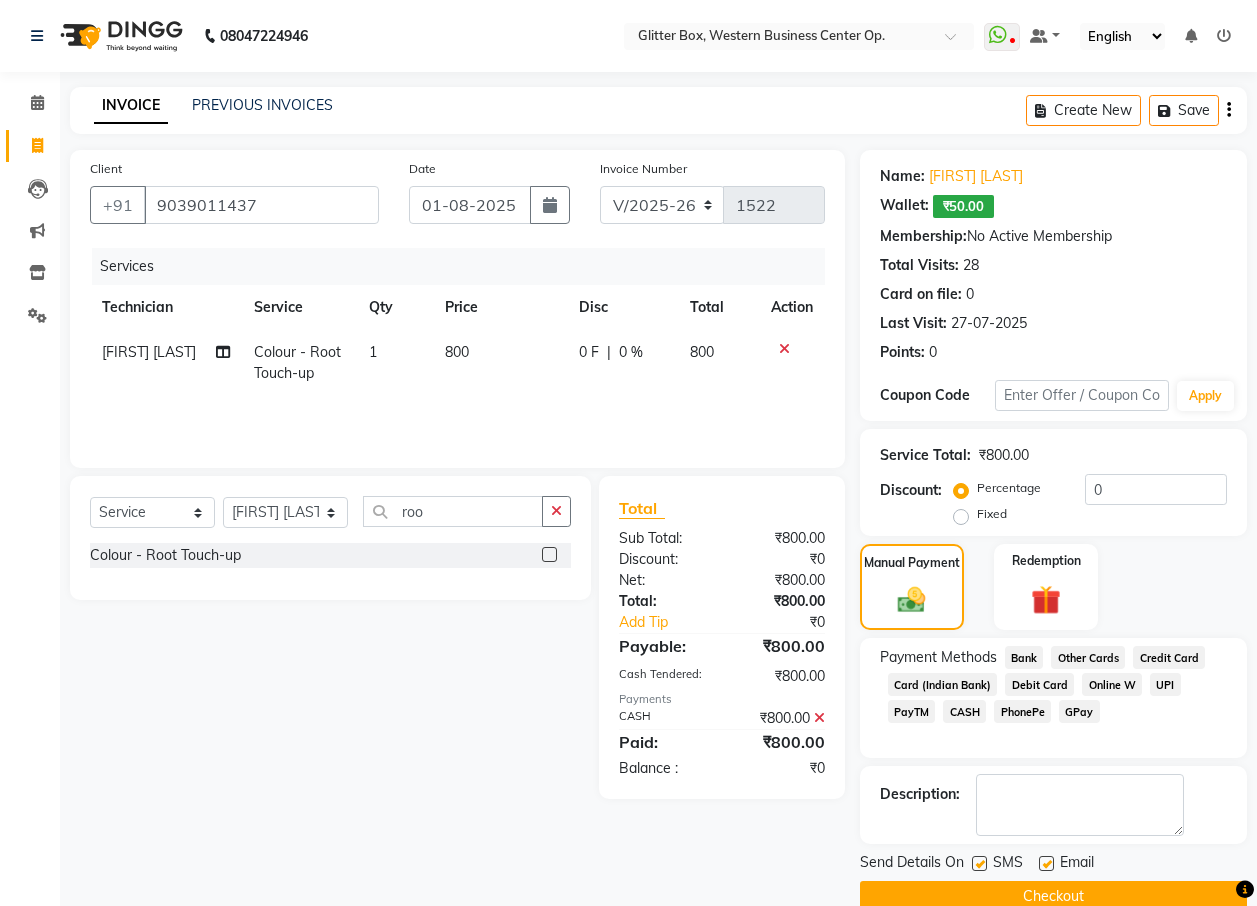 click 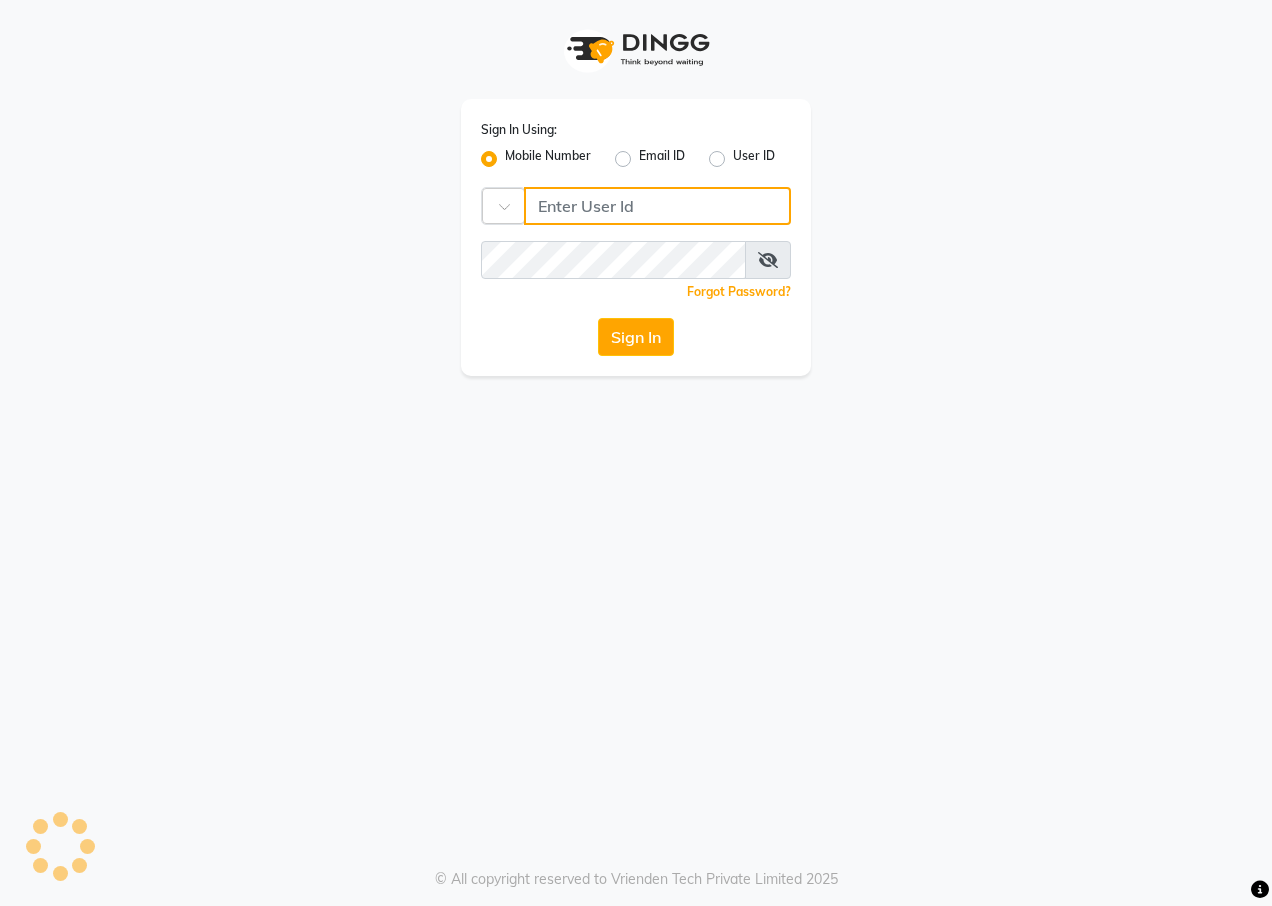 type on "9209647270" 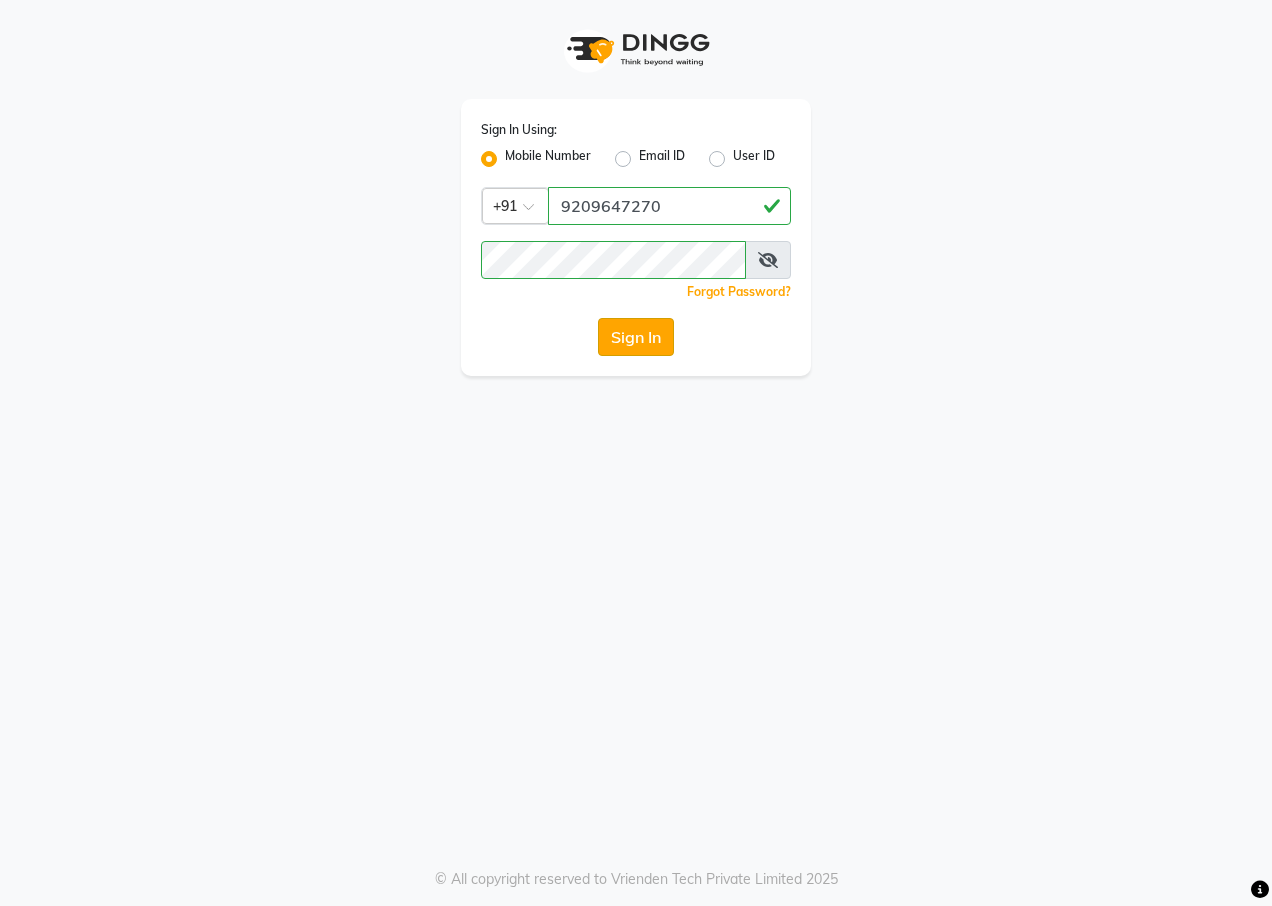 click on "Sign In" 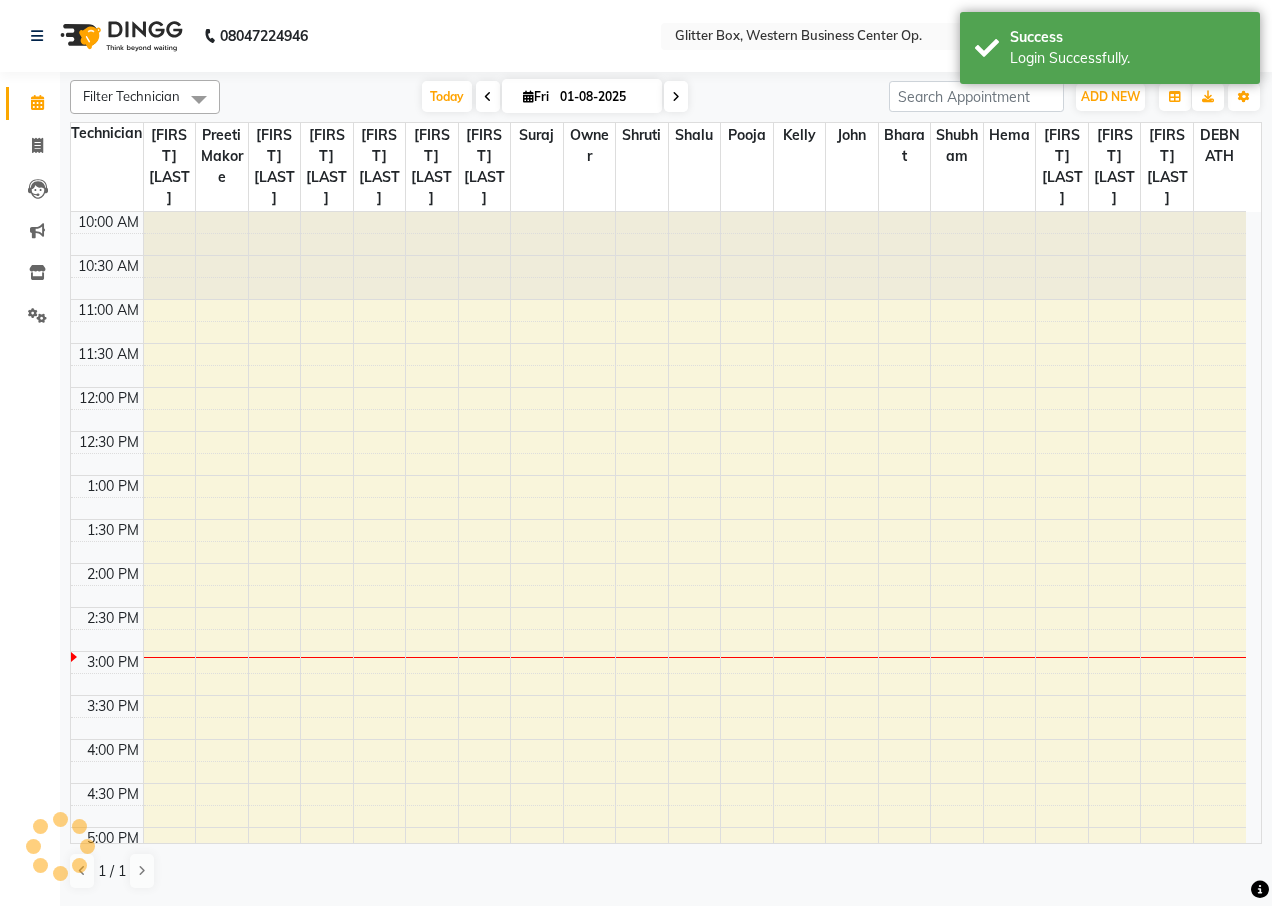 select on "en" 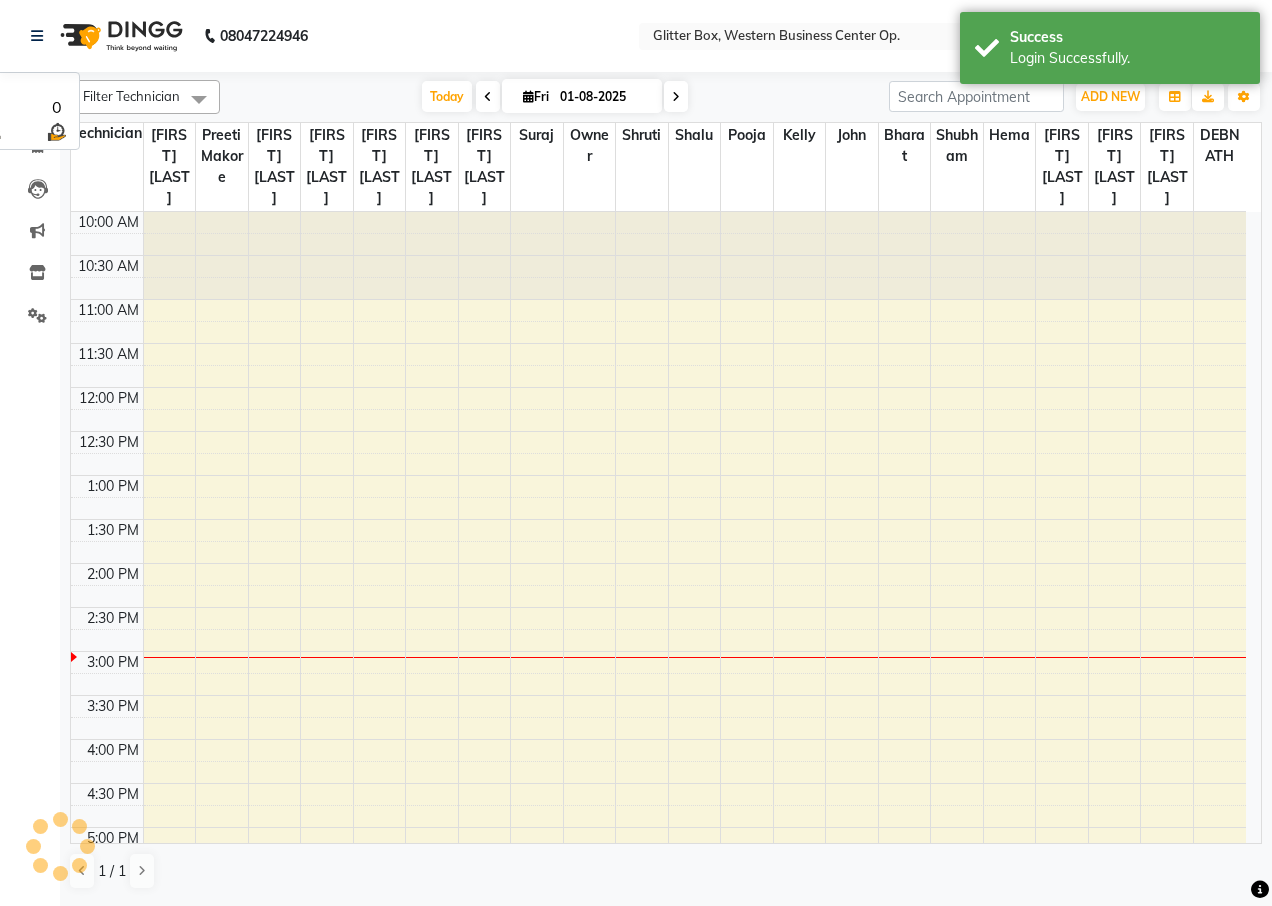 scroll, scrollTop: 0, scrollLeft: 0, axis: both 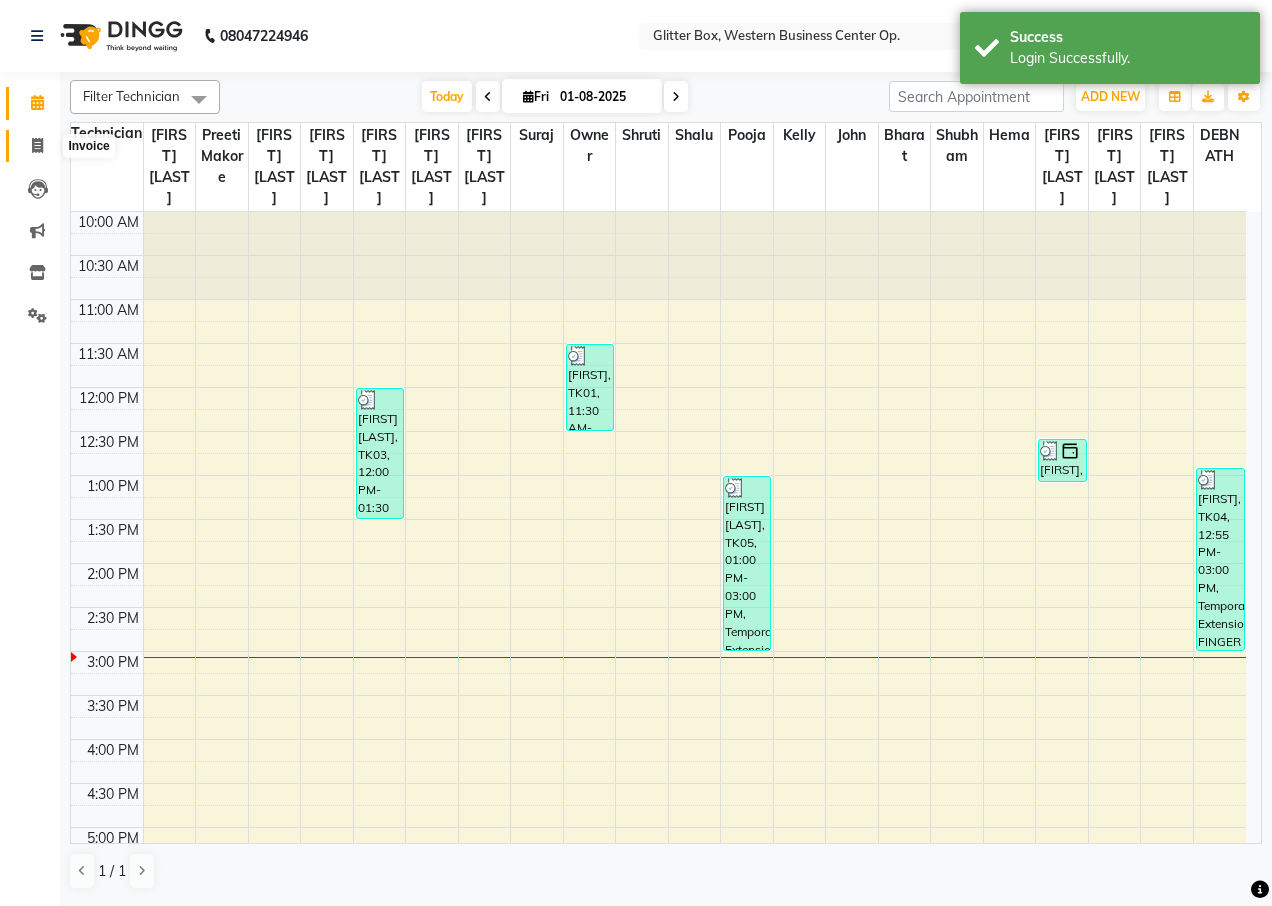 click 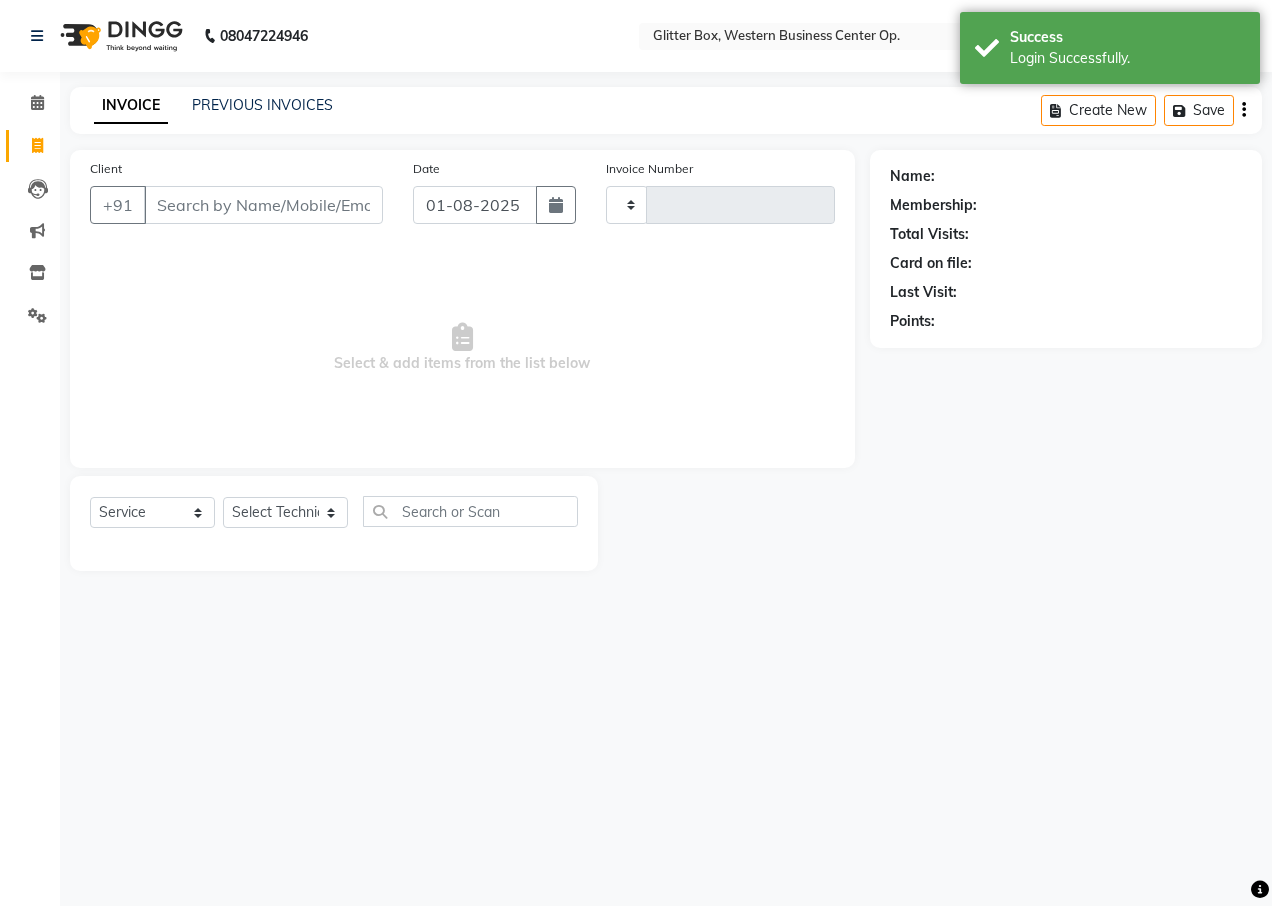 type on "1522" 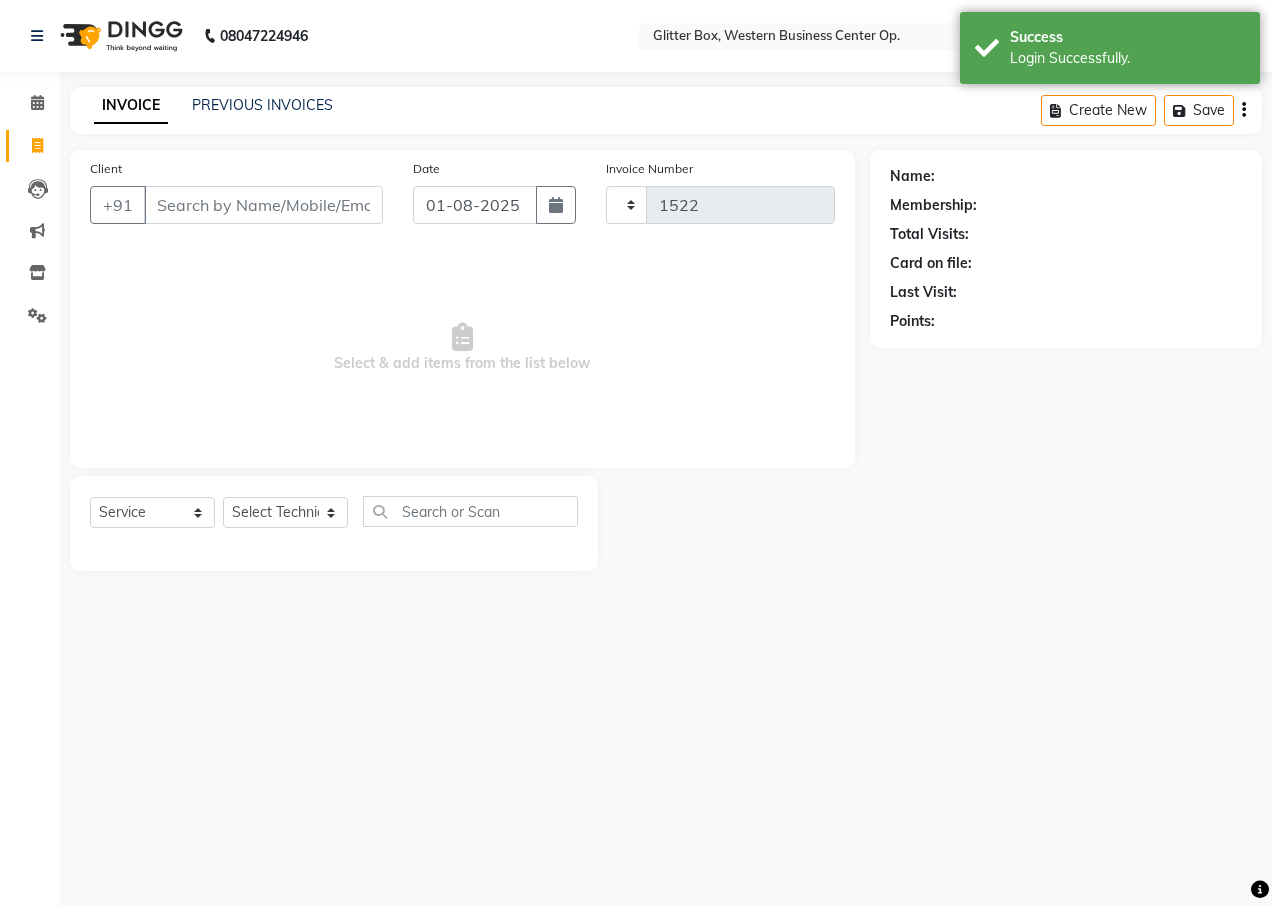 select on "5563" 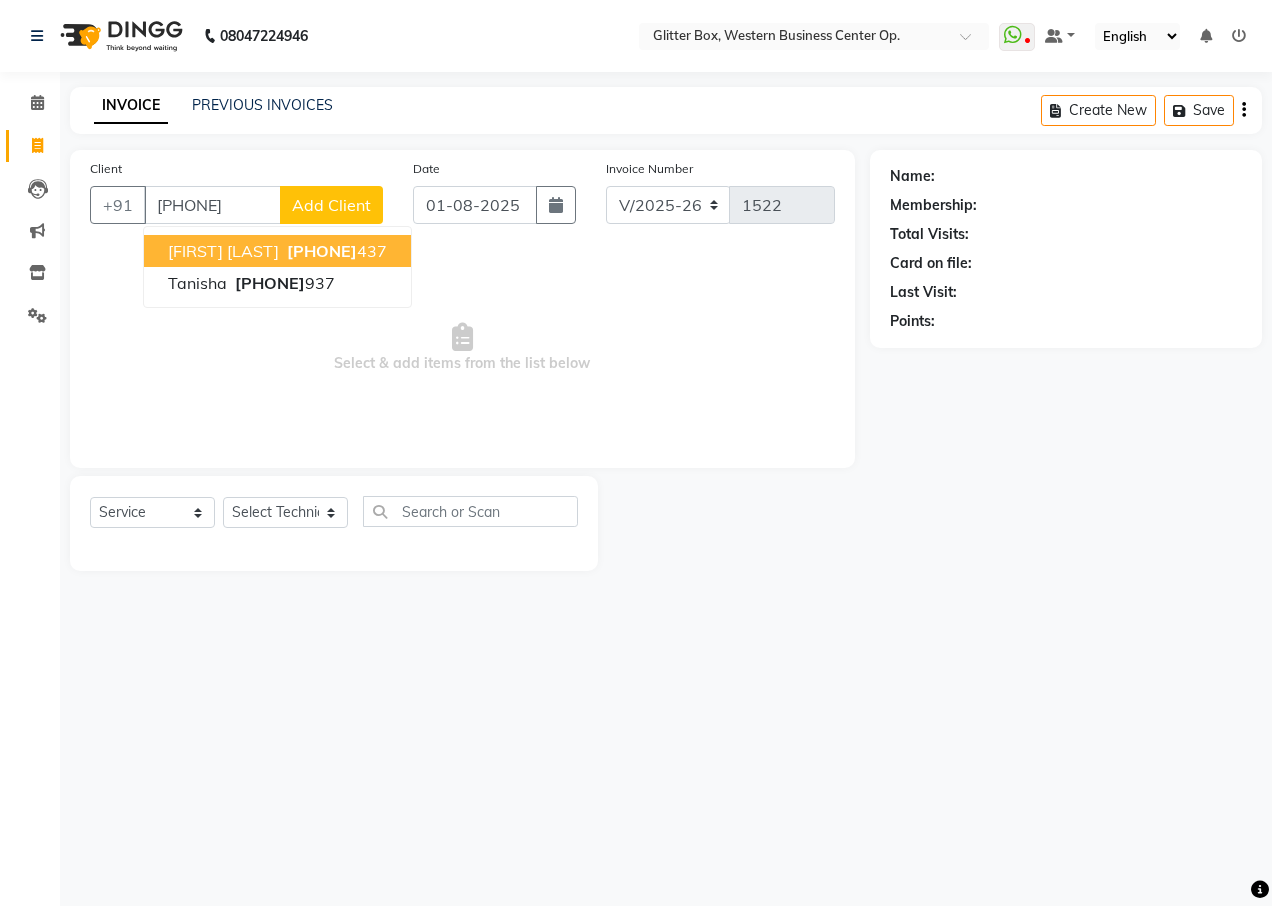 click on "[FIRST] [LAST]" at bounding box center [223, 251] 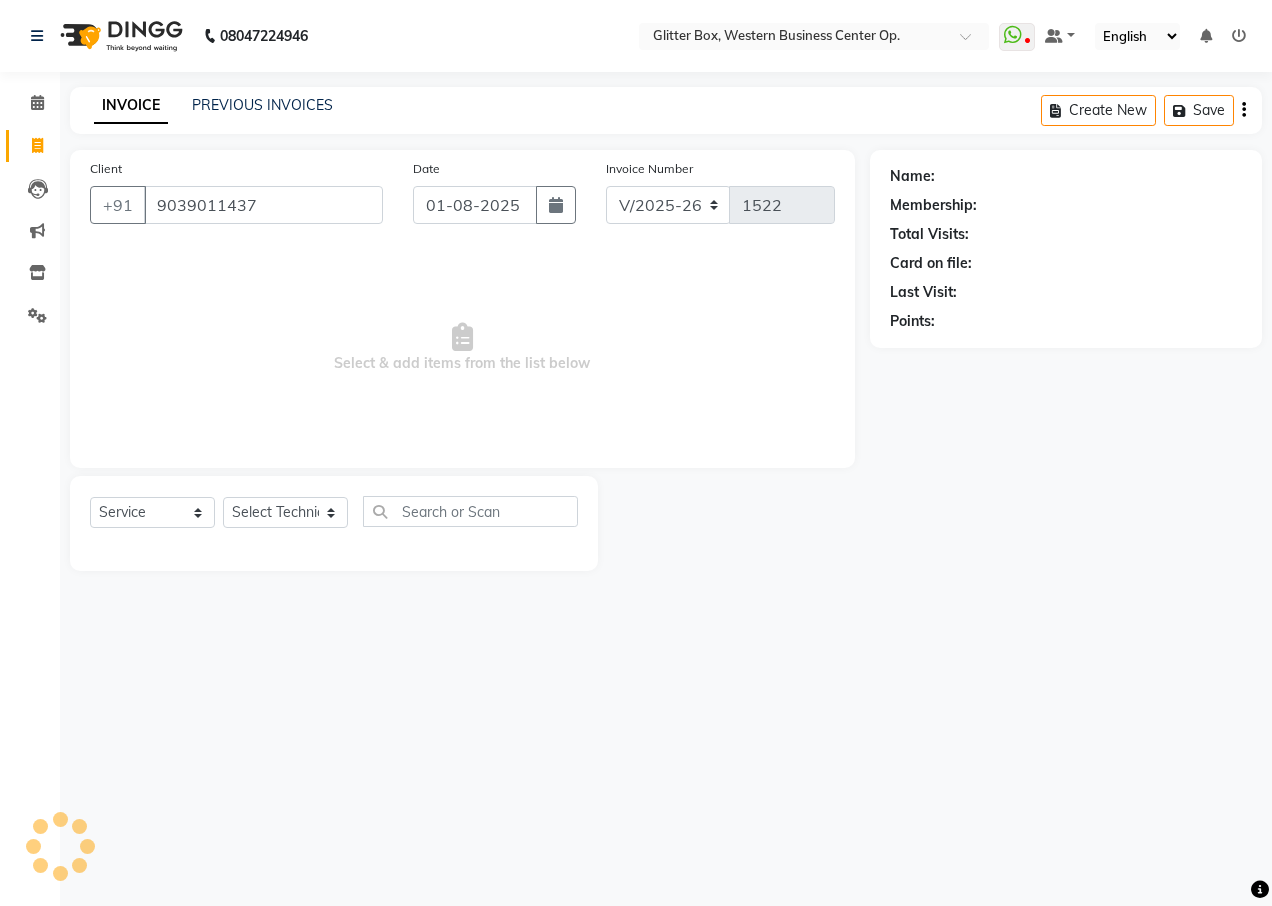 type on "9039011437" 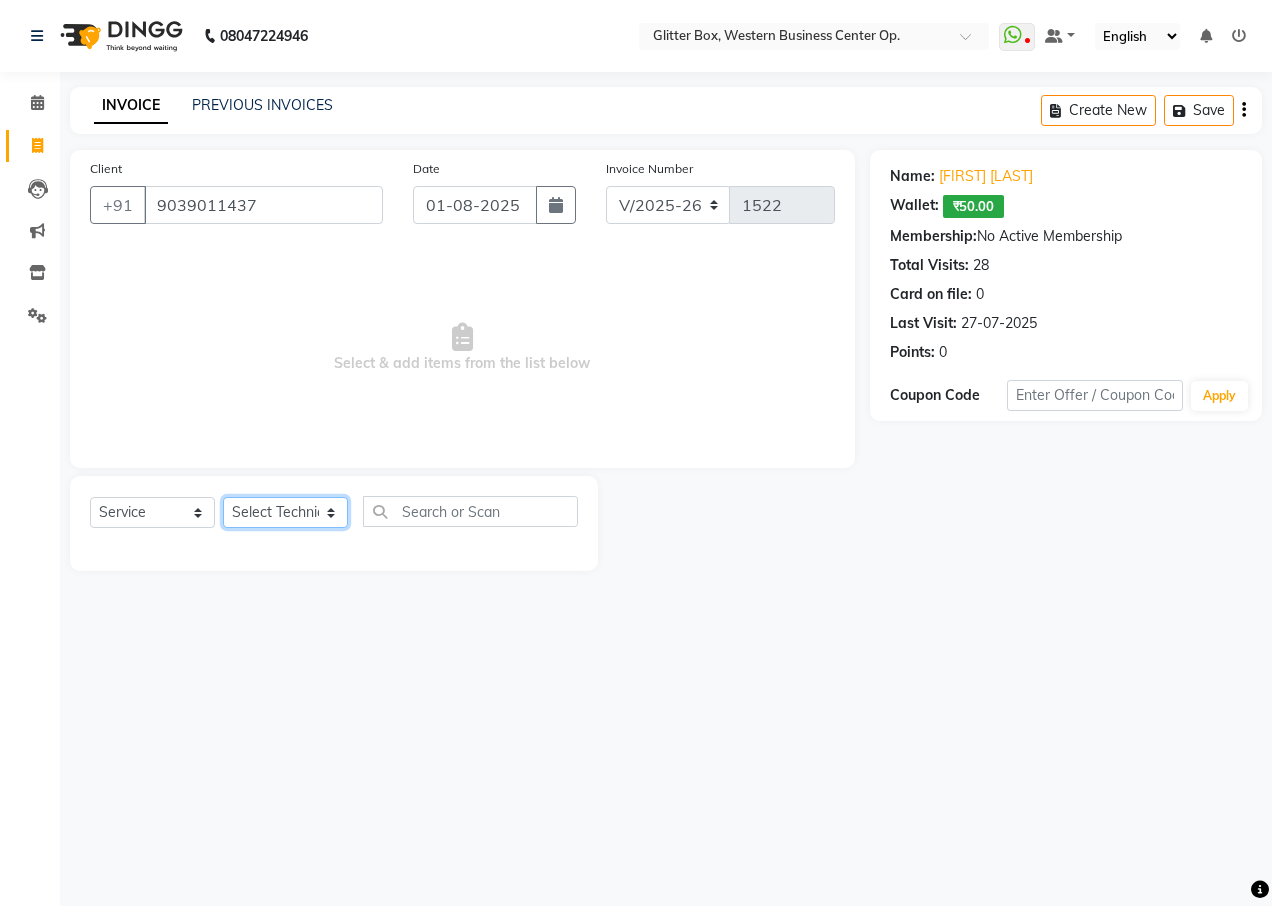 click on "Select Technician Ankita Yadav Ankit Tiwari bharat DEBNATH Govind Rana hema john Kajal Rana Kajal Rathour Katick Das kelly Nairmal Das owner Pankaj Malayya pooja Preeti makore Rupa Chettri shalu shruti shubham Suraj" 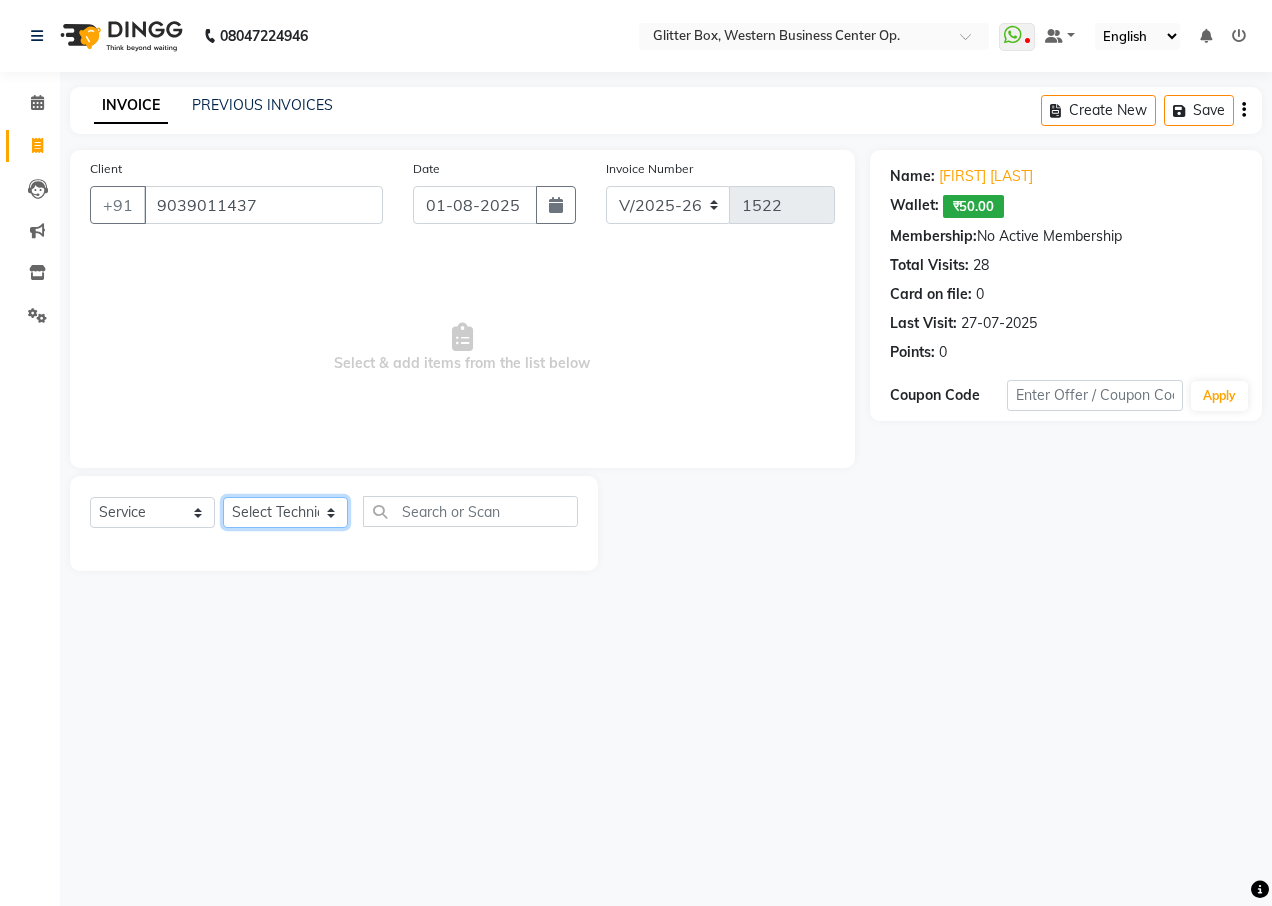 select on "49167" 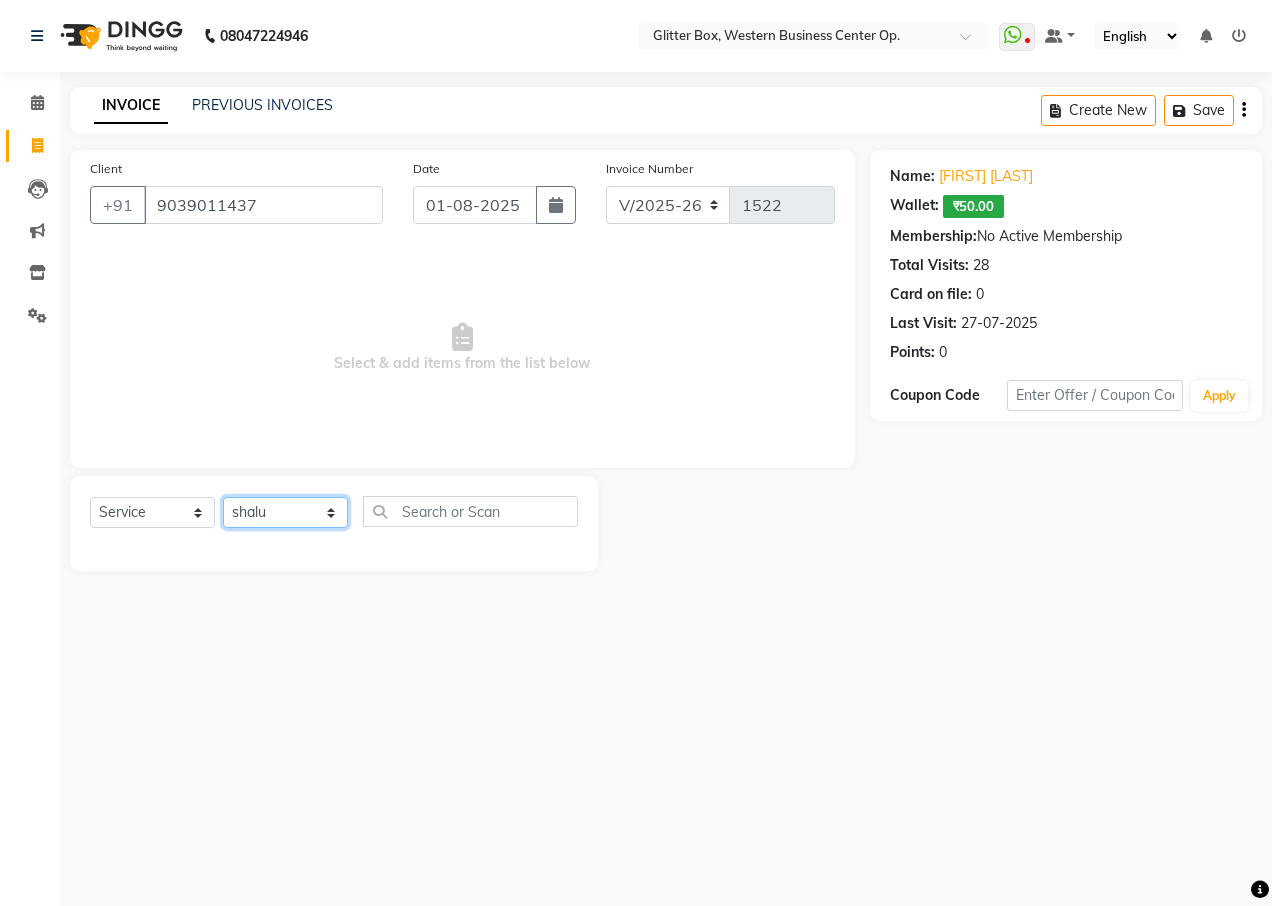 click on "Select Technician Ankita Yadav Ankit Tiwari bharat DEBNATH Govind Rana hema john Kajal Rana Kajal Rathour Katick Das kelly Nairmal Das owner Pankaj Malayya pooja Preeti makore Rupa Chettri shalu shruti shubham Suraj" 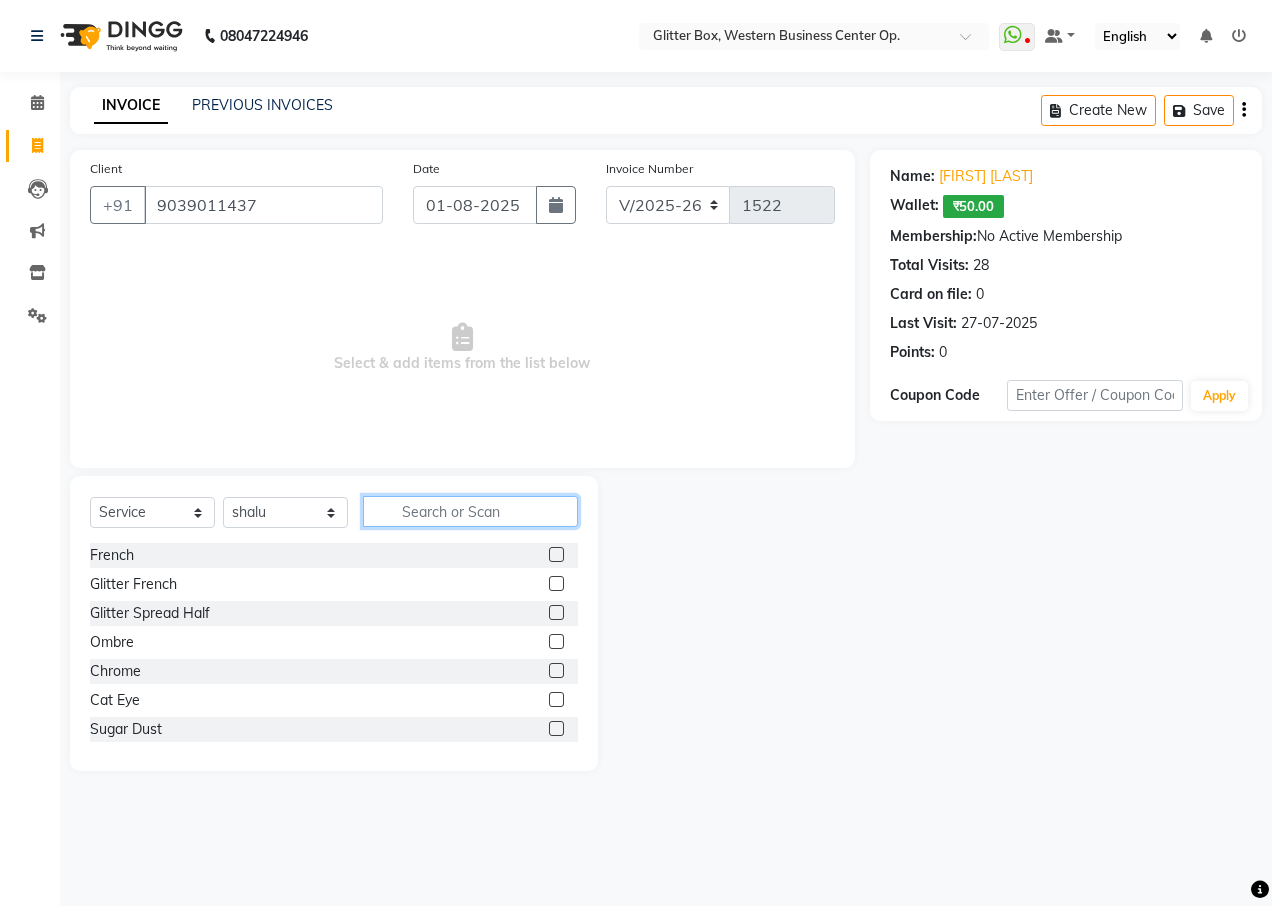 click 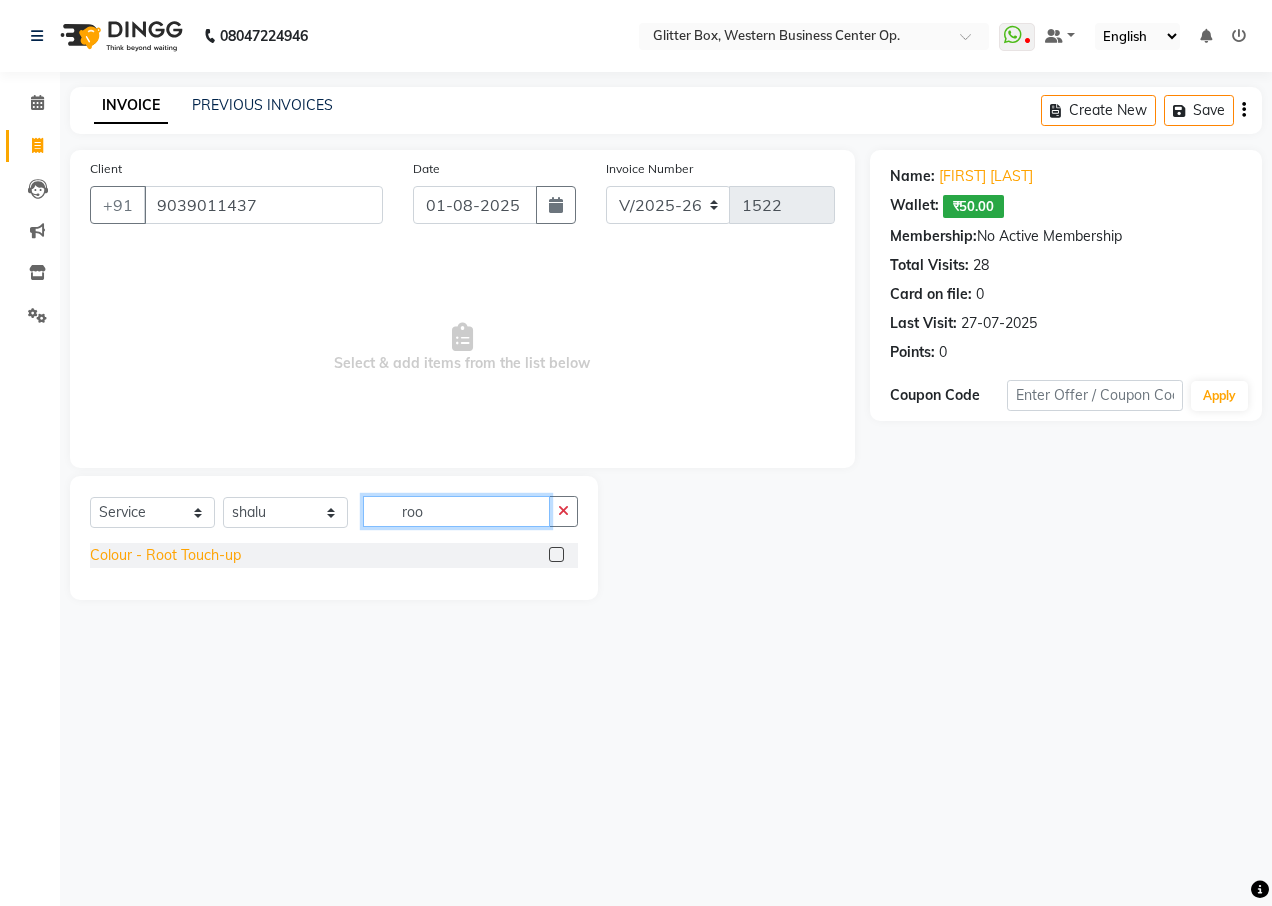 type on "roo" 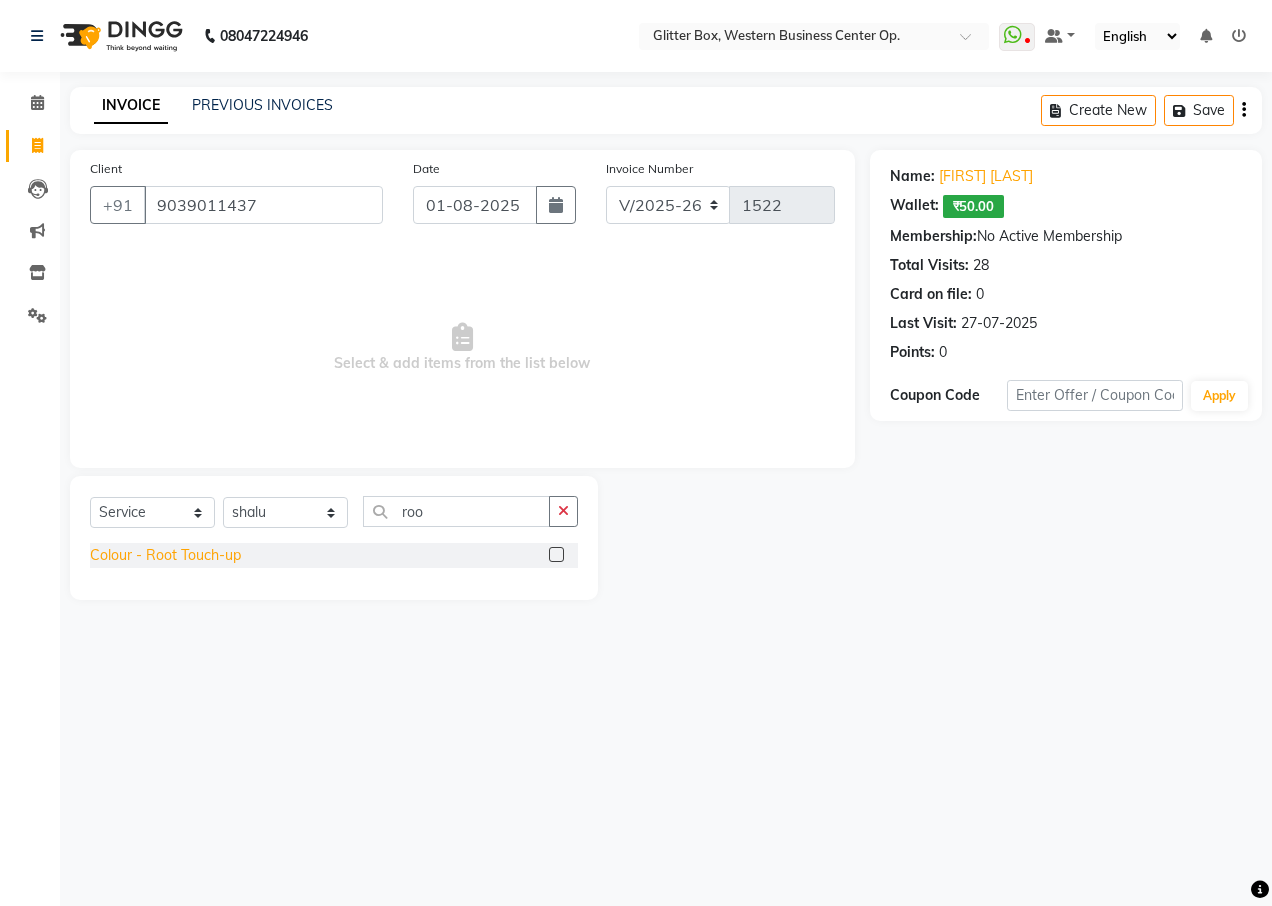 click on "Colour  - Root Touch-up" 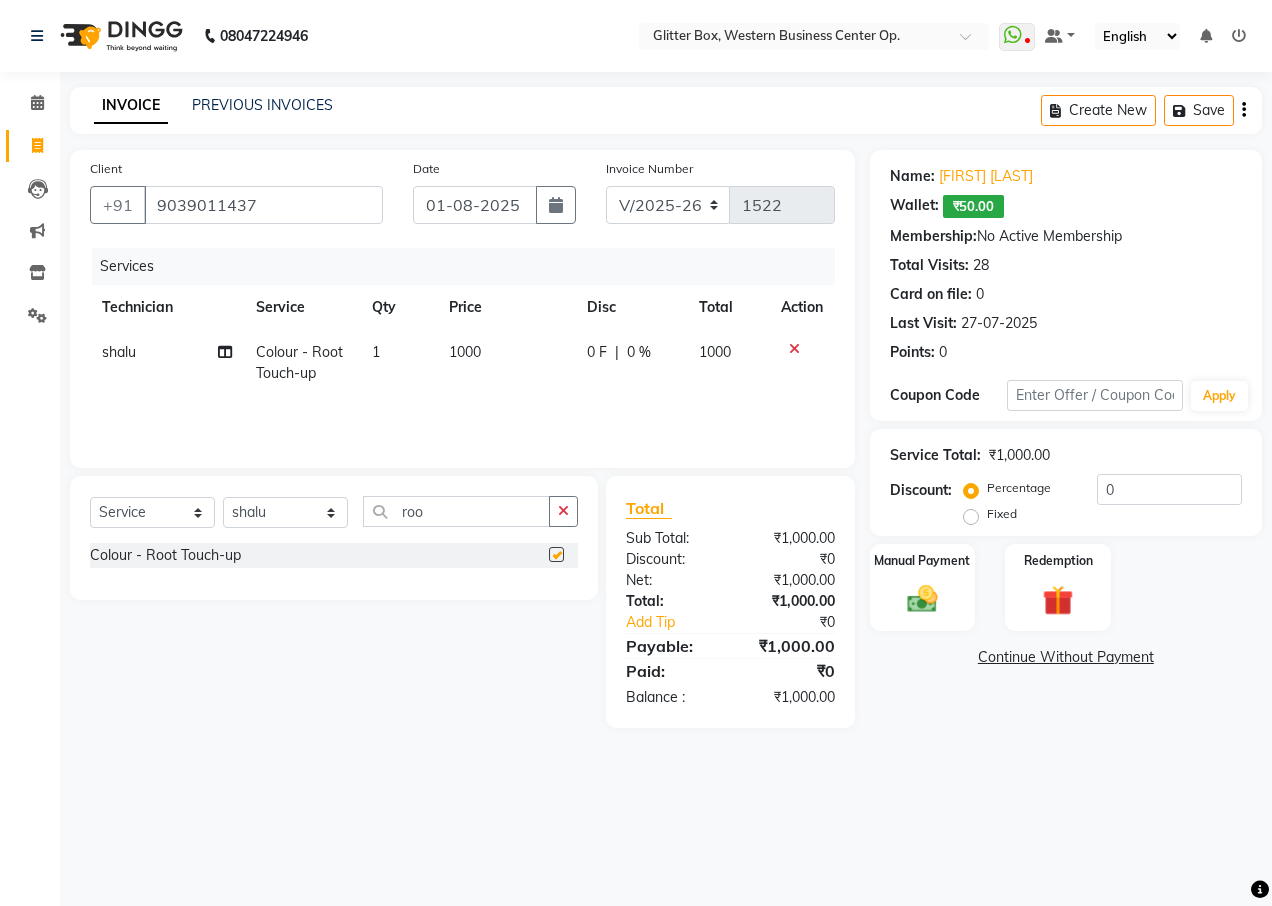 checkbox on "false" 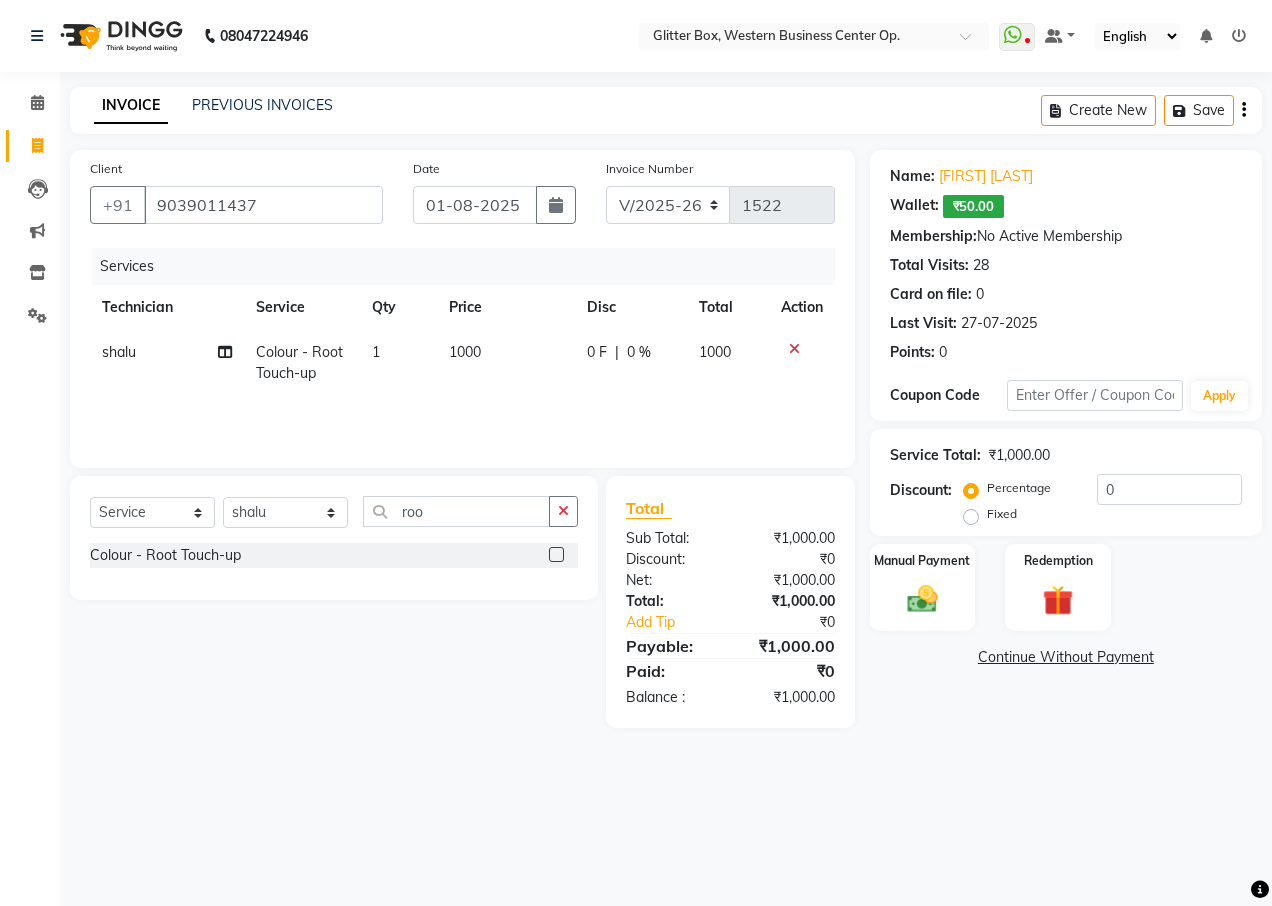 click on "1000" 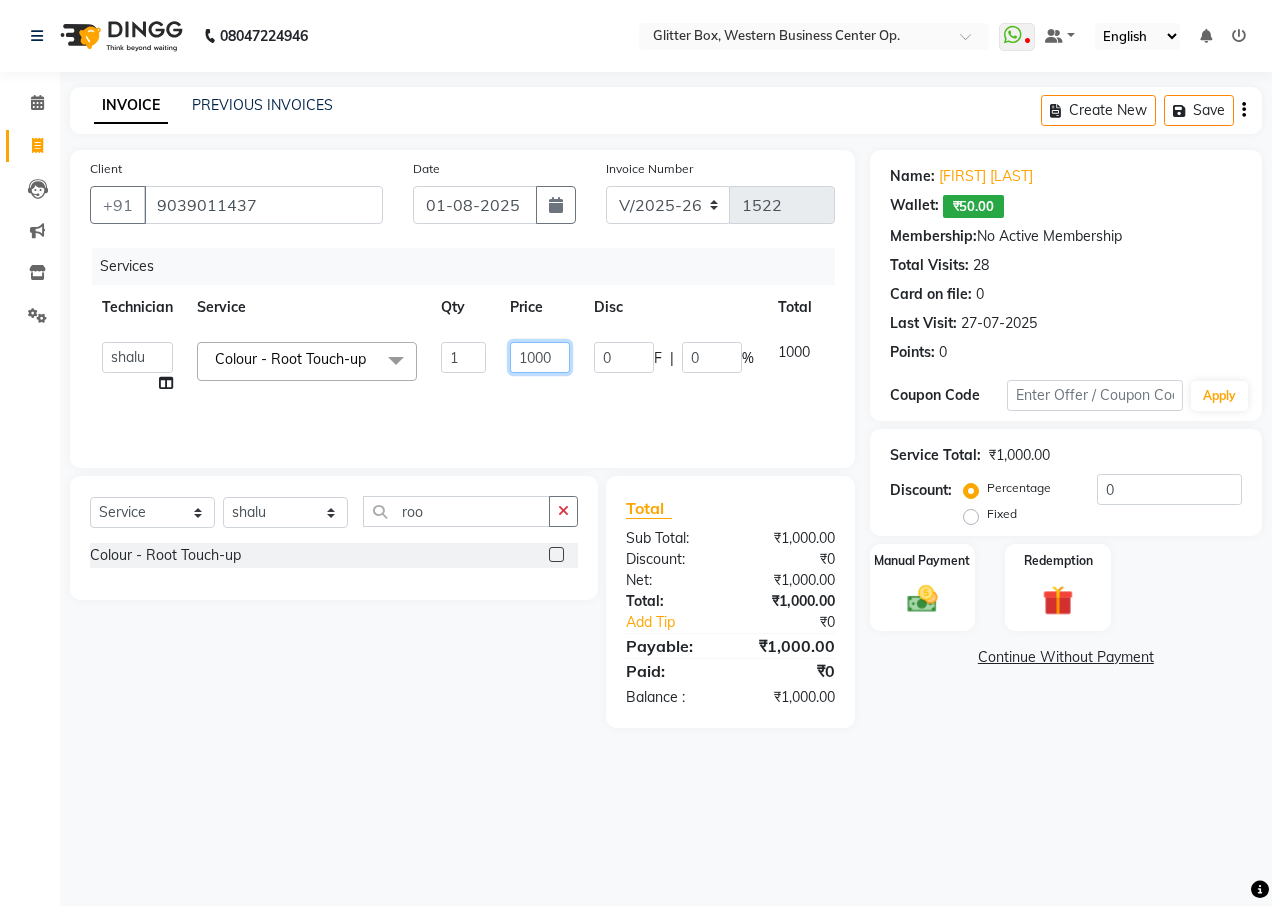 click on "1000" 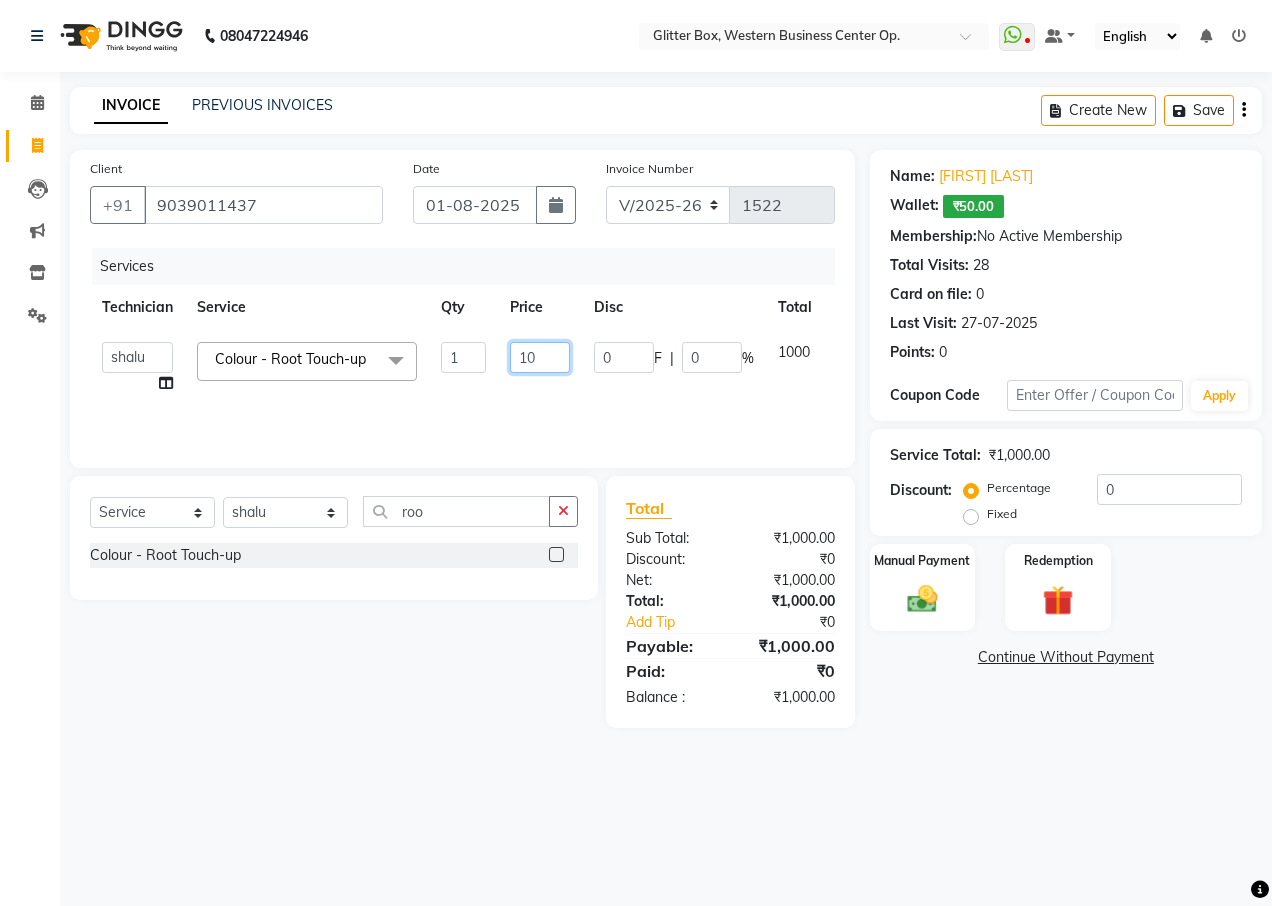 type on "1" 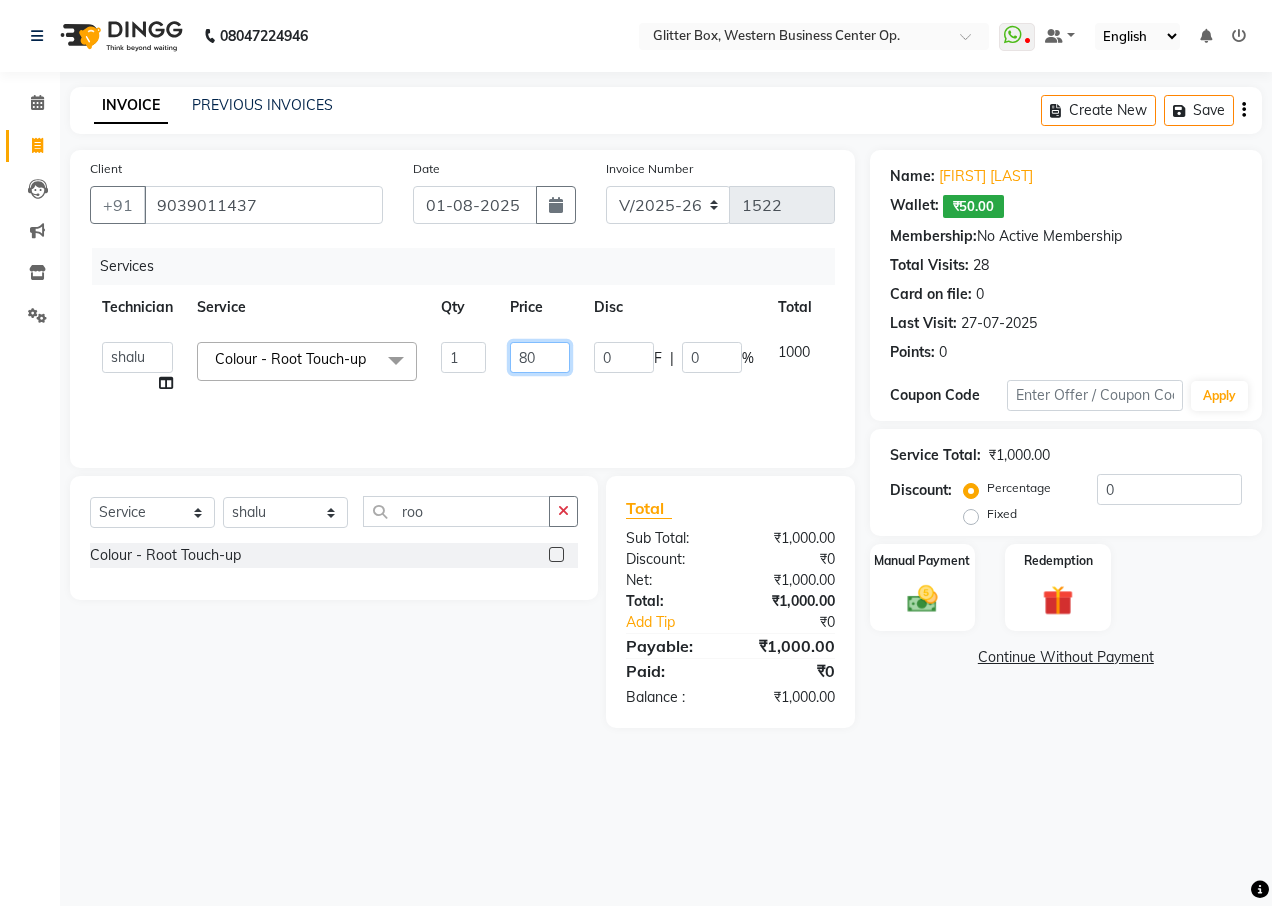 type on "800" 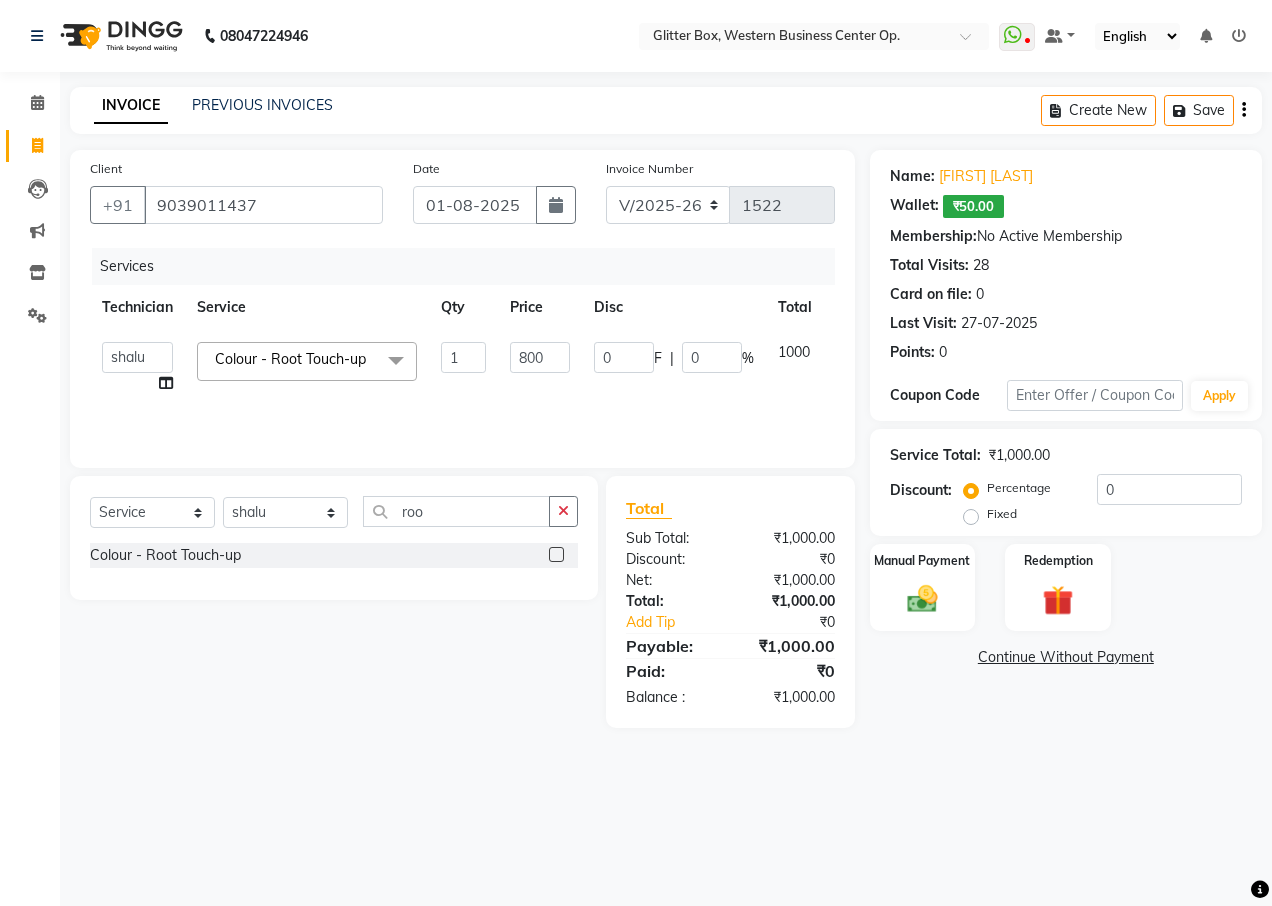 click on "Services Technician Service Qty Price Disc Total Action  [FIRST] [LAST]   [FIRST] [LAST]   [FIRST]   [LAST]   [FIRST] [LAST]  [FIRST]   [FIRST]   [FIRST] [LAST]   [FIRST] [LAST]   [FIRST] [LAST]   [FIRST]   [FIRST] [LAST]   [LAST]   [FIRST] [LAST]   [FIRST]   [FIRST] [LAST]   [FIRST]   [FIRST]   [FIRST]   [FIRST]  Colour  - Root Touch-up  x French Glitter French Glitter Spread Half Ombre Chrome Cat Eye Sugar Dust Art sticker Cuticle Oil Professional Nail course 1 Finger refil Advance Course glitter coat personal course OLAPLEX TREATMENT BASIC HAIR WASH accessories shea spa treatment PARTY MAKEUP Temporary Extension Gel Extension Acrylic Extension Polygel Extension Sculpting Extension 1 finger ac ext 1 FINGER GEL EXT 1 FINGER TEMPORARY 1 hand acrylic extension 1 hand gel extension 1 hand polygel extension 1 finger polygel ext nail preping nail fixing Extension Removal Gel polish Removal 1 finger removal Gel Paint  - Gel Polish Gel Paint  - Gel French Gel Paint  - Glitter Polish Gel Paint  - Chrome Nails Gel Paint  - Matte Coat 1" 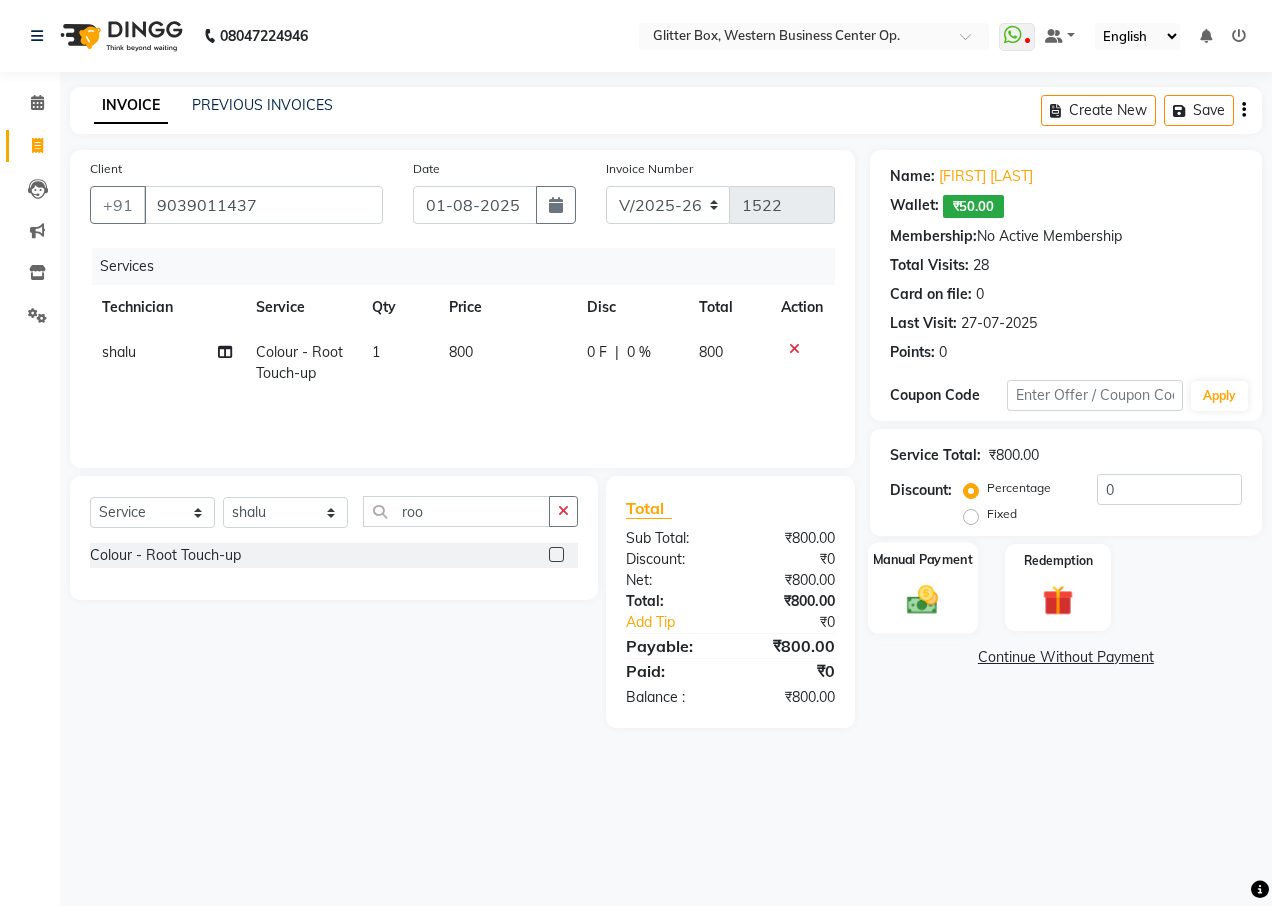 click on "Manual Payment" 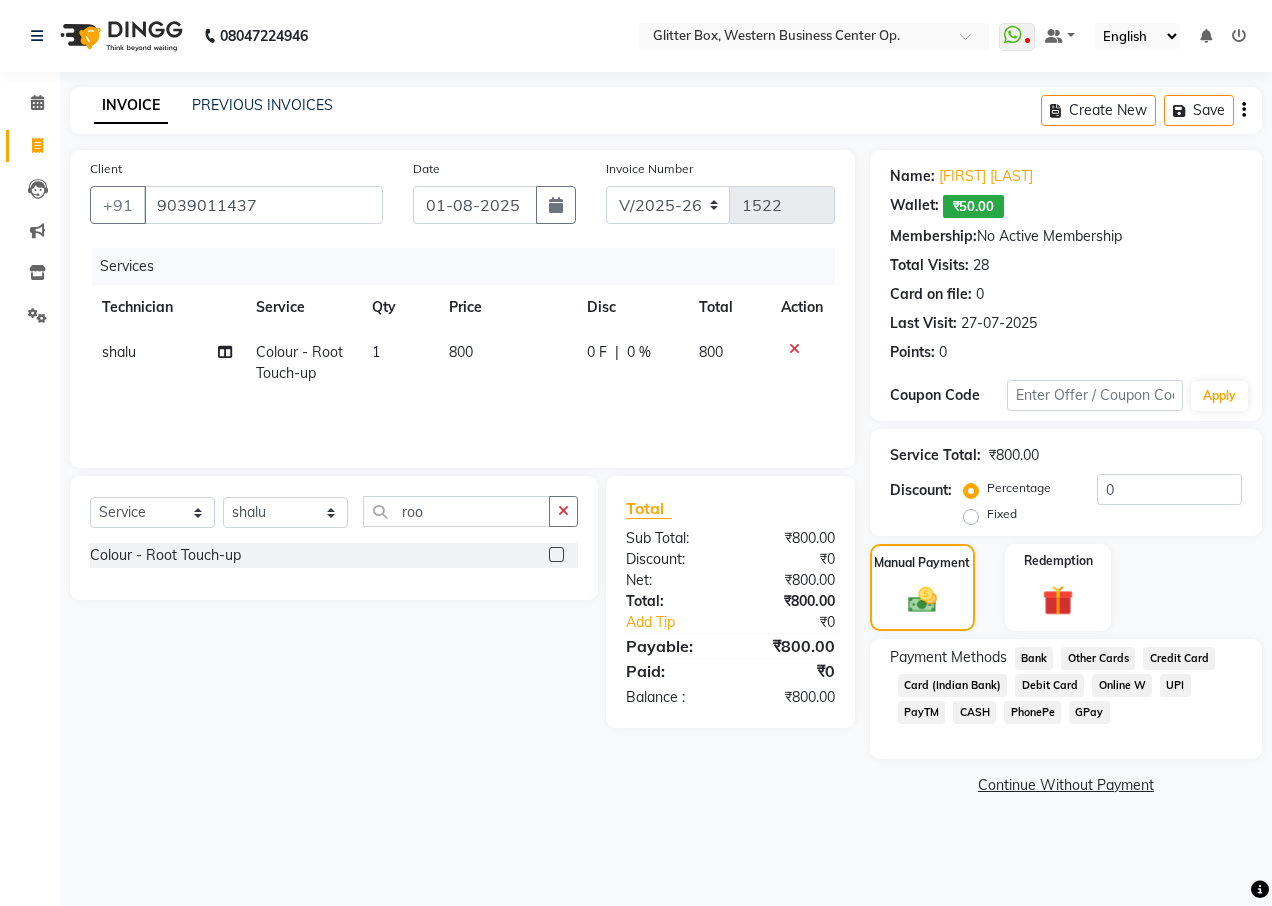click on "CASH" 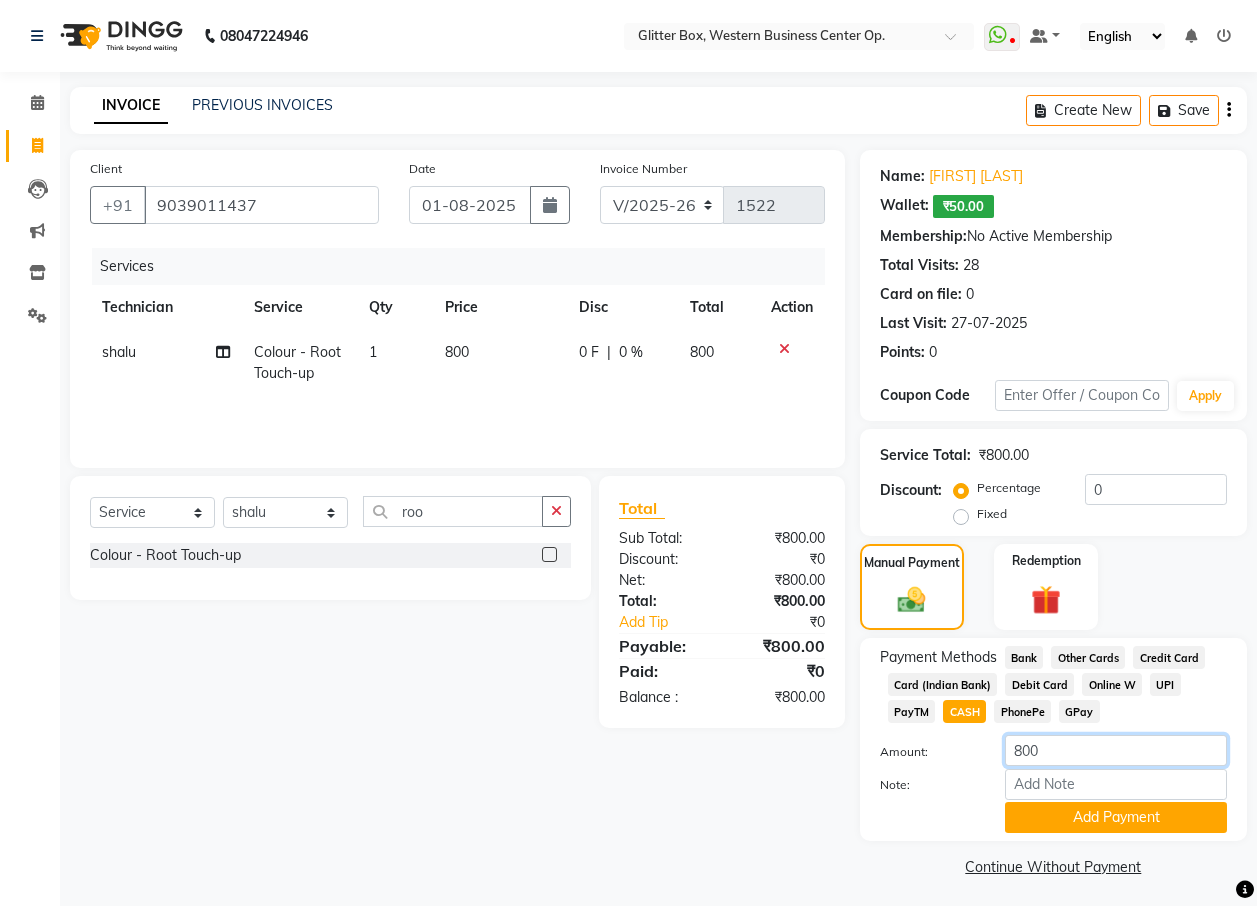 click on "800" 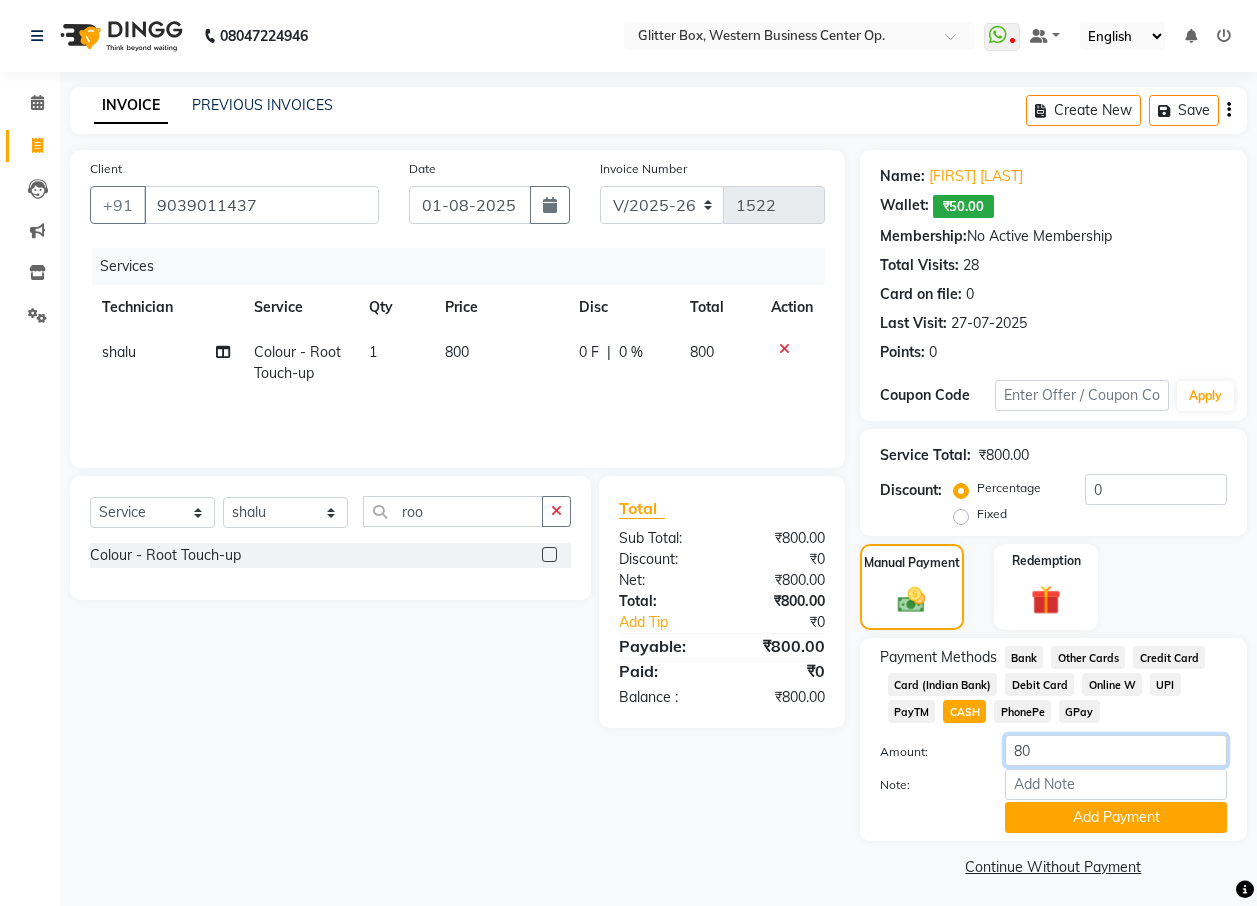 type on "8" 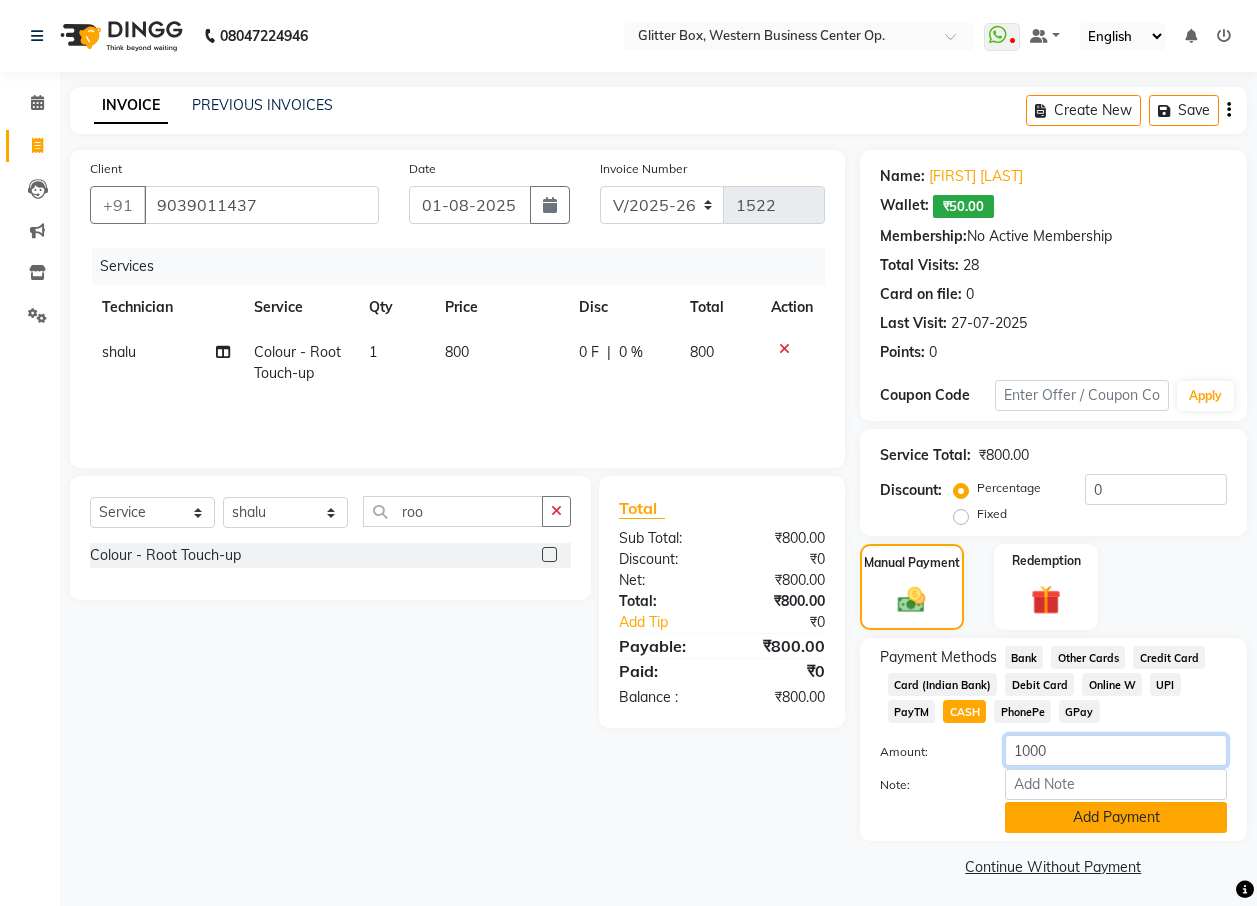 type on "1000" 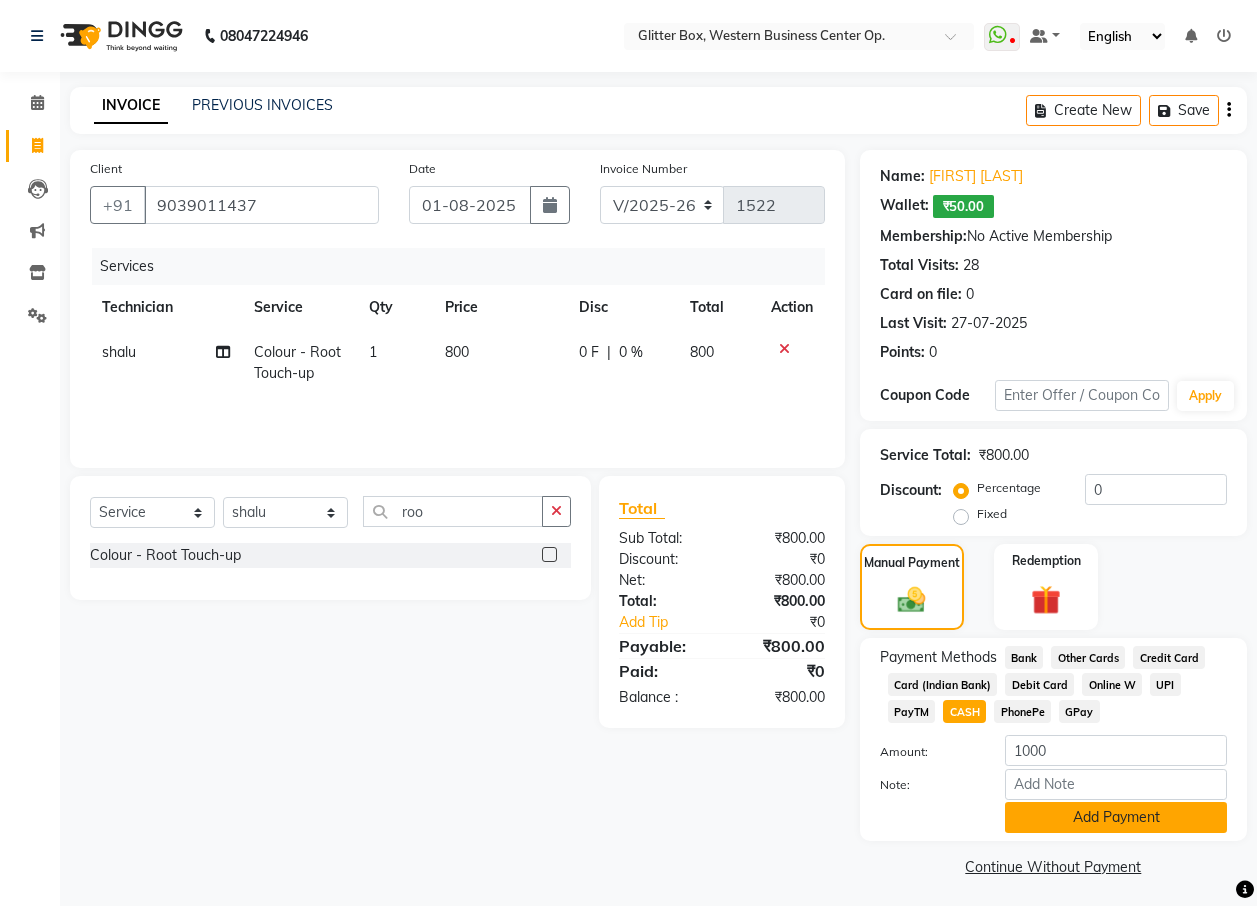 click on "Add Payment" 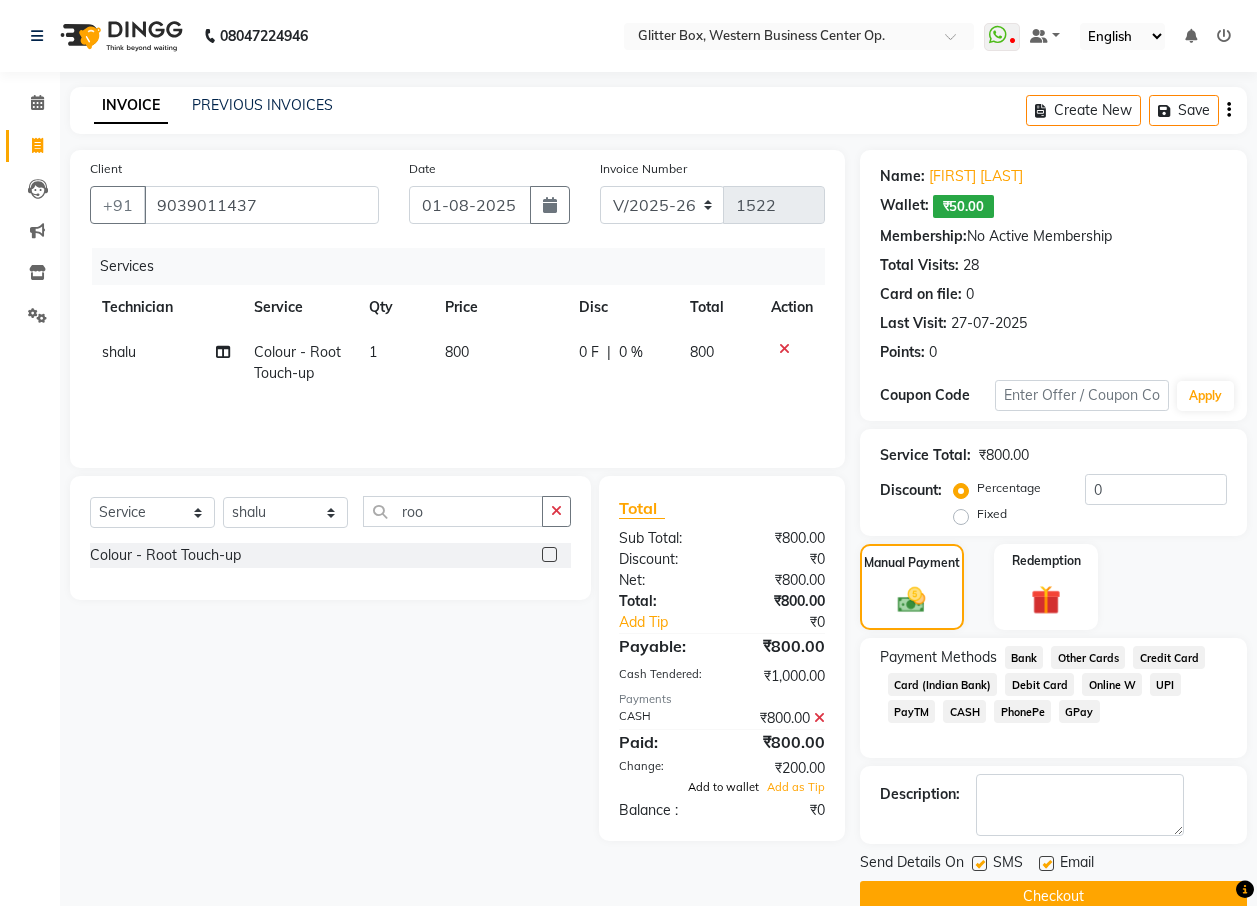 click on "Add to wallet" 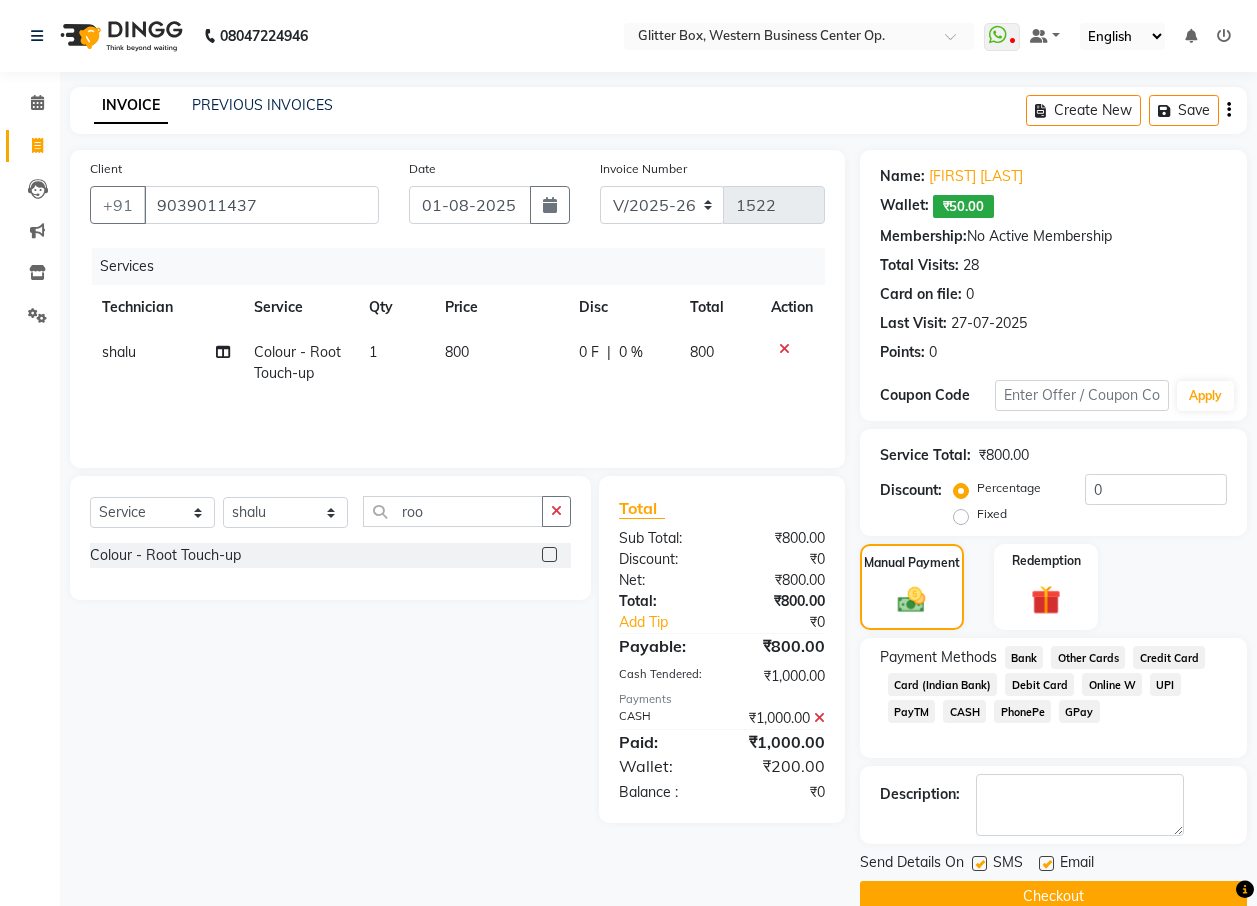 click on "Checkout" 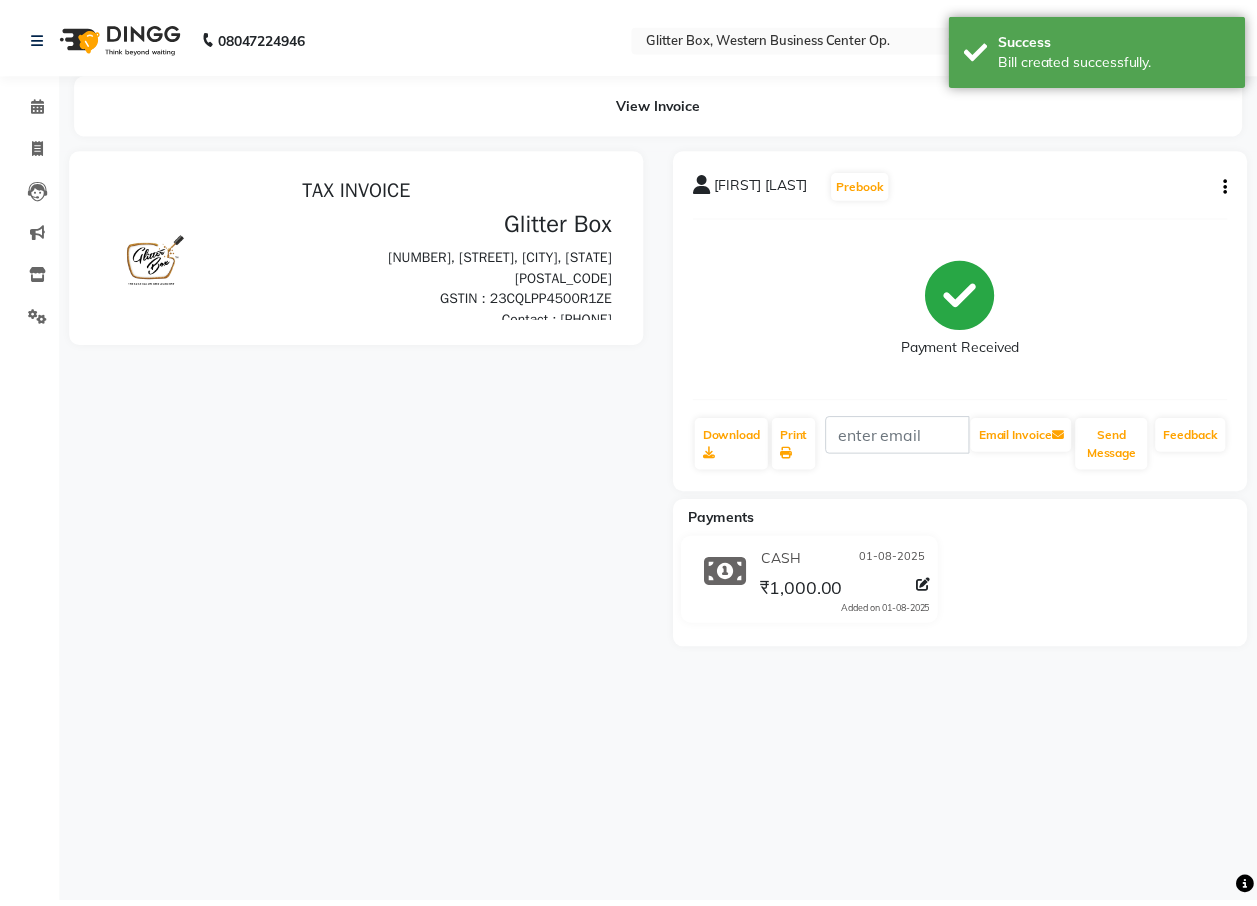 scroll, scrollTop: 0, scrollLeft: 0, axis: both 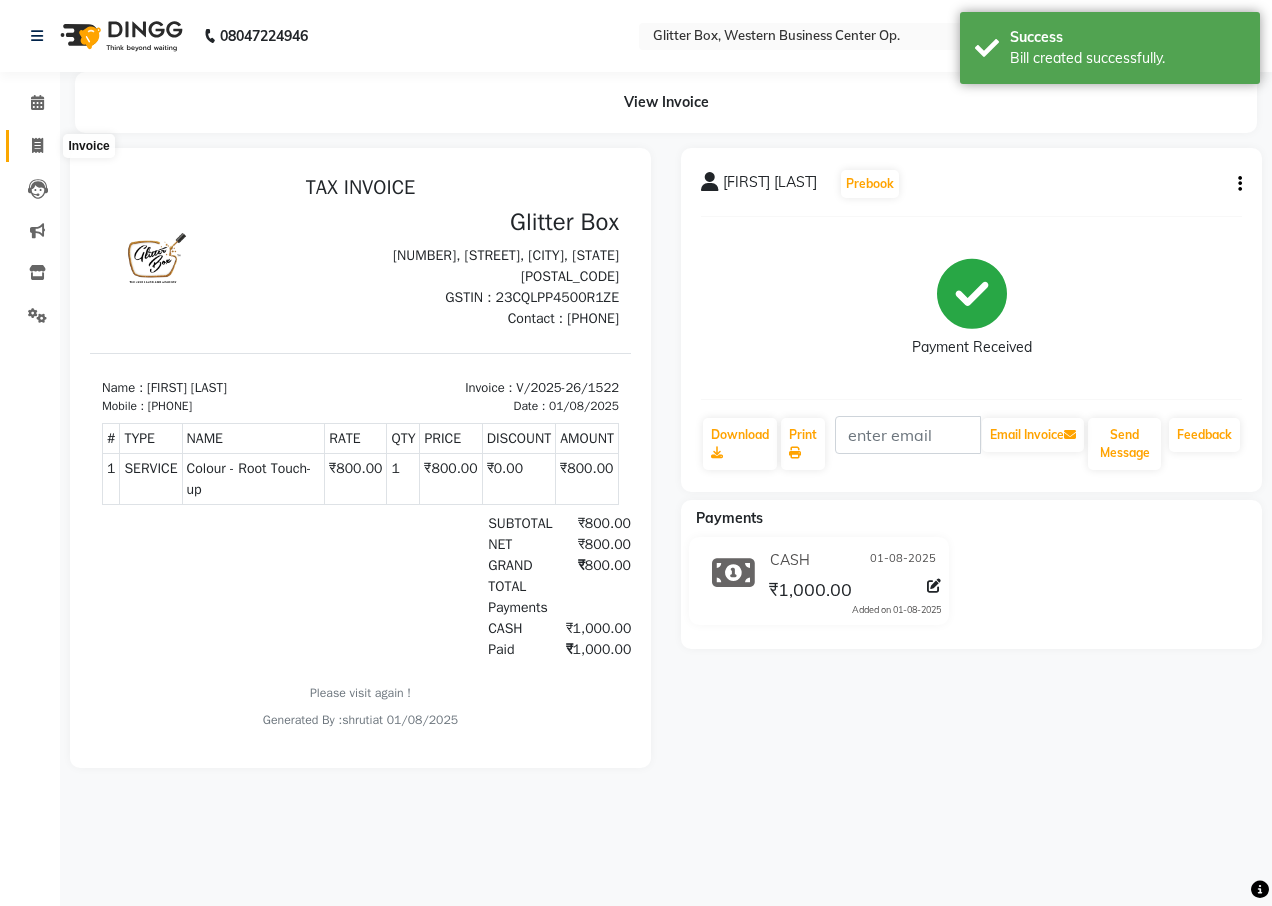 click 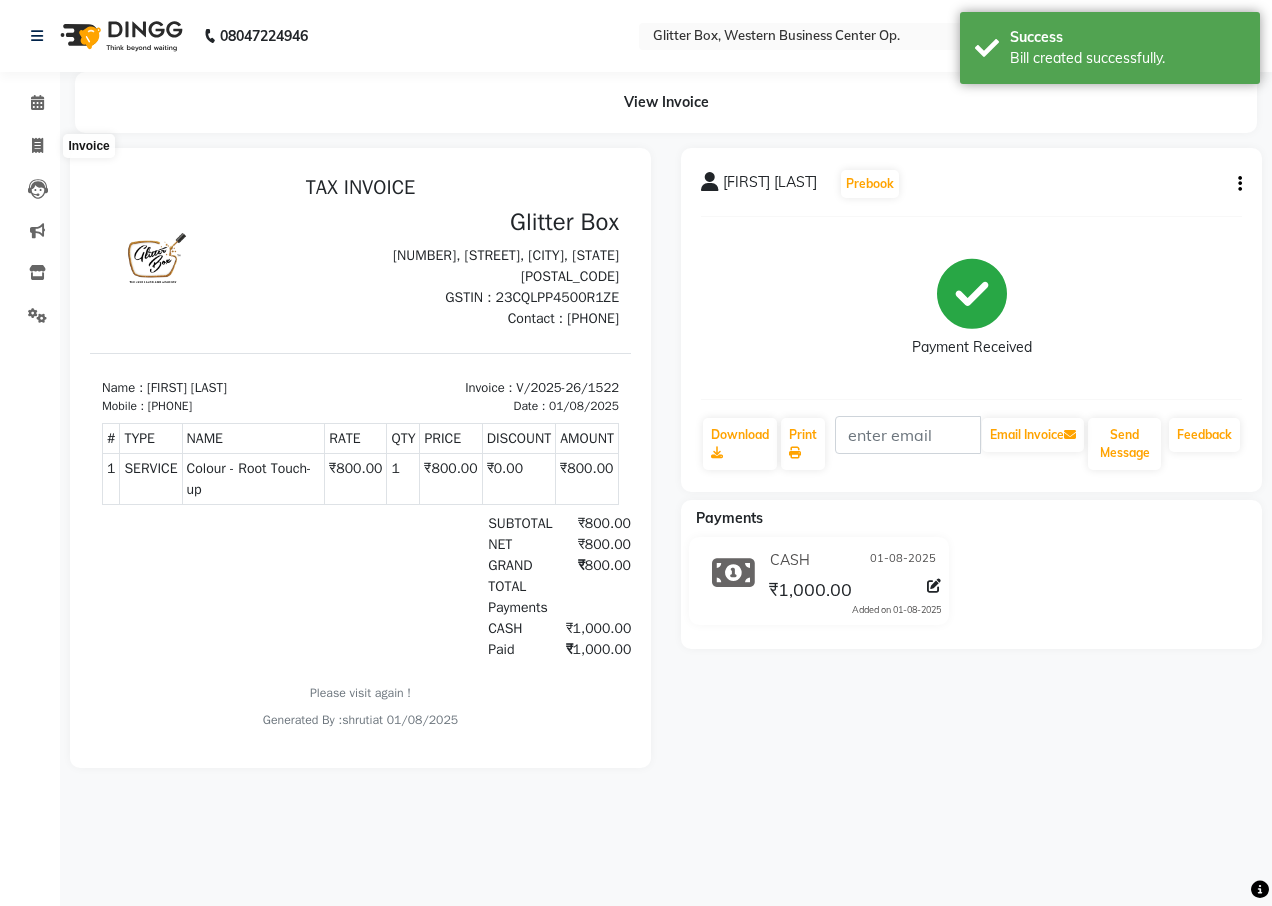 select on "5563" 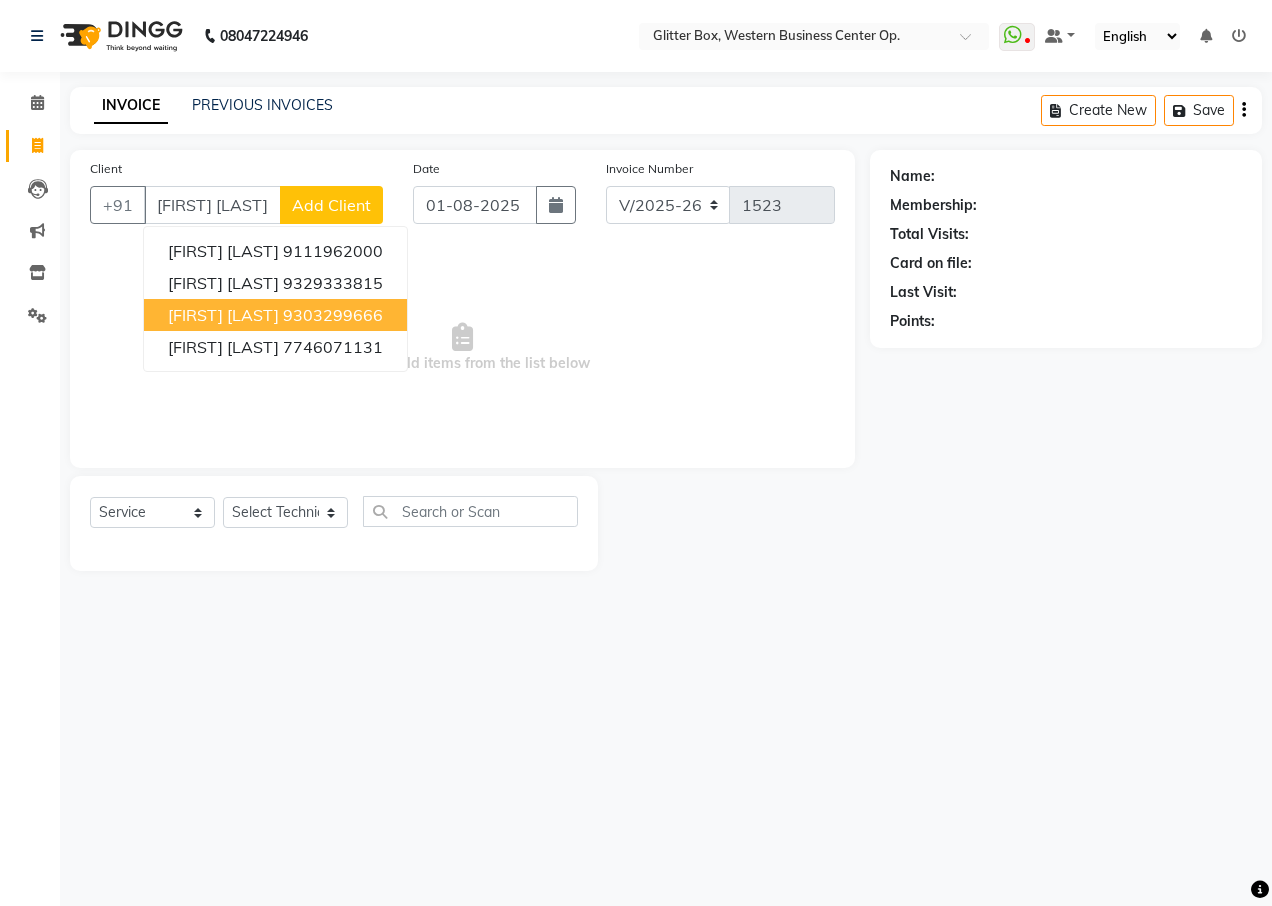 click on "[FIRST] [LAST] [PHONE]" at bounding box center [275, 315] 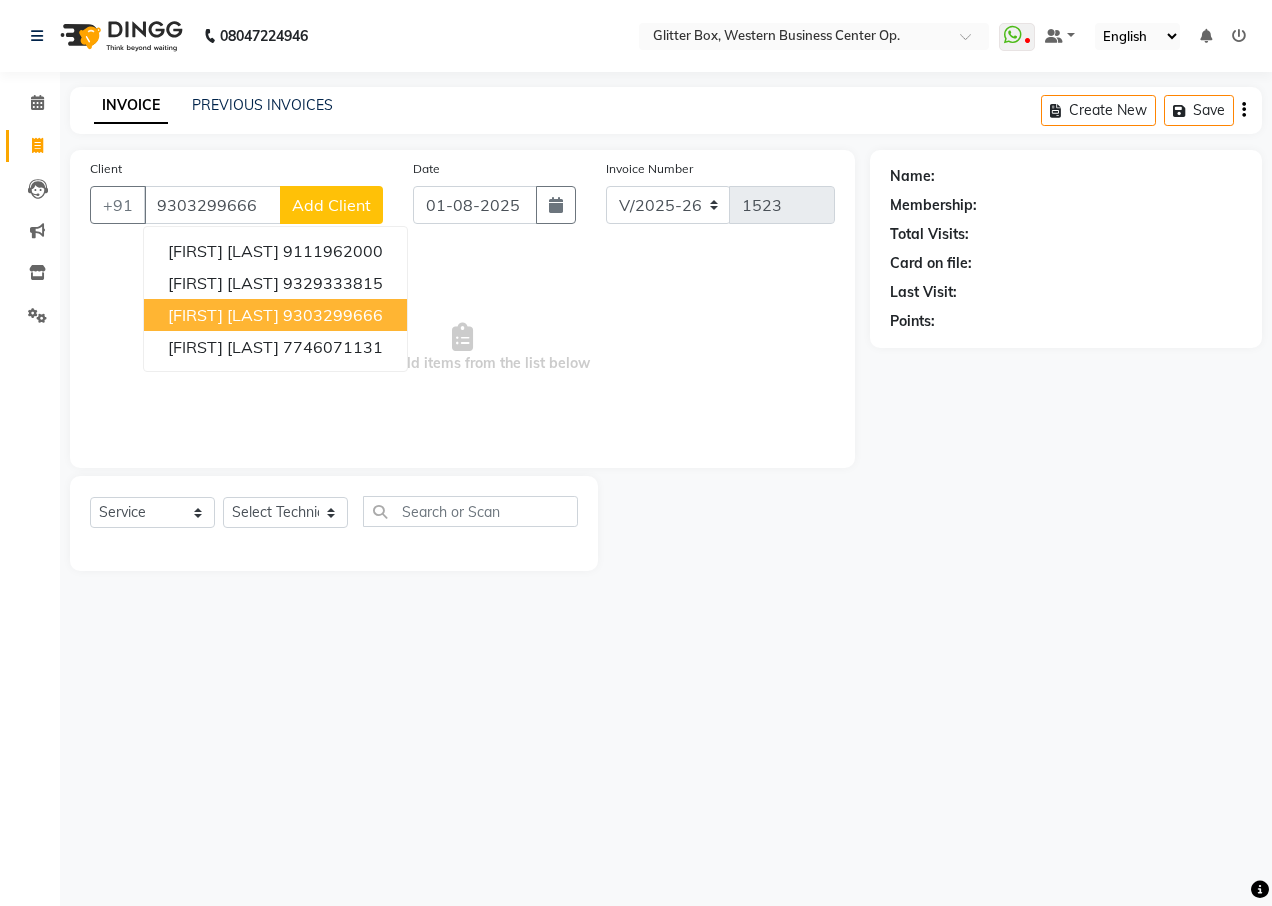 type on "9303299666" 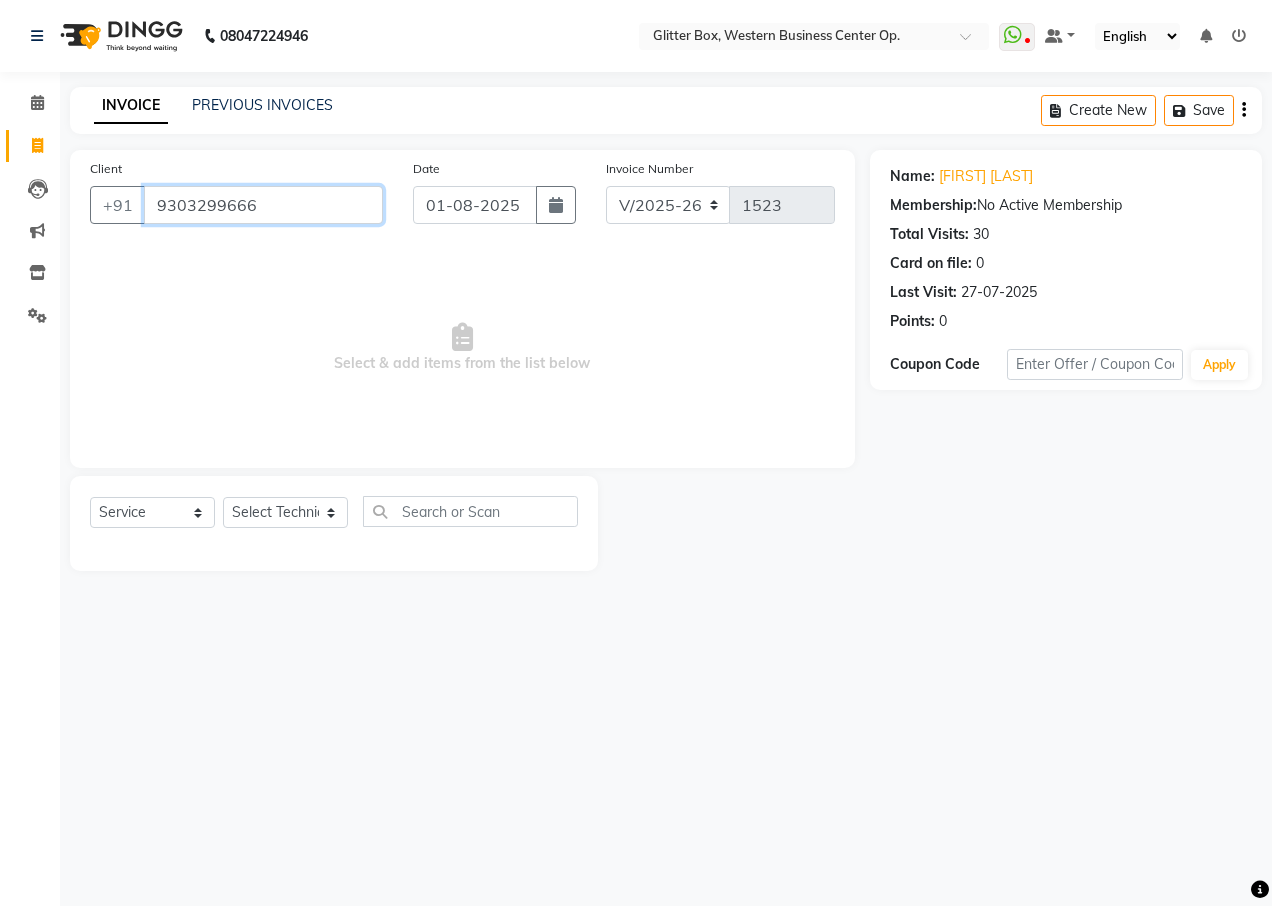 click on "9303299666" at bounding box center (263, 205) 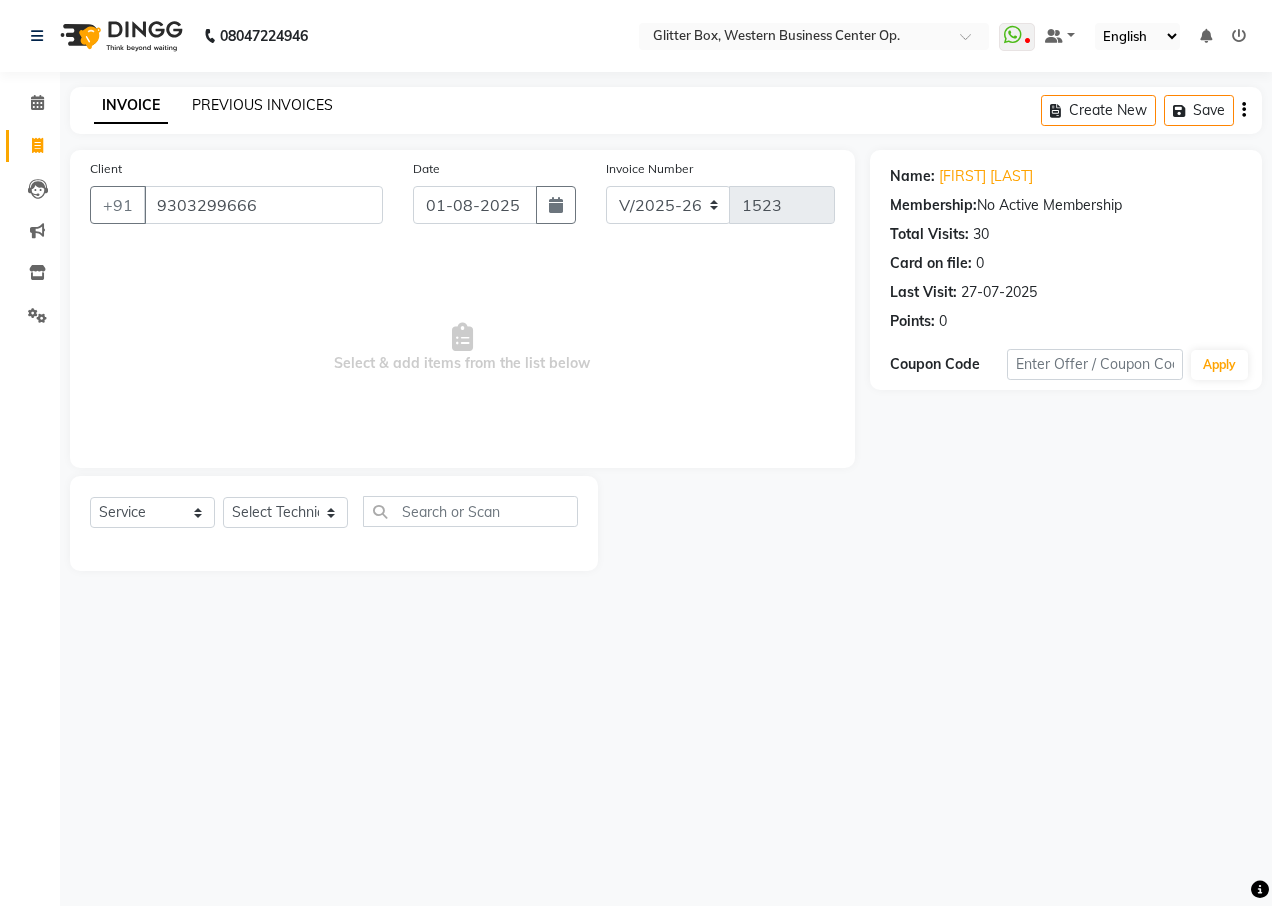 click on "PREVIOUS INVOICES" 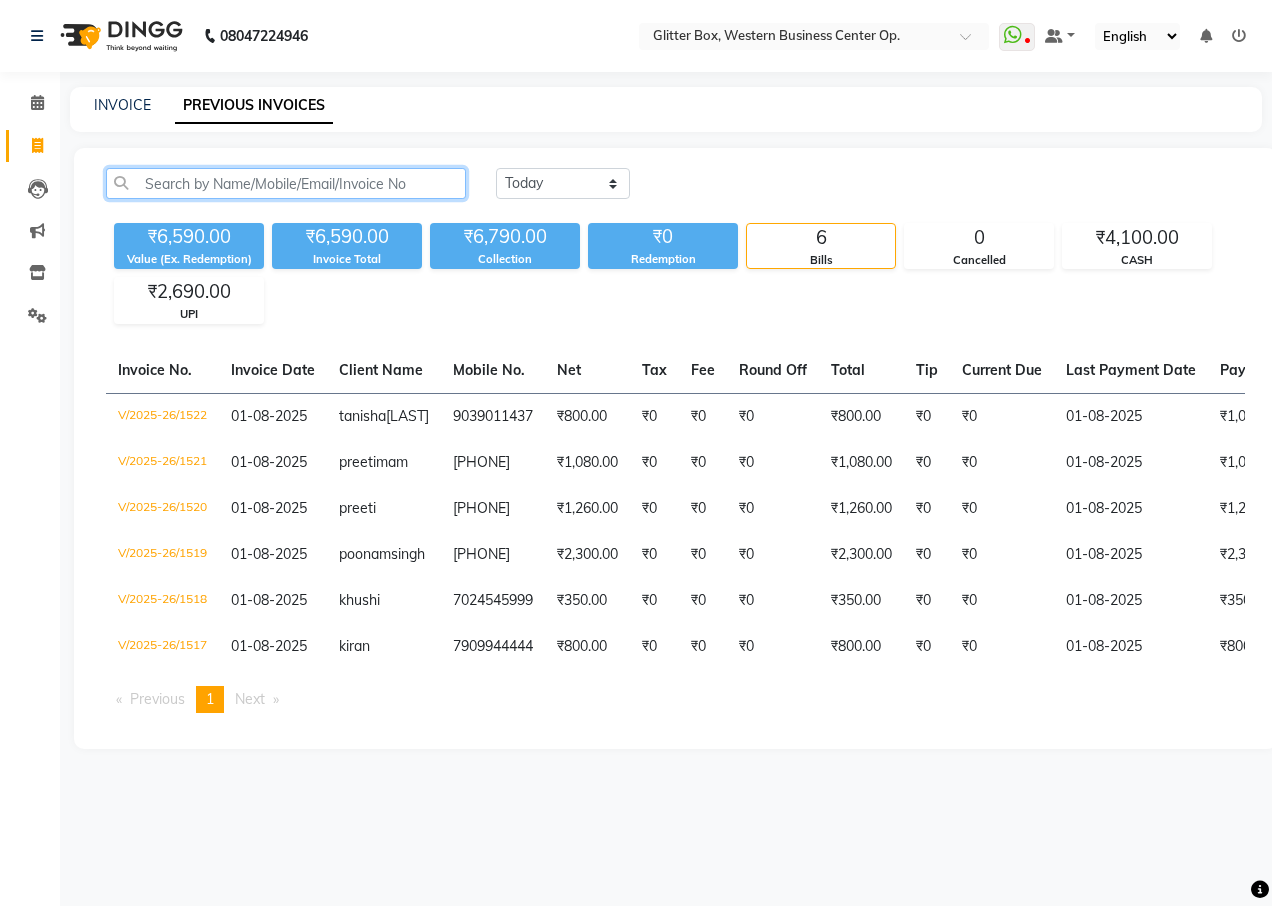 click 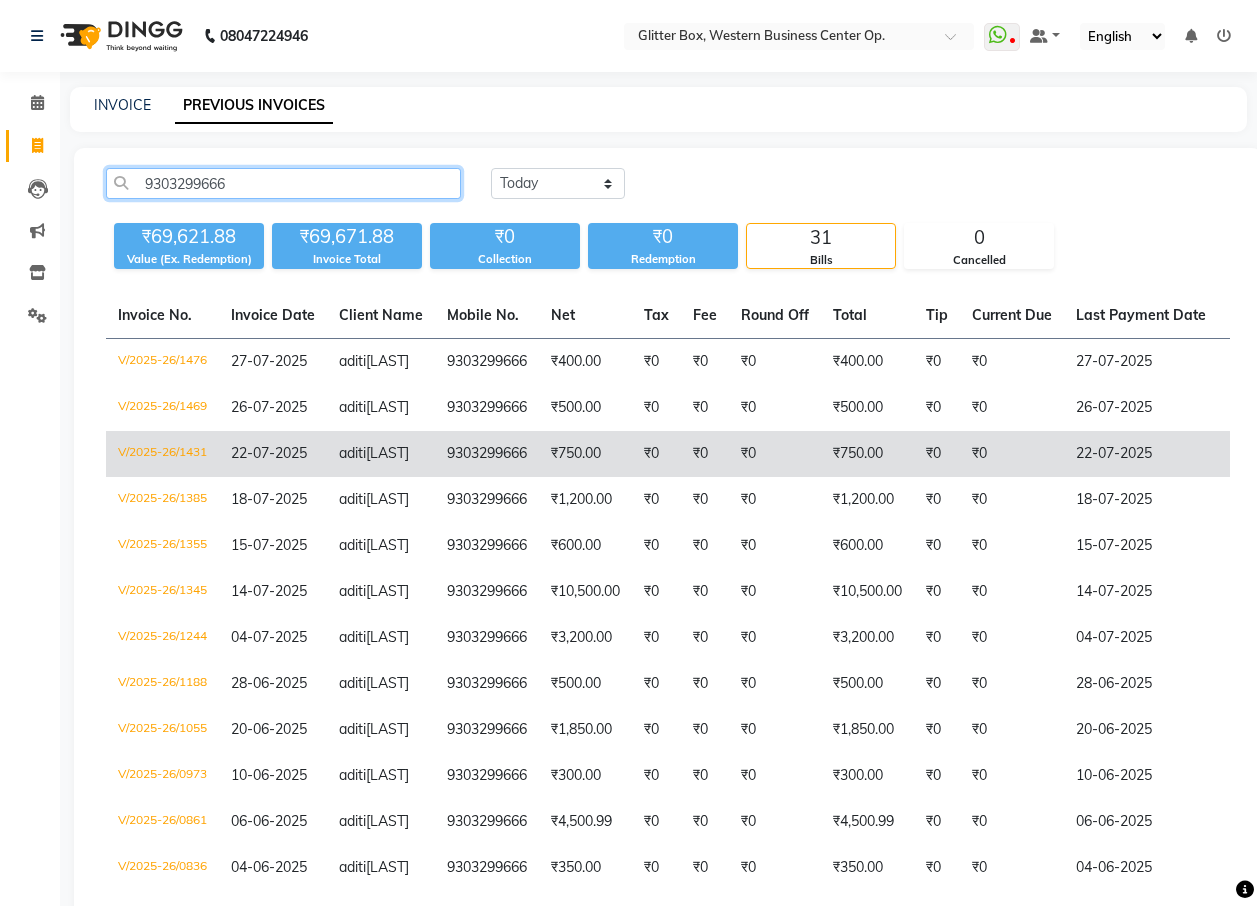 type on "9303299666" 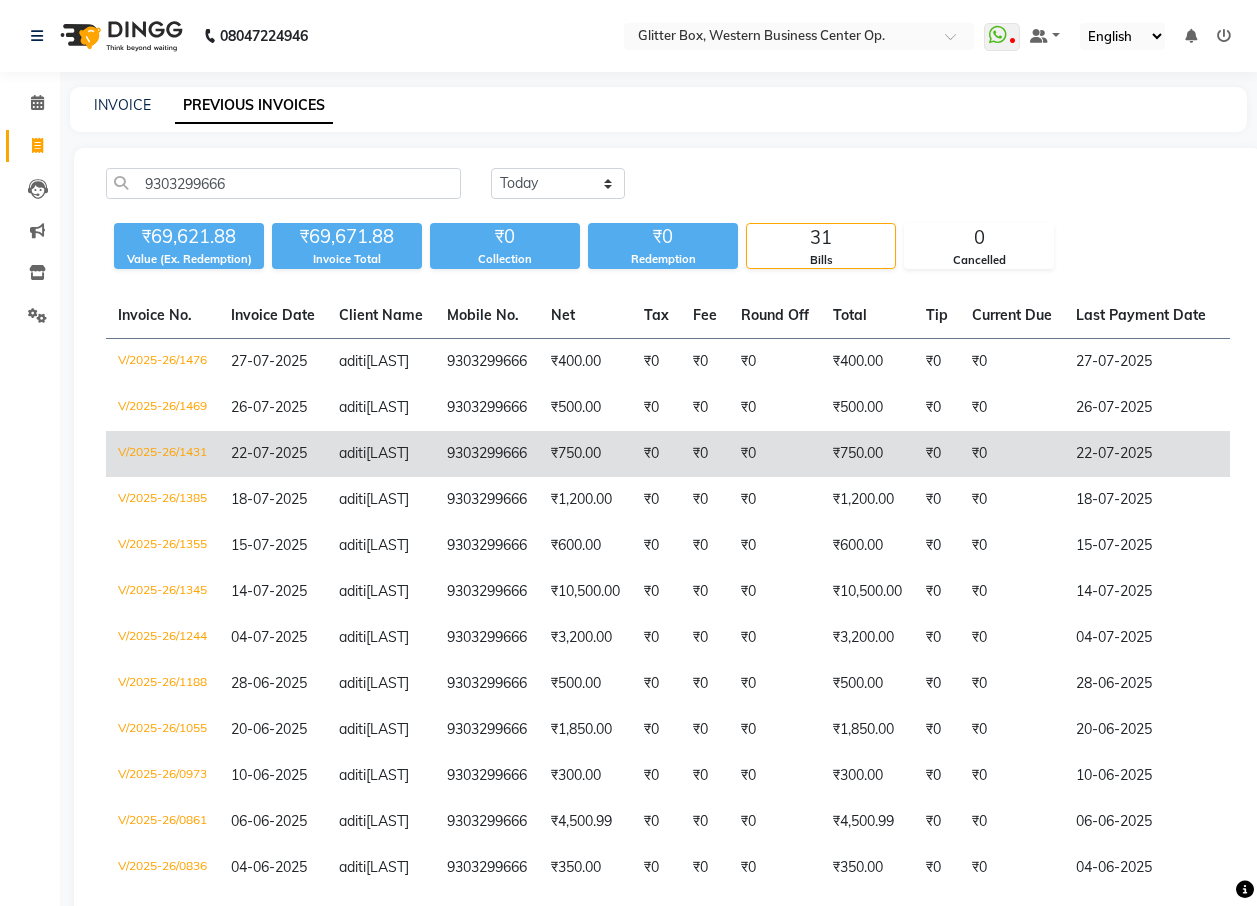 click on "[LAST]" 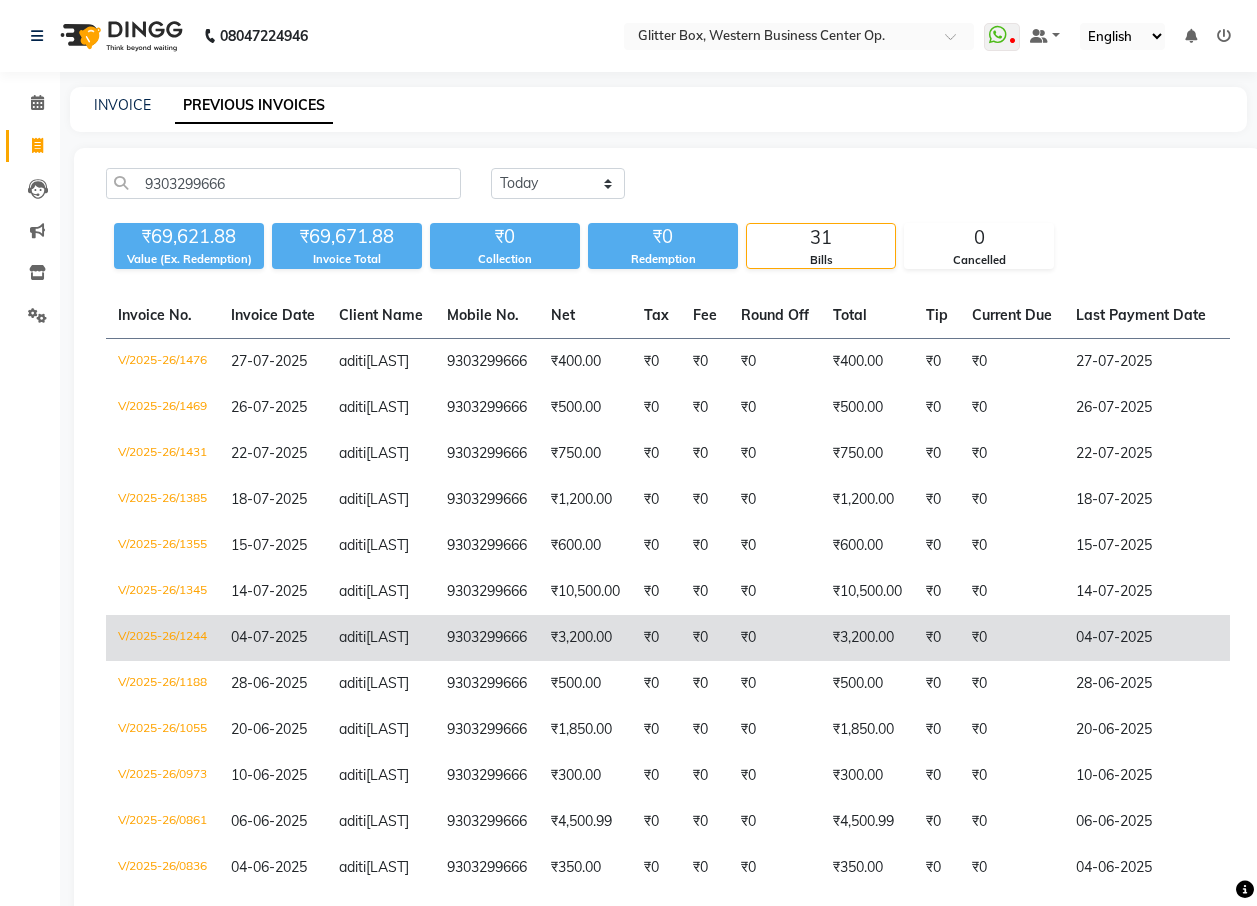 click on "aditi" 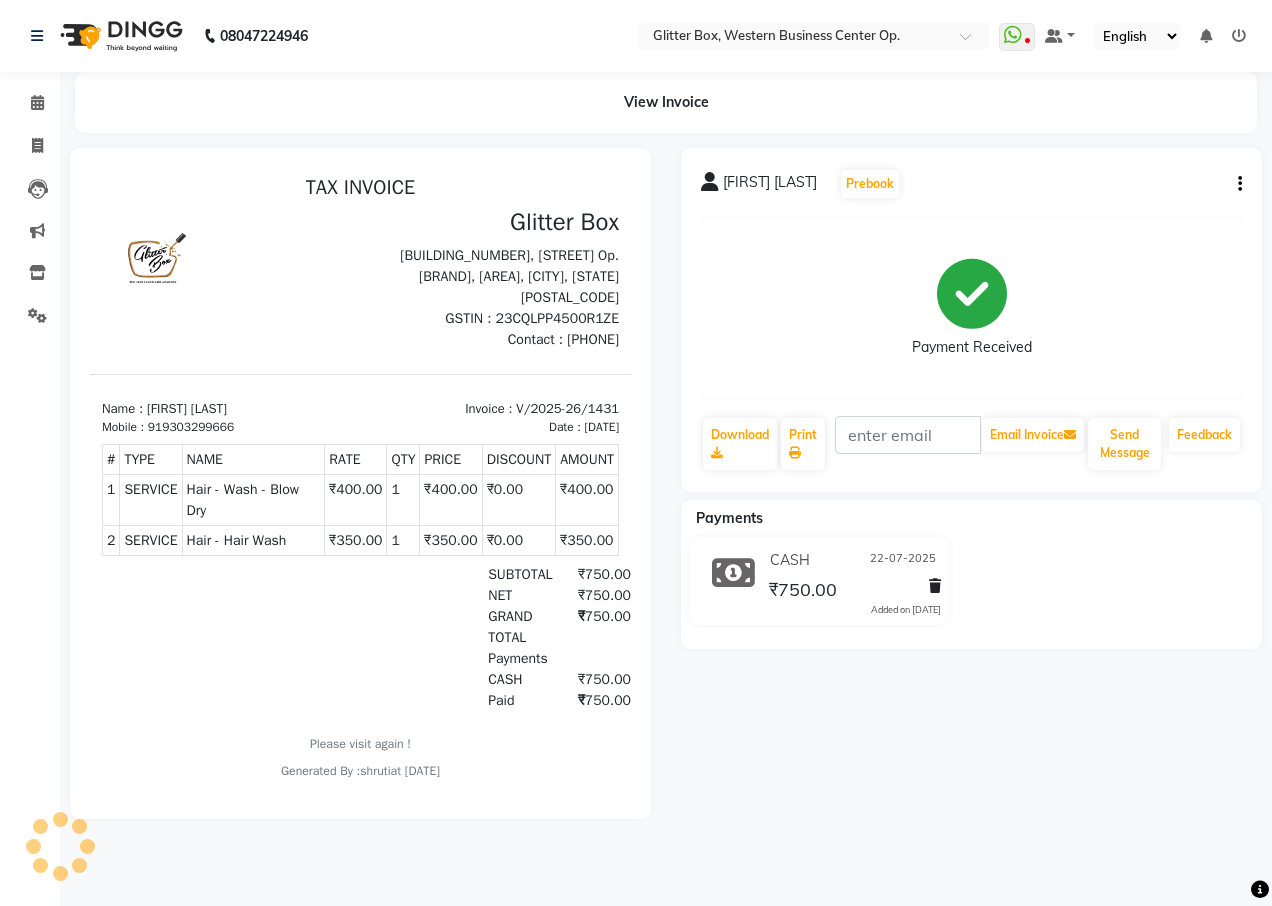 scroll, scrollTop: 0, scrollLeft: 0, axis: both 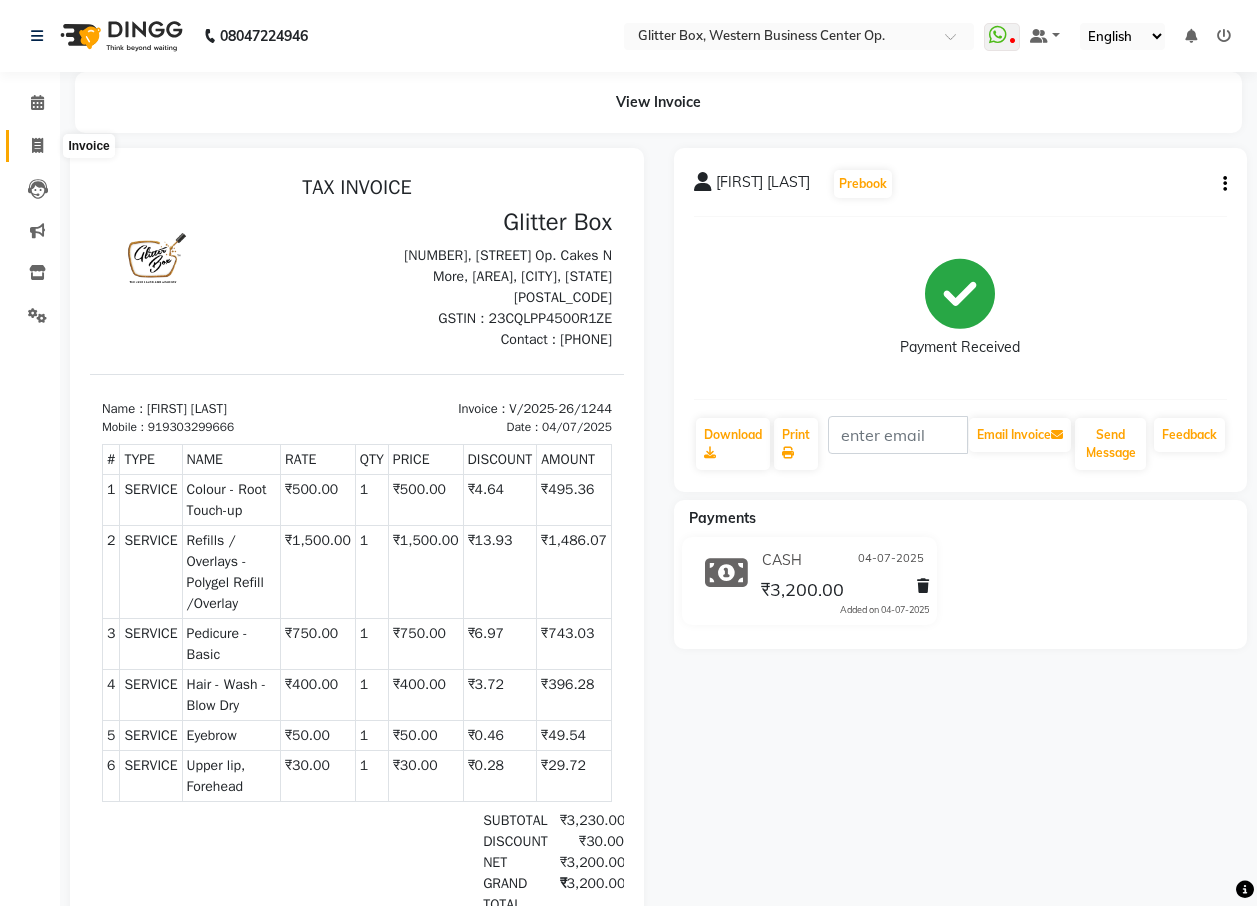 click 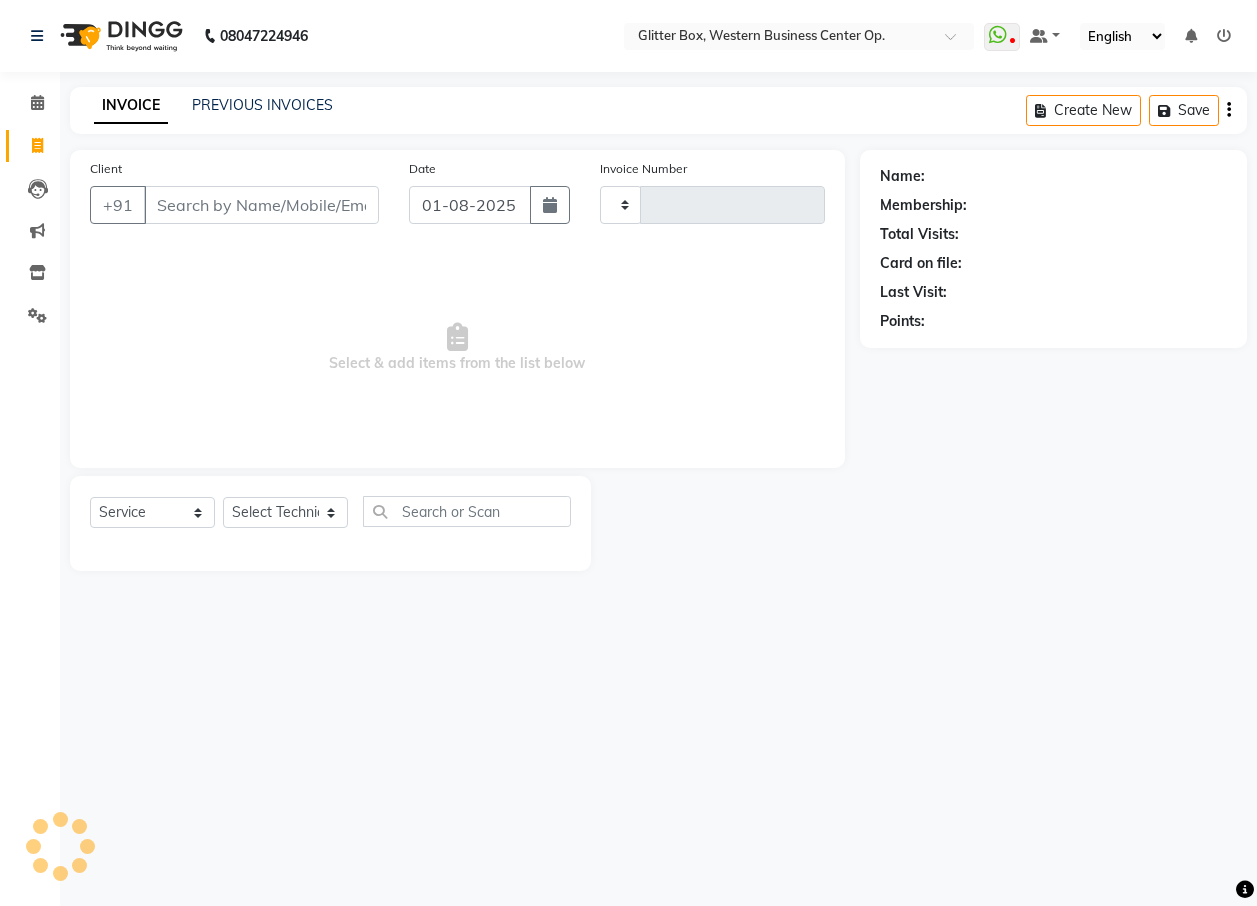type on "1523" 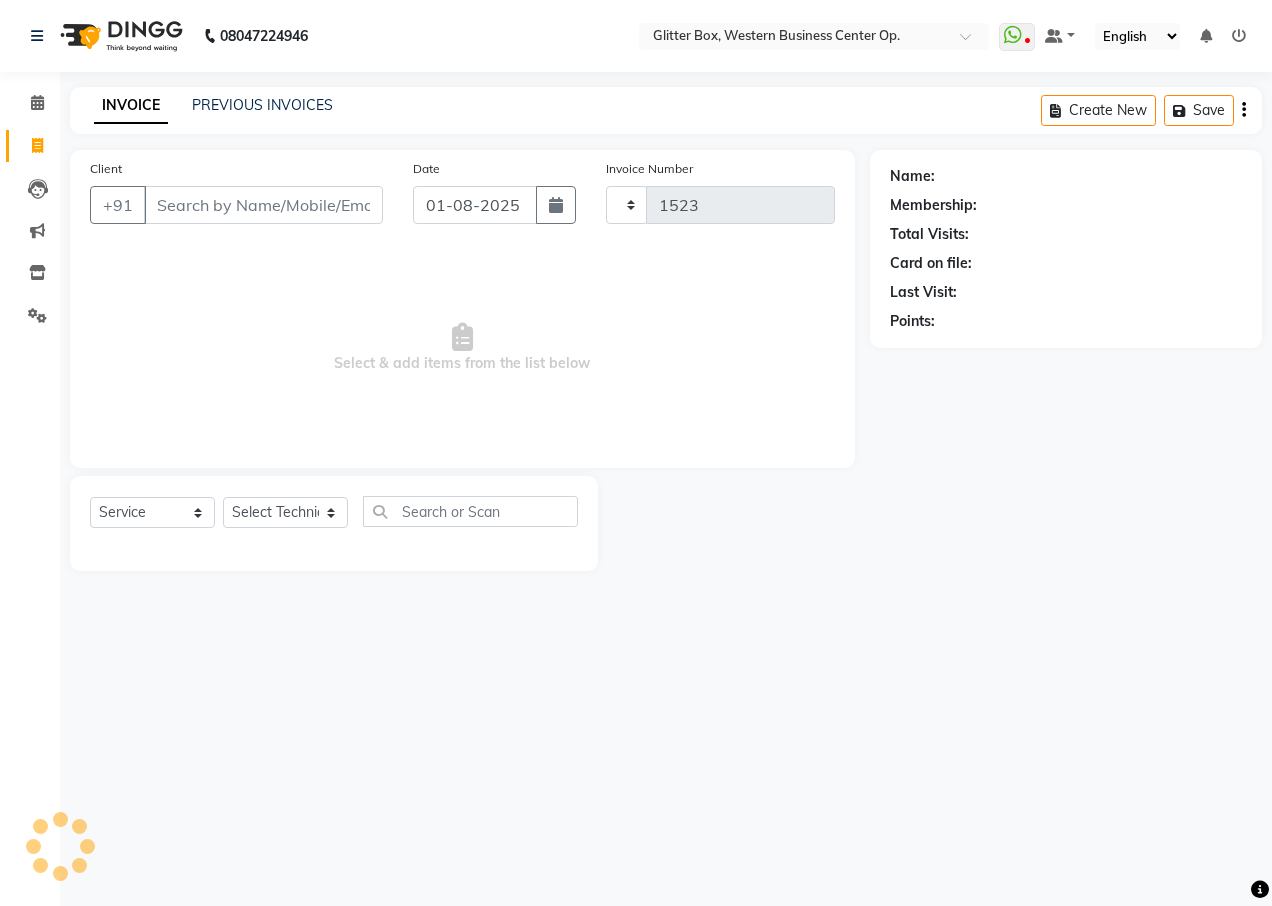 select on "5563" 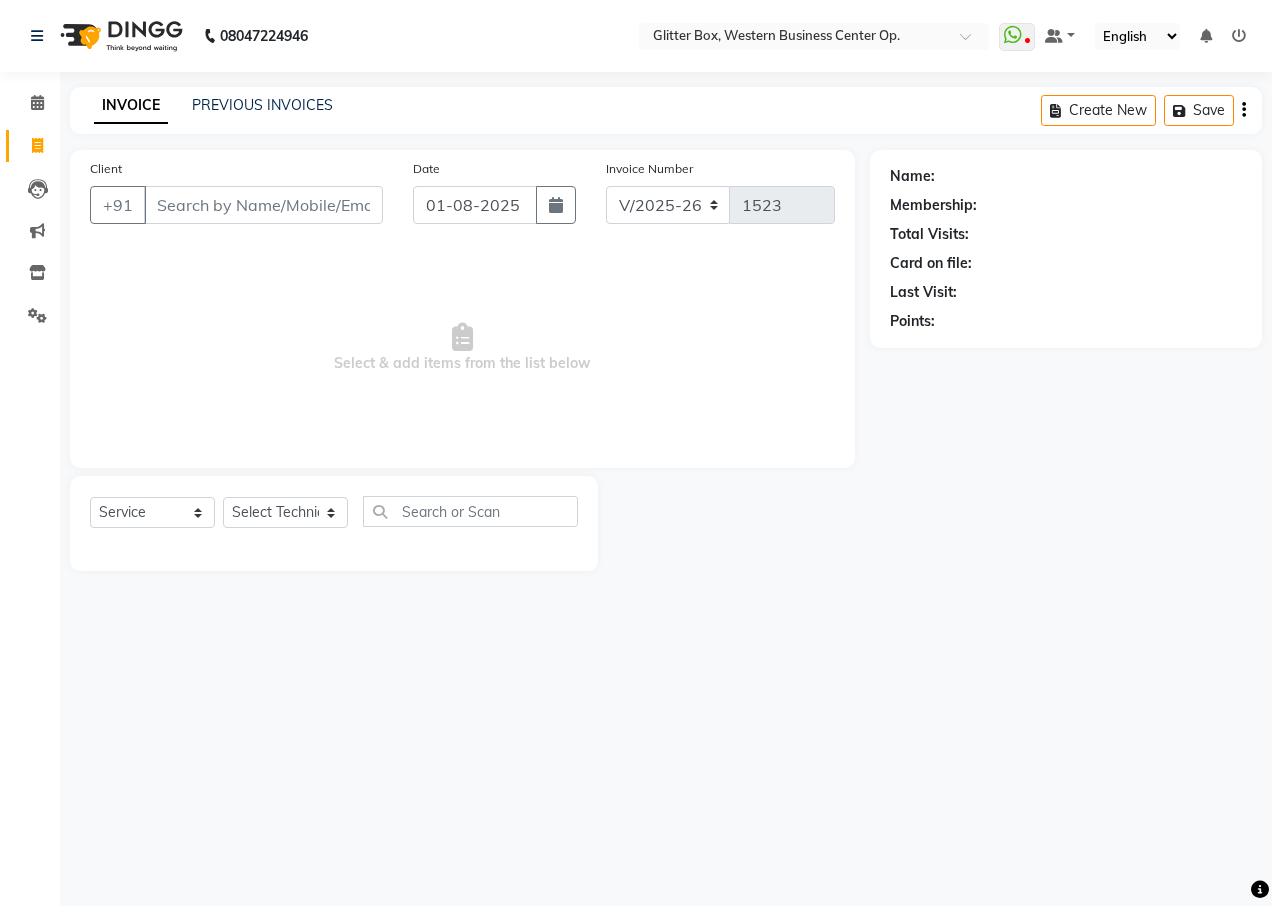 click on "Client" at bounding box center (263, 205) 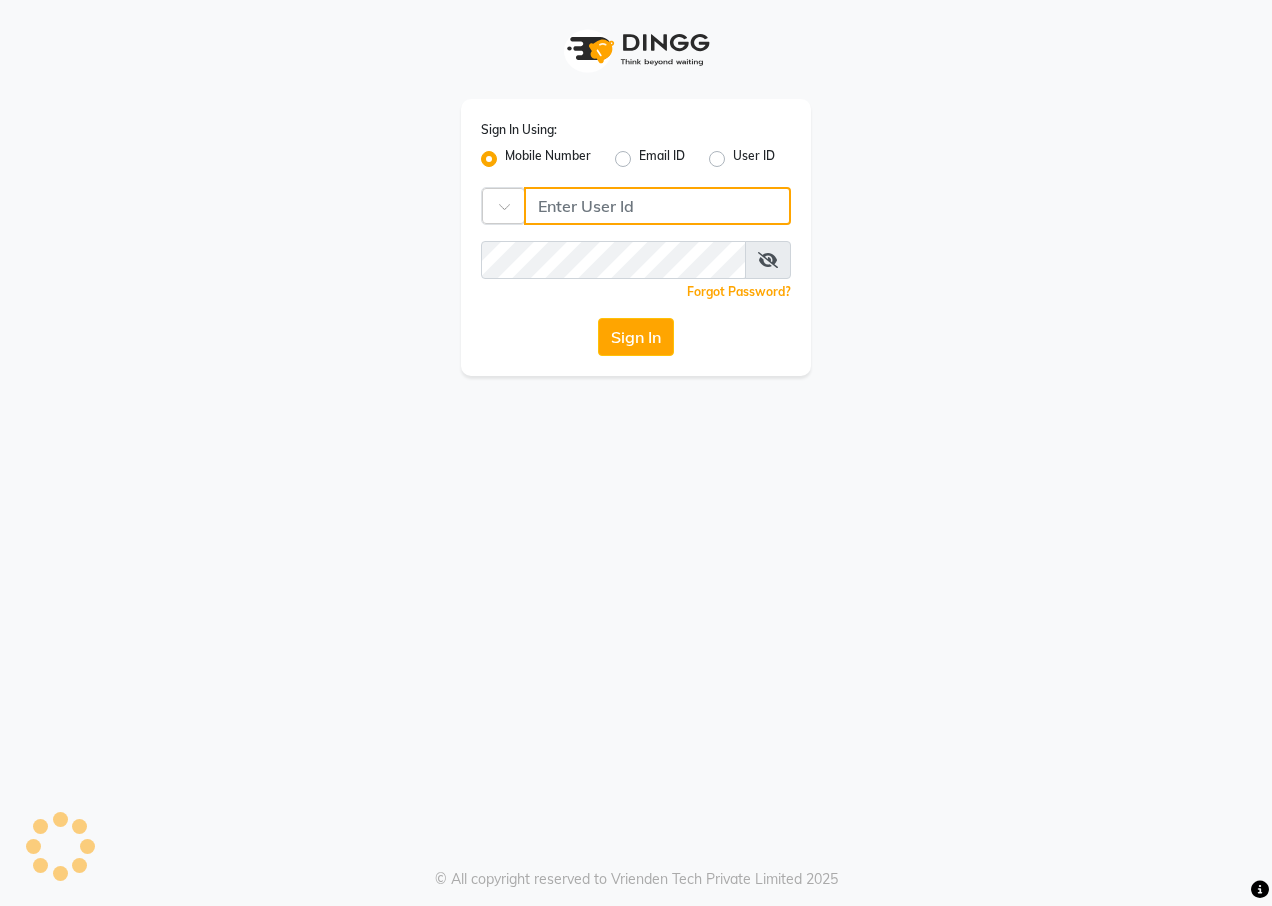 type on "9209647270" 